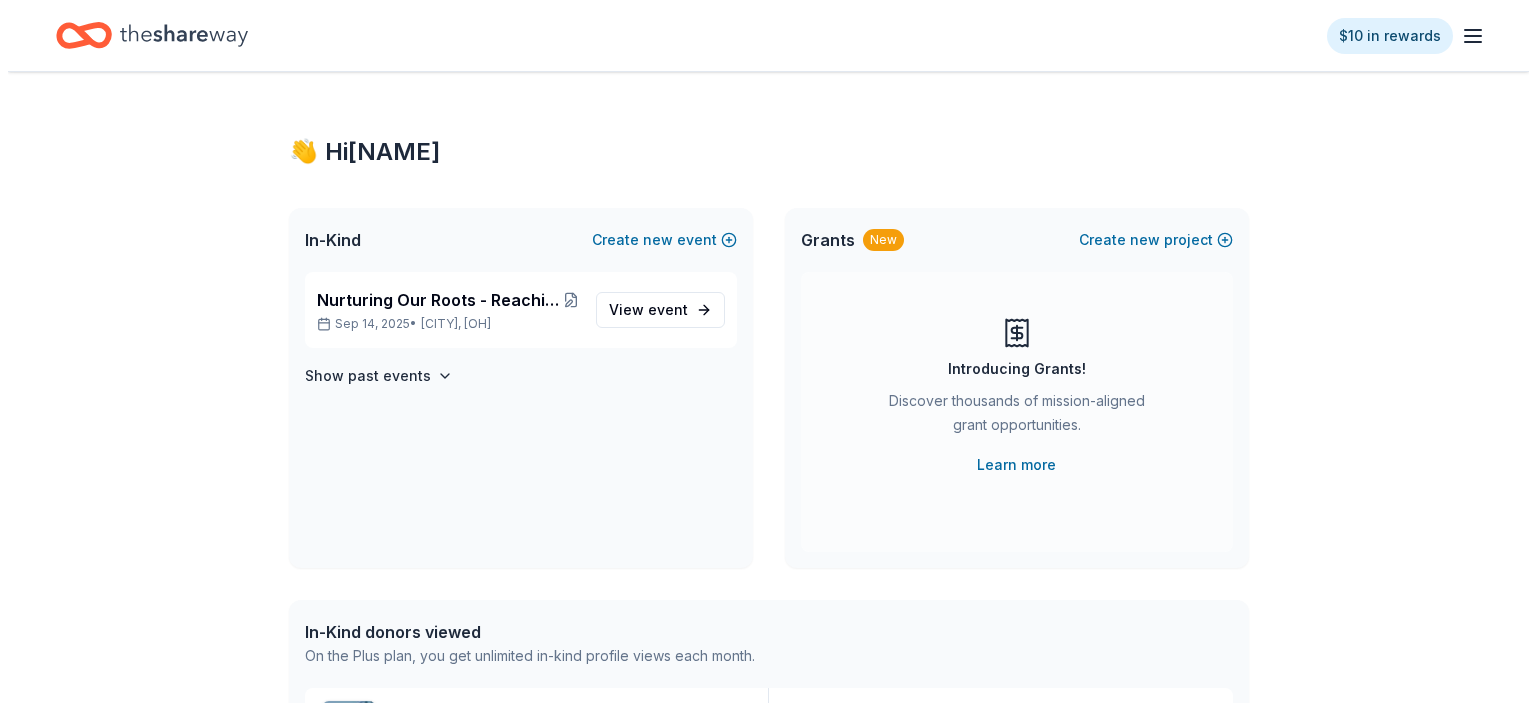 scroll, scrollTop: 0, scrollLeft: 0, axis: both 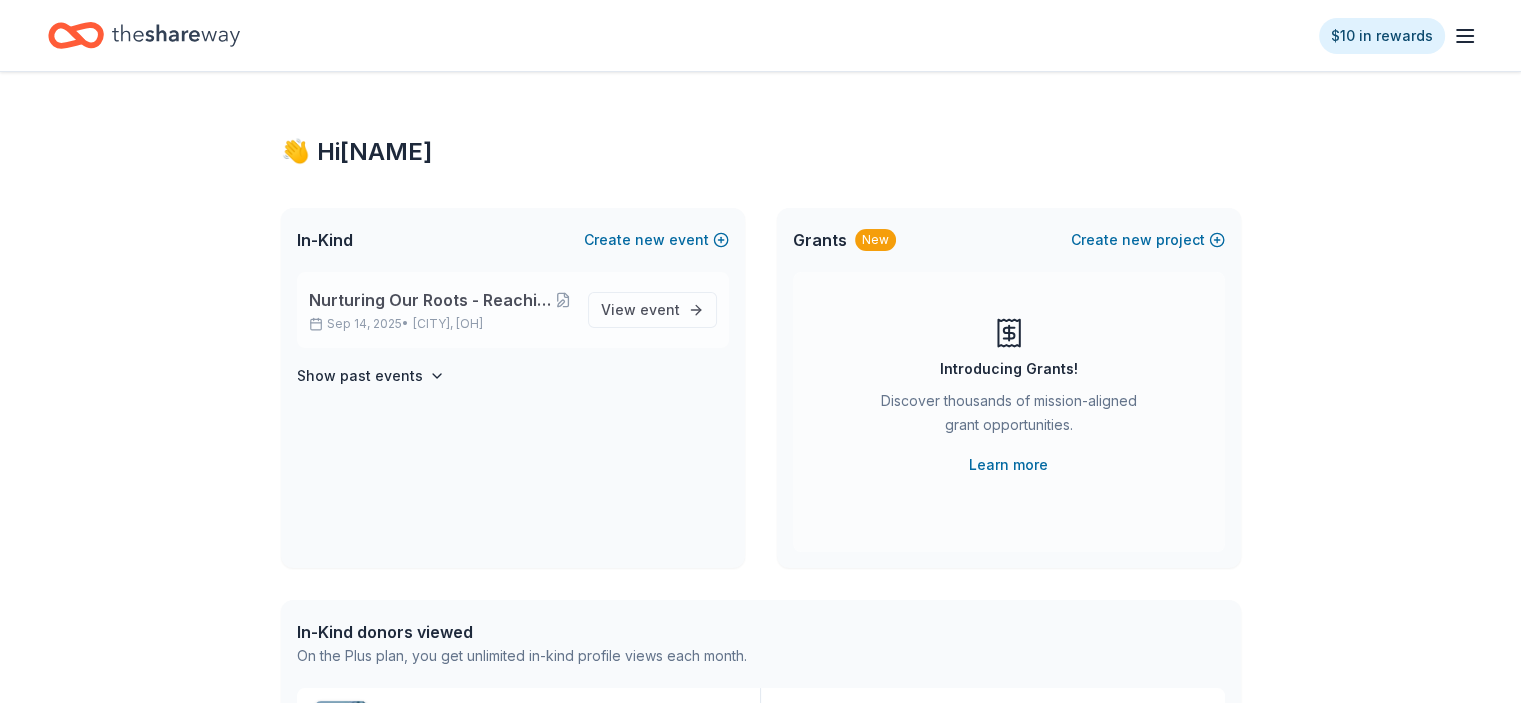 click on "Nurturing Our Roots - Reaching for the Sky Dougbe River School Gala 2025" at bounding box center (432, 300) 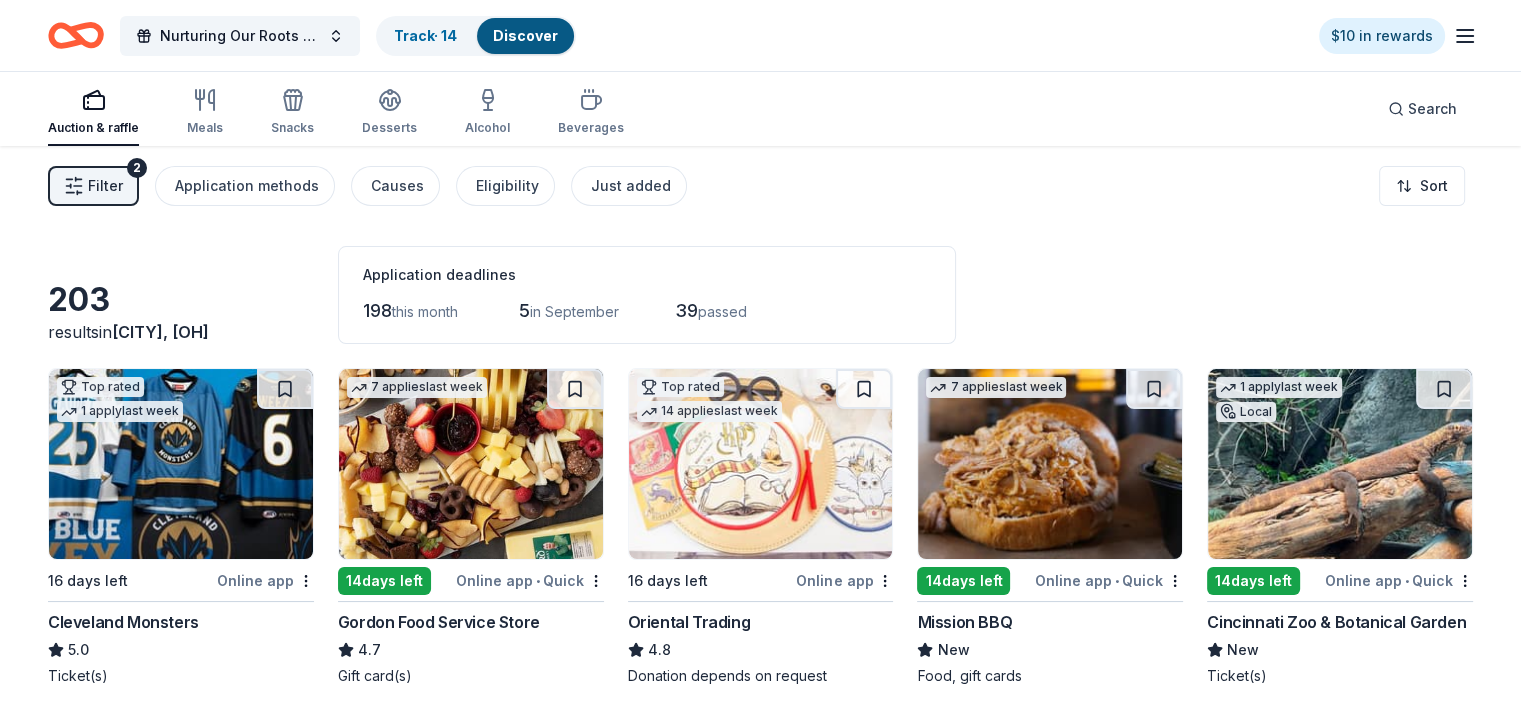 click 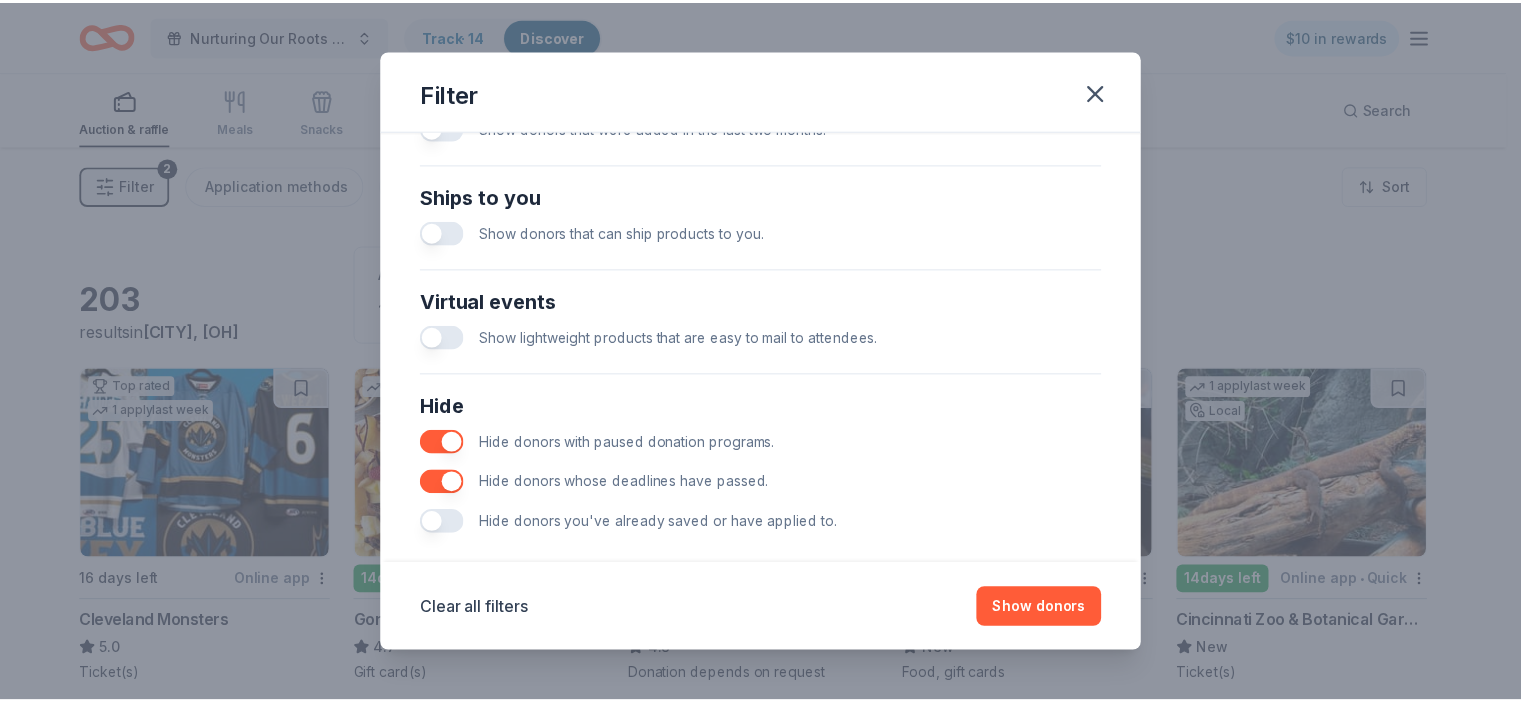 scroll, scrollTop: 868, scrollLeft: 0, axis: vertical 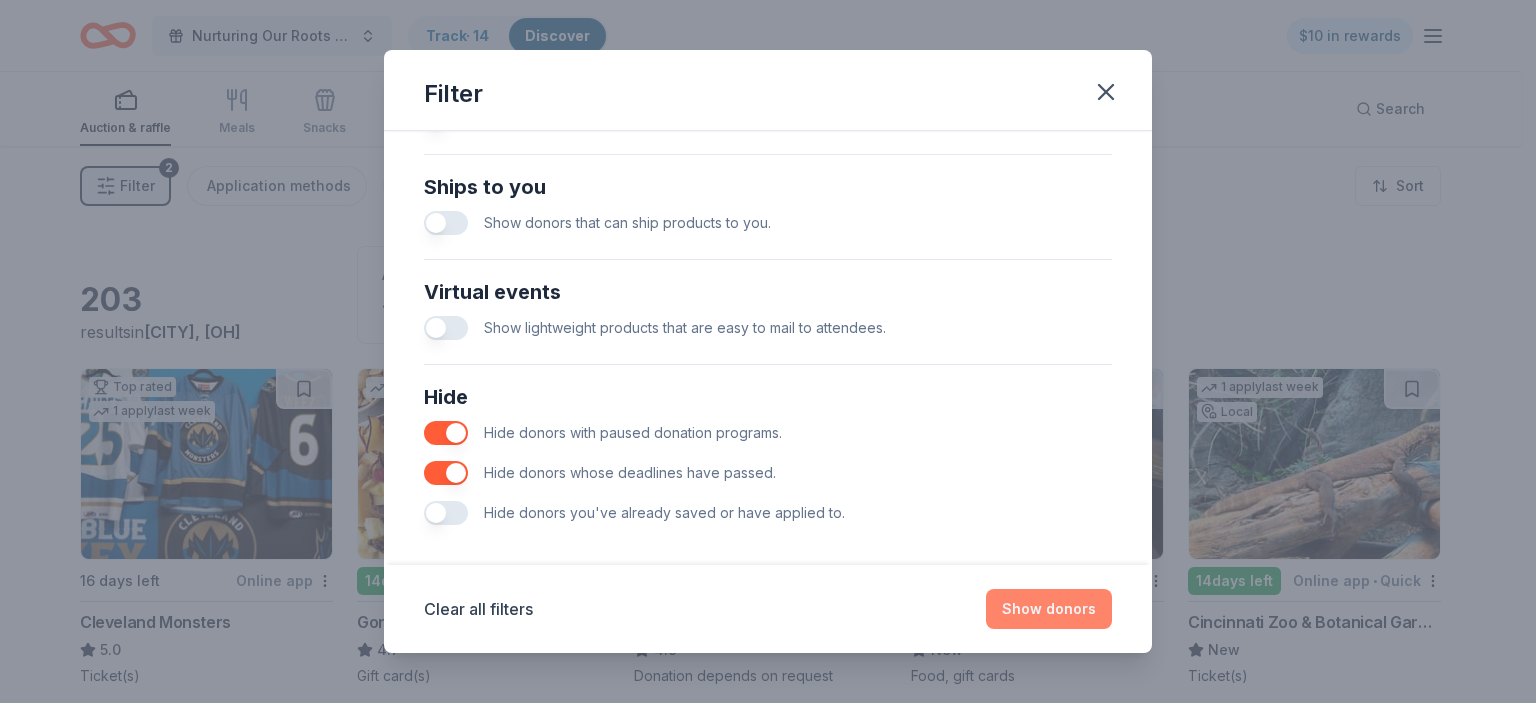 click on "Show    donors" at bounding box center (1049, 609) 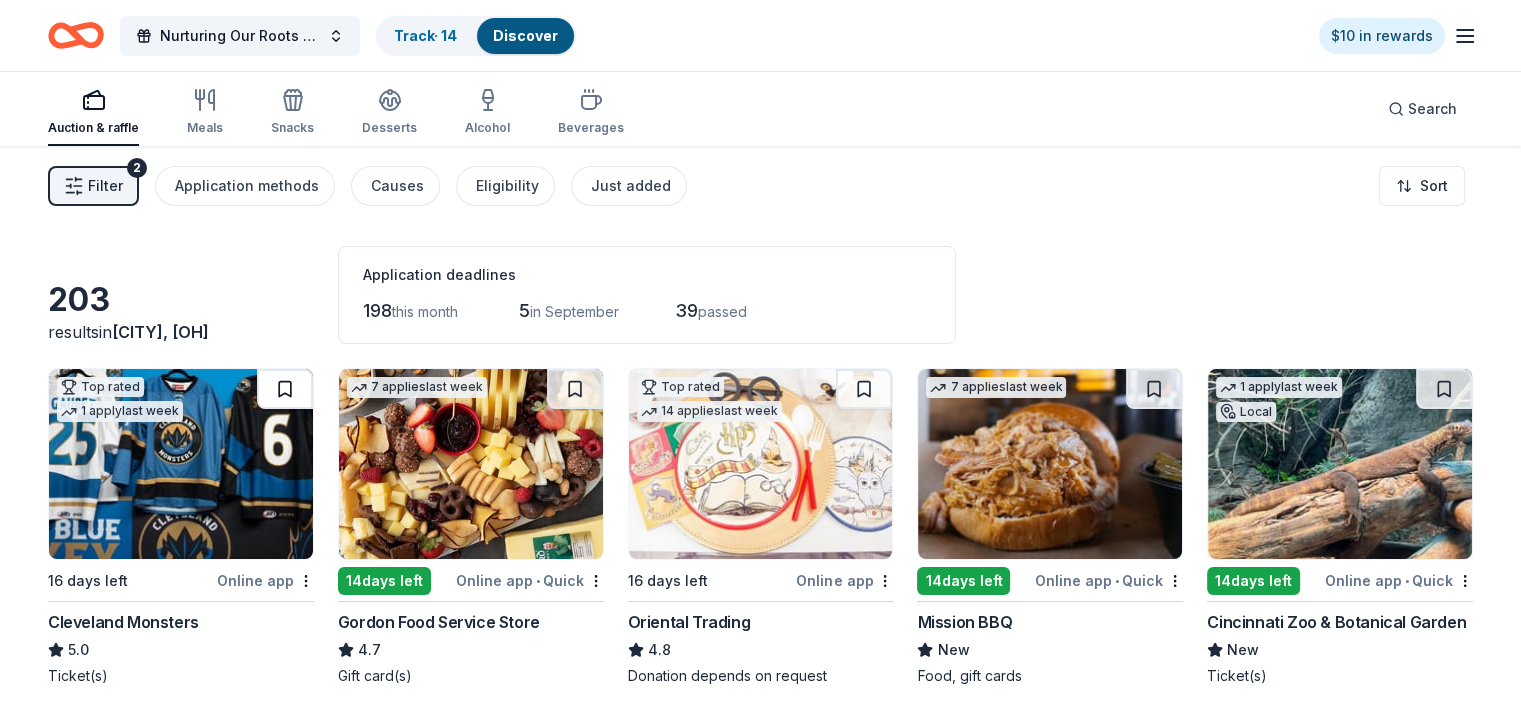 click at bounding box center (285, 389) 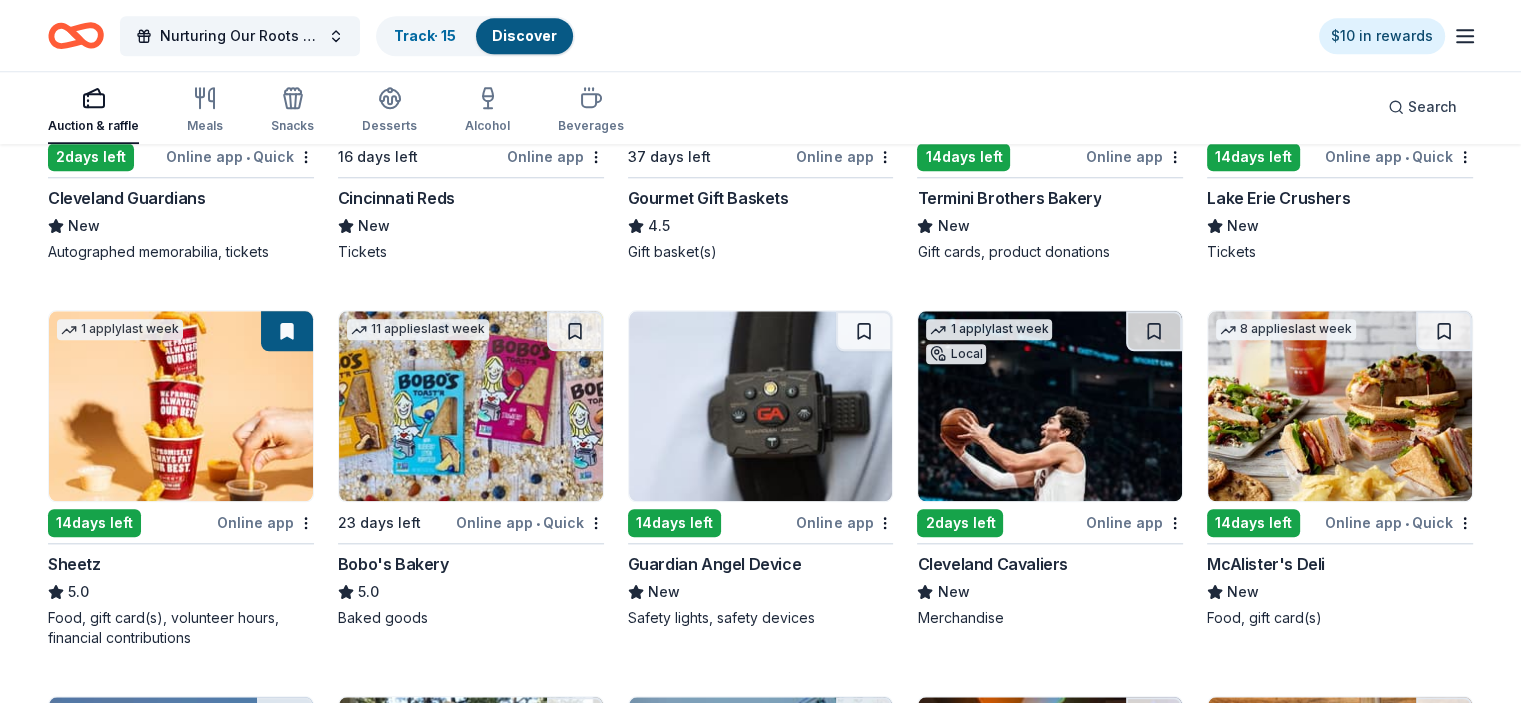 scroll, scrollTop: 1936, scrollLeft: 0, axis: vertical 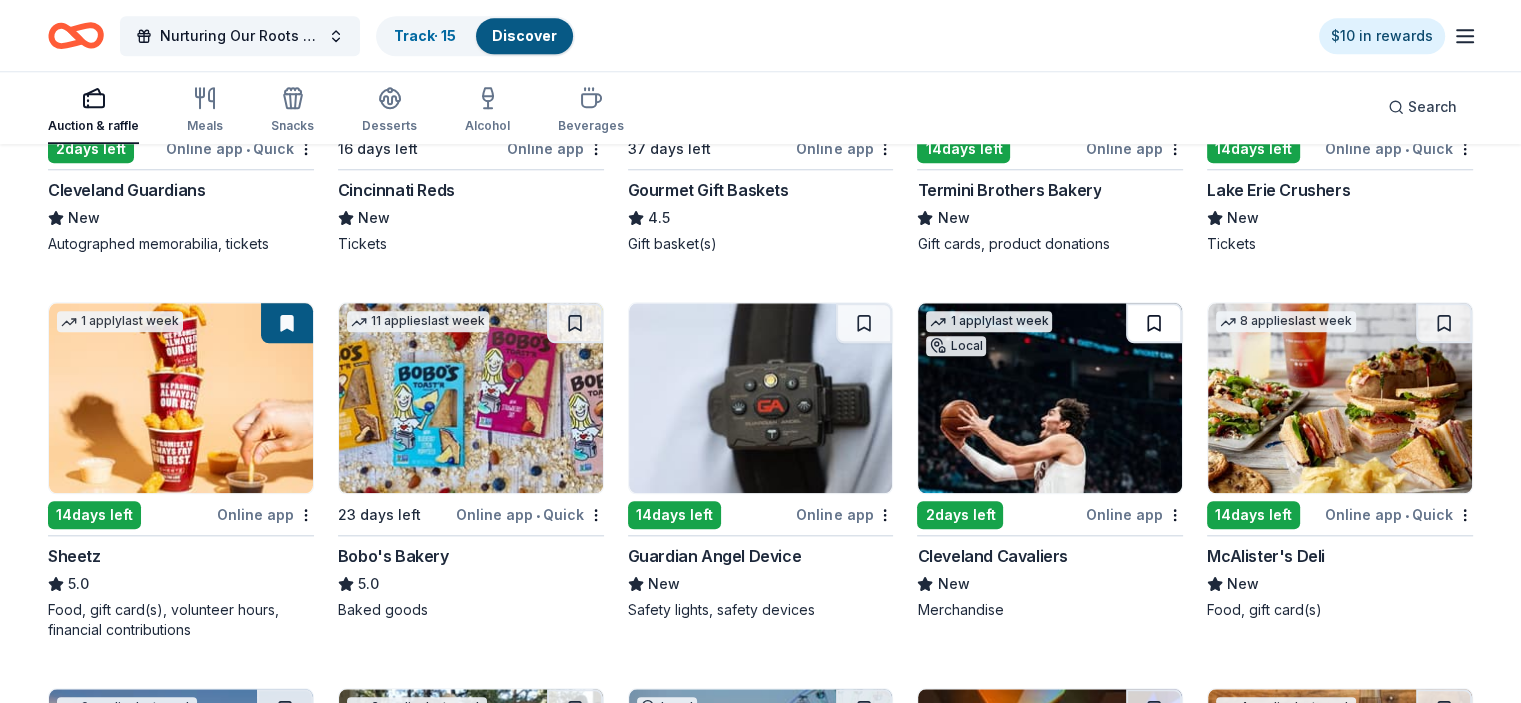 click at bounding box center (1154, 323) 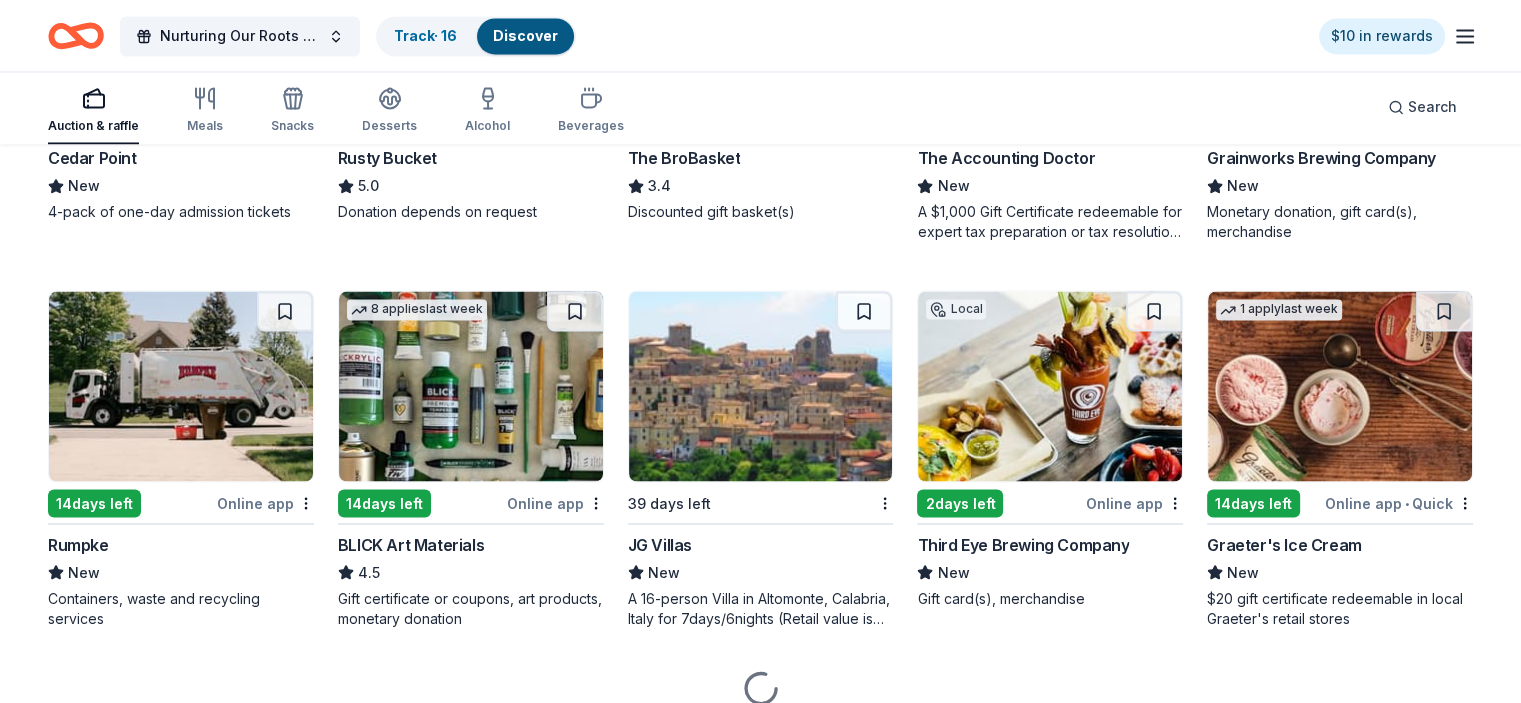 scroll, scrollTop: 3487, scrollLeft: 0, axis: vertical 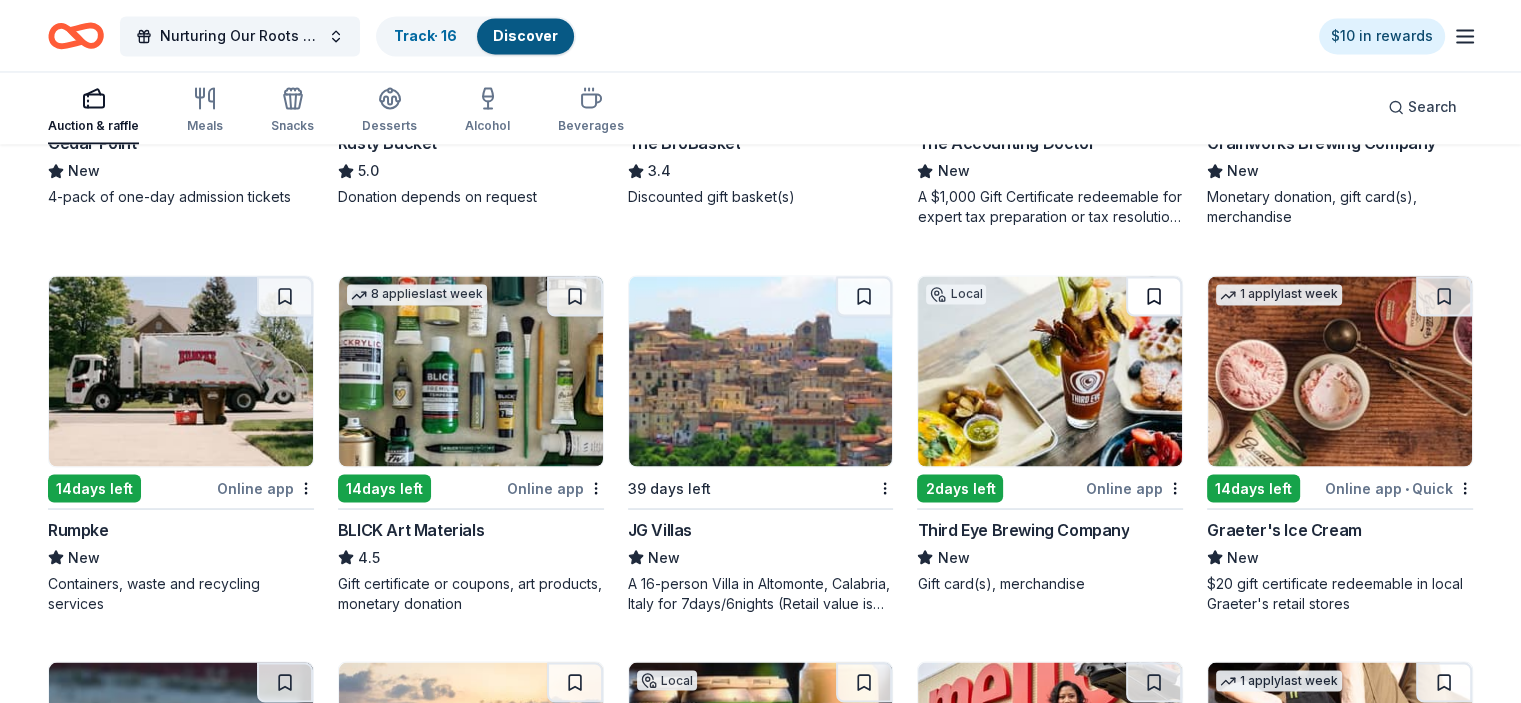 click at bounding box center [1154, 296] 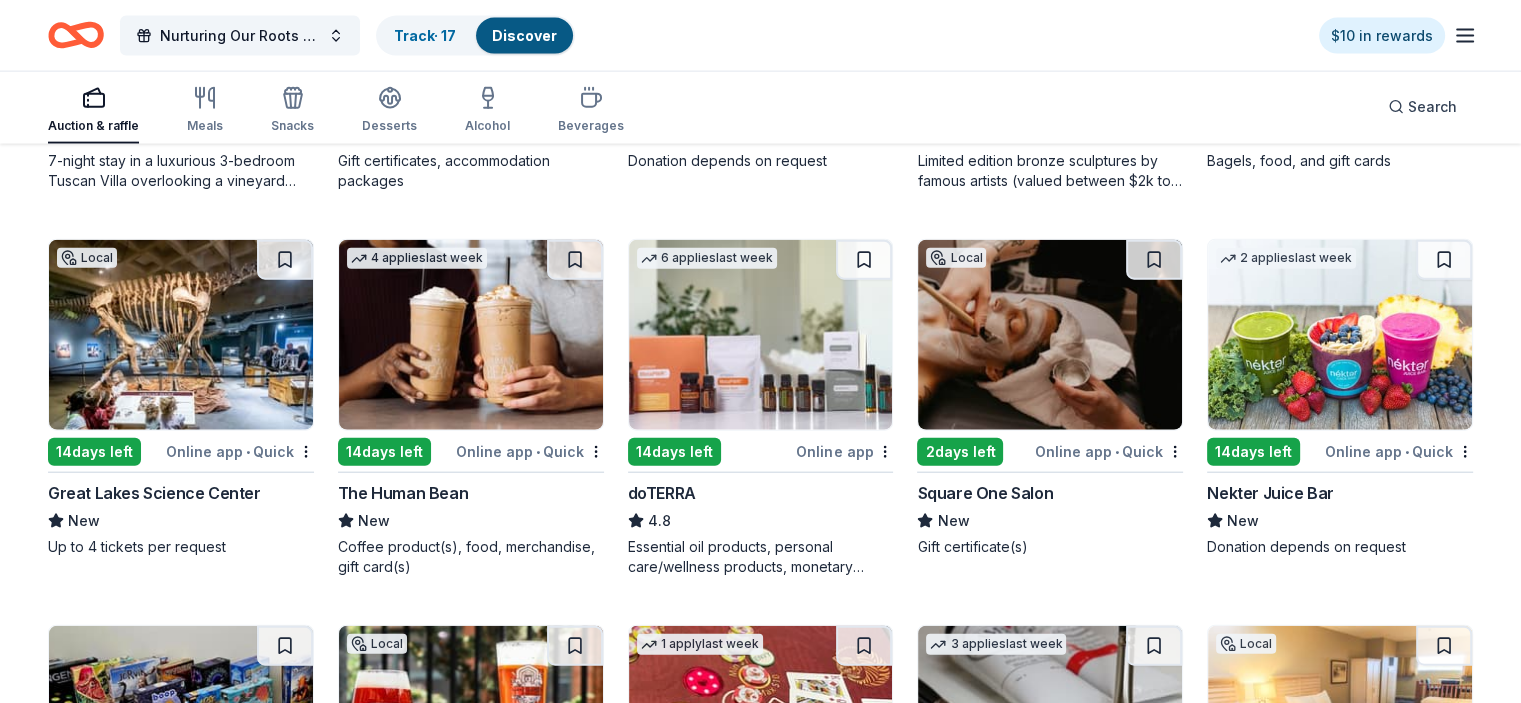 scroll, scrollTop: 4688, scrollLeft: 0, axis: vertical 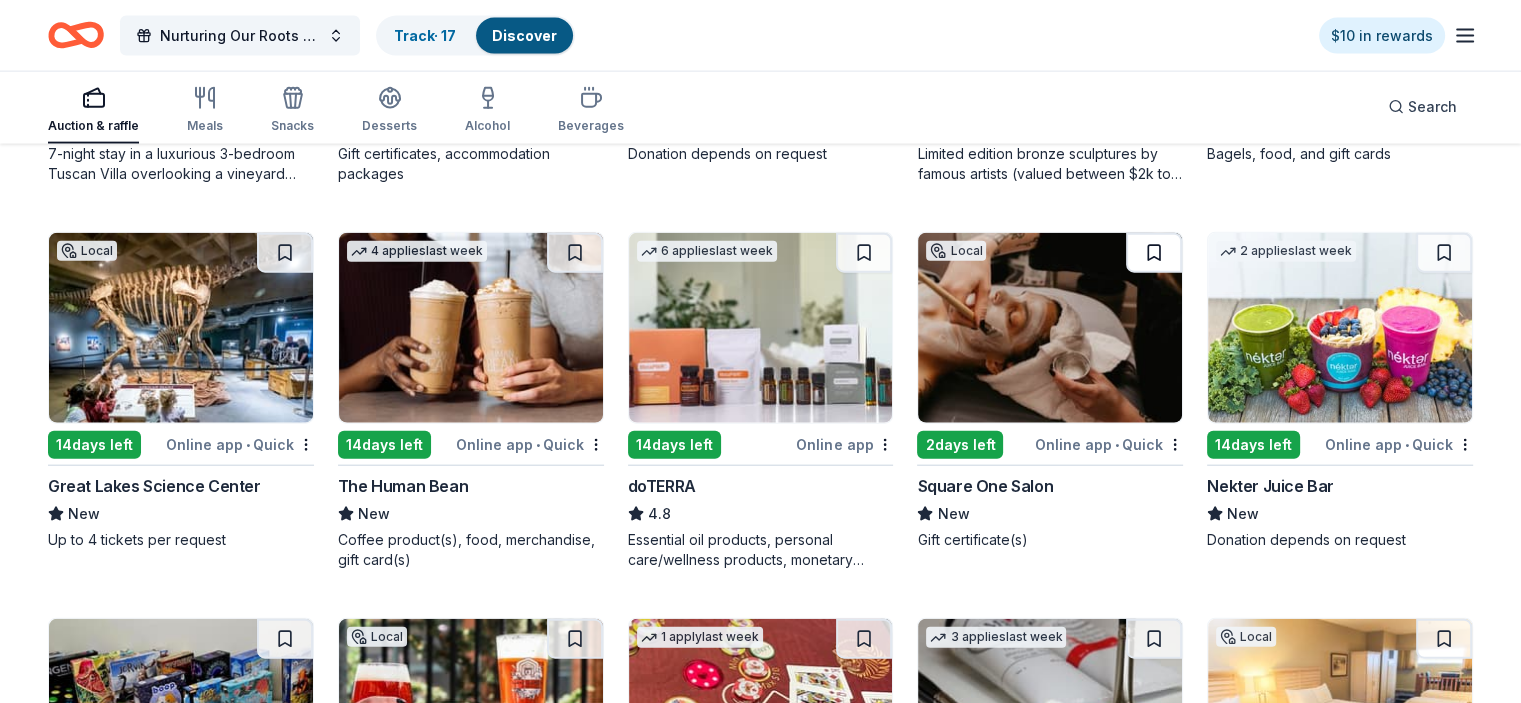 click at bounding box center [1154, 253] 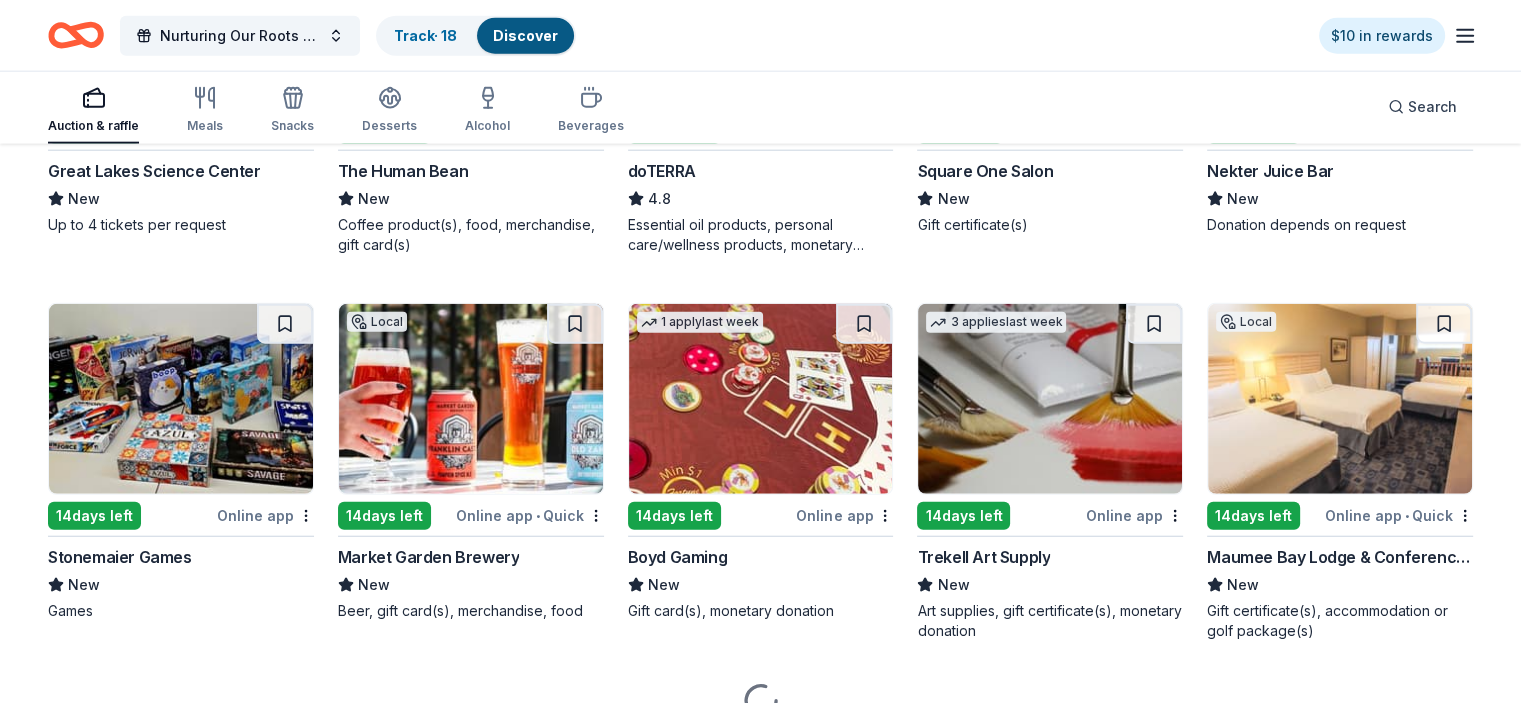 scroll, scrollTop: 5010, scrollLeft: 0, axis: vertical 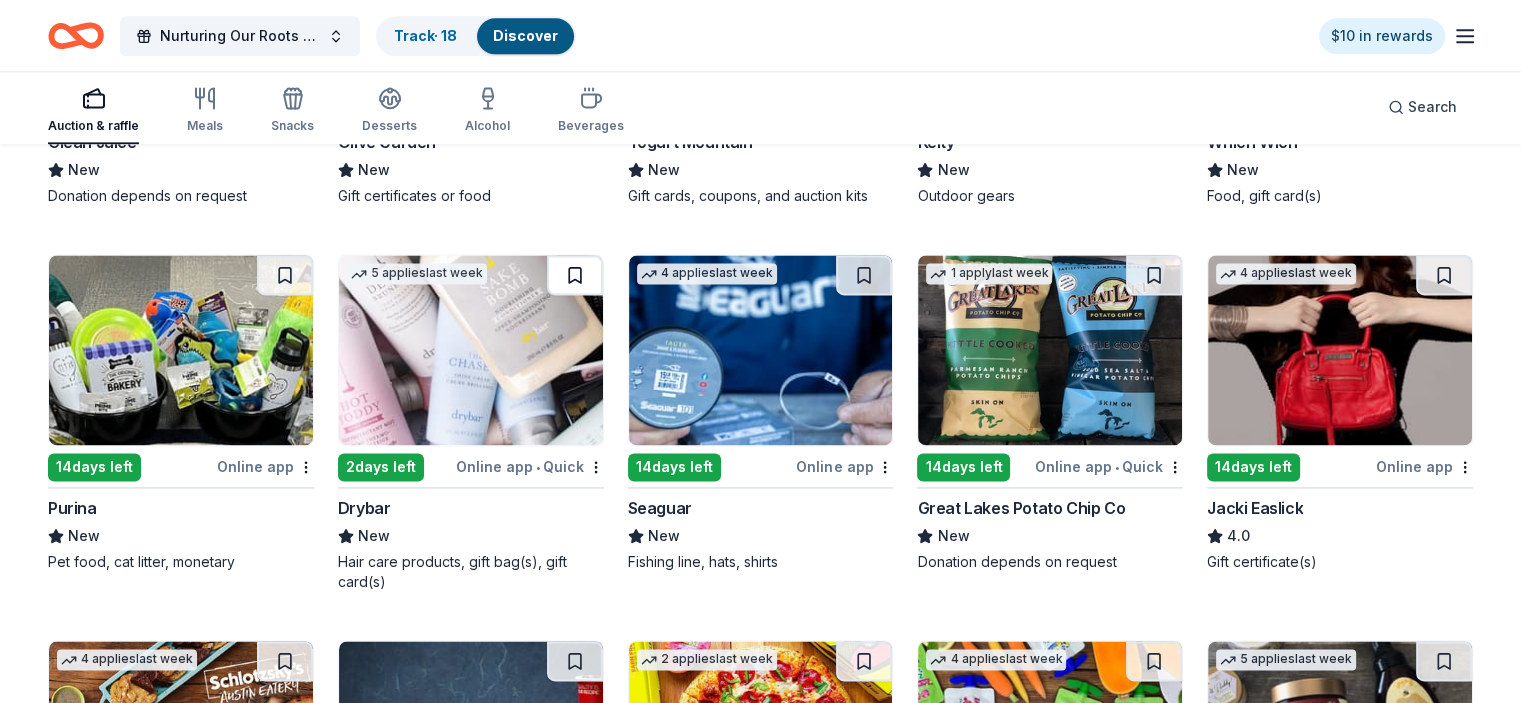click at bounding box center (575, 275) 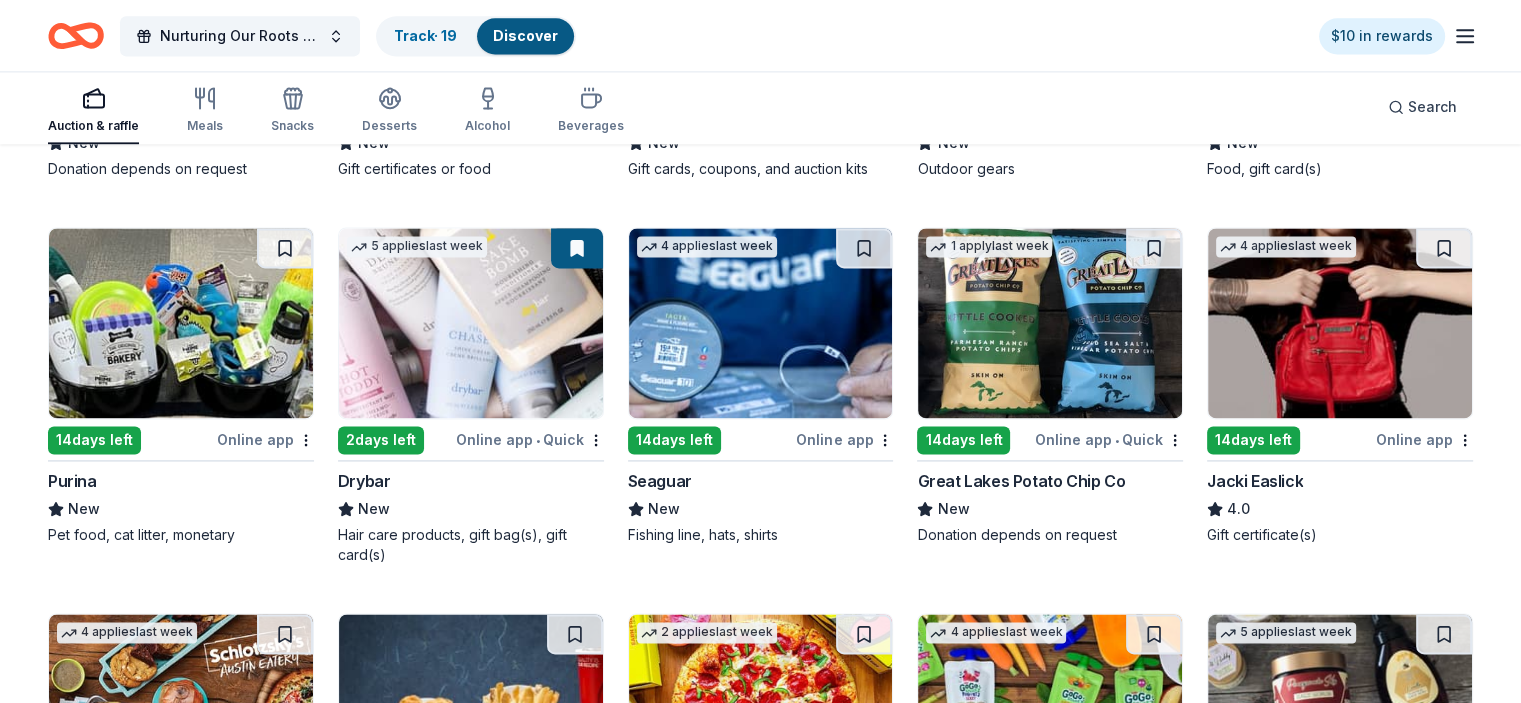 scroll, scrollTop: 10416, scrollLeft: 0, axis: vertical 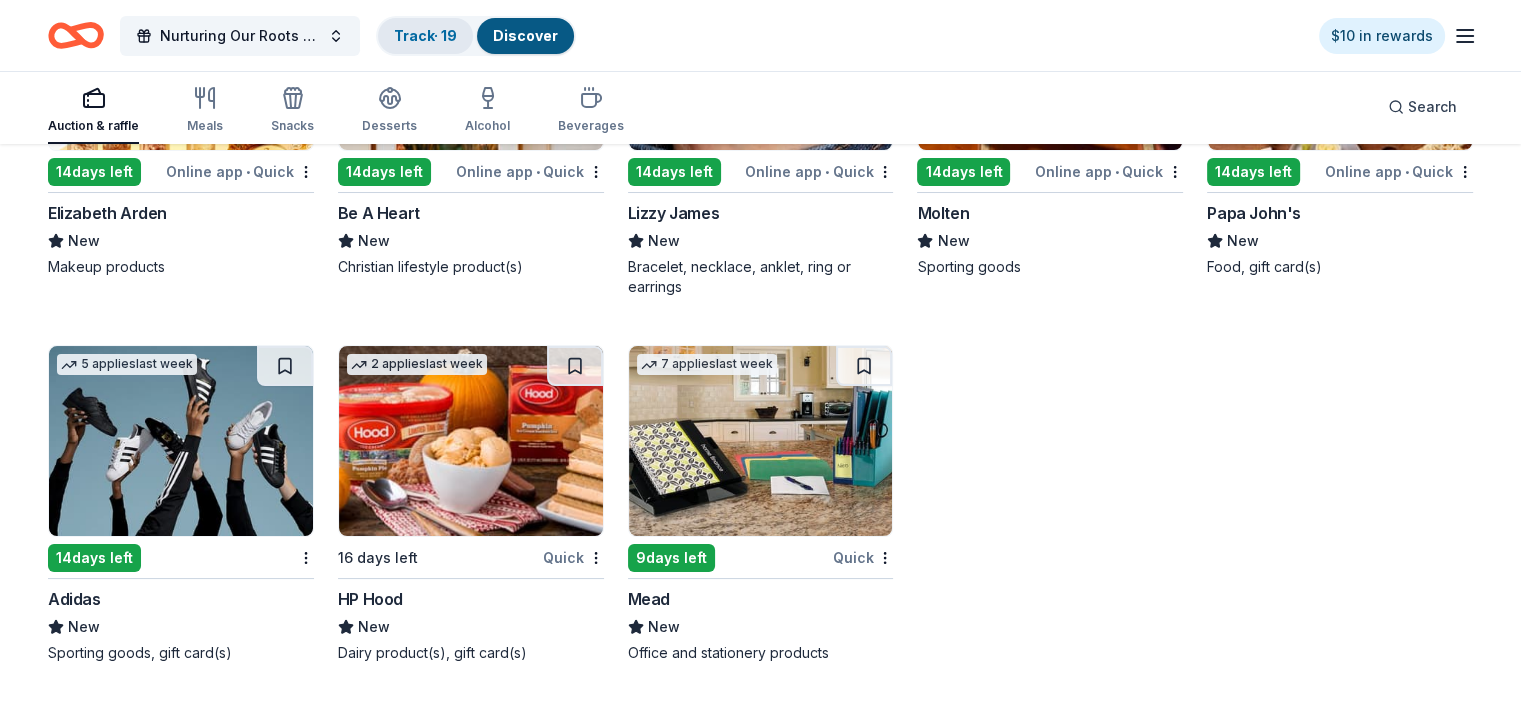 click on "Track  · 19" at bounding box center [425, 35] 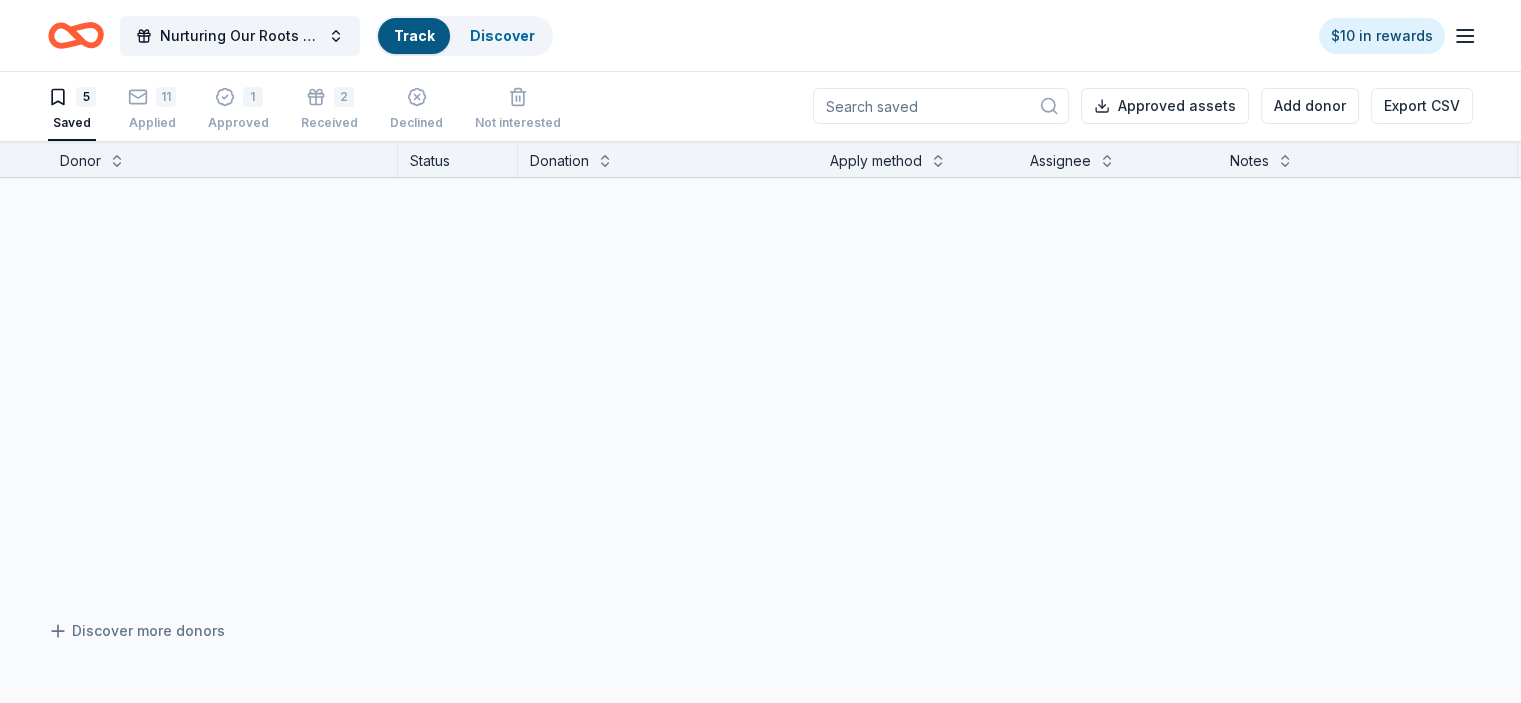 scroll, scrollTop: 0, scrollLeft: 0, axis: both 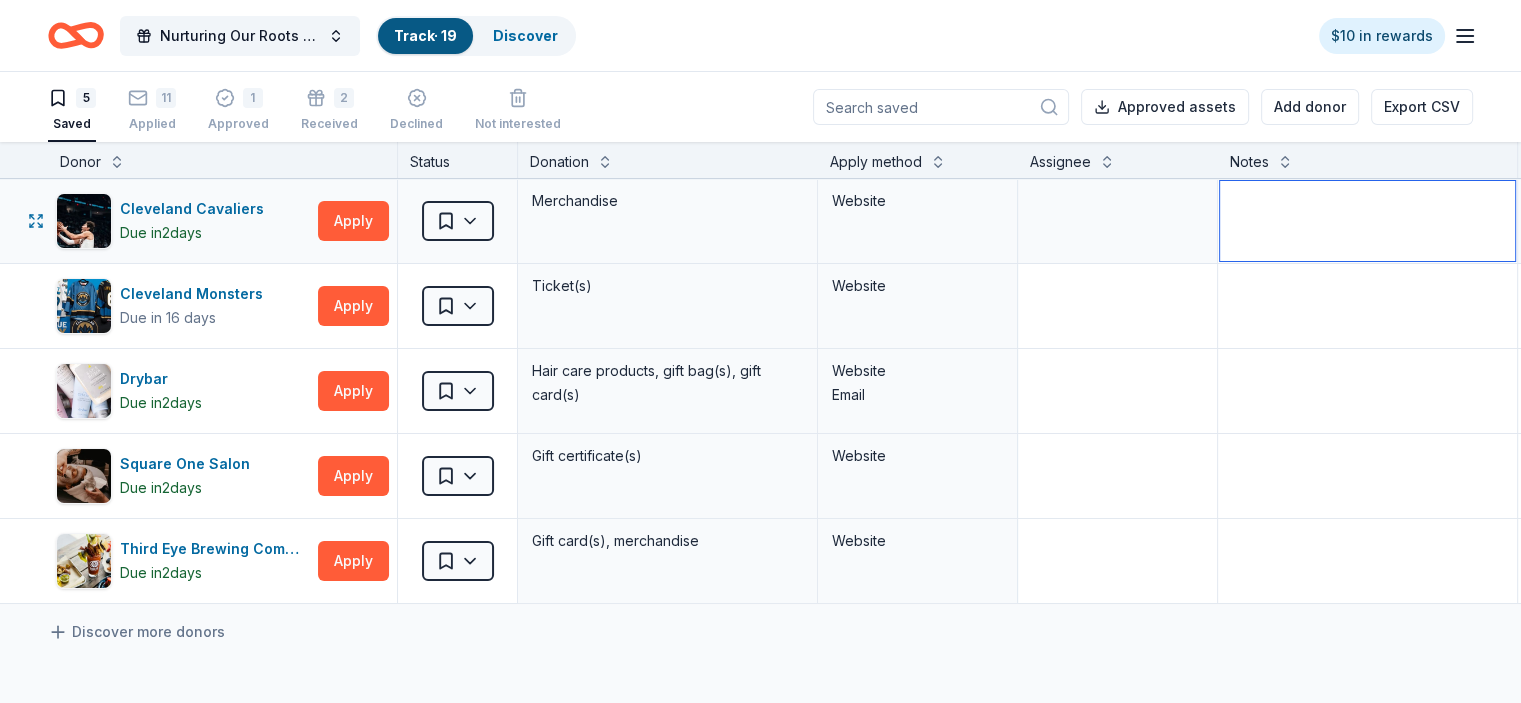 click at bounding box center [1367, 221] 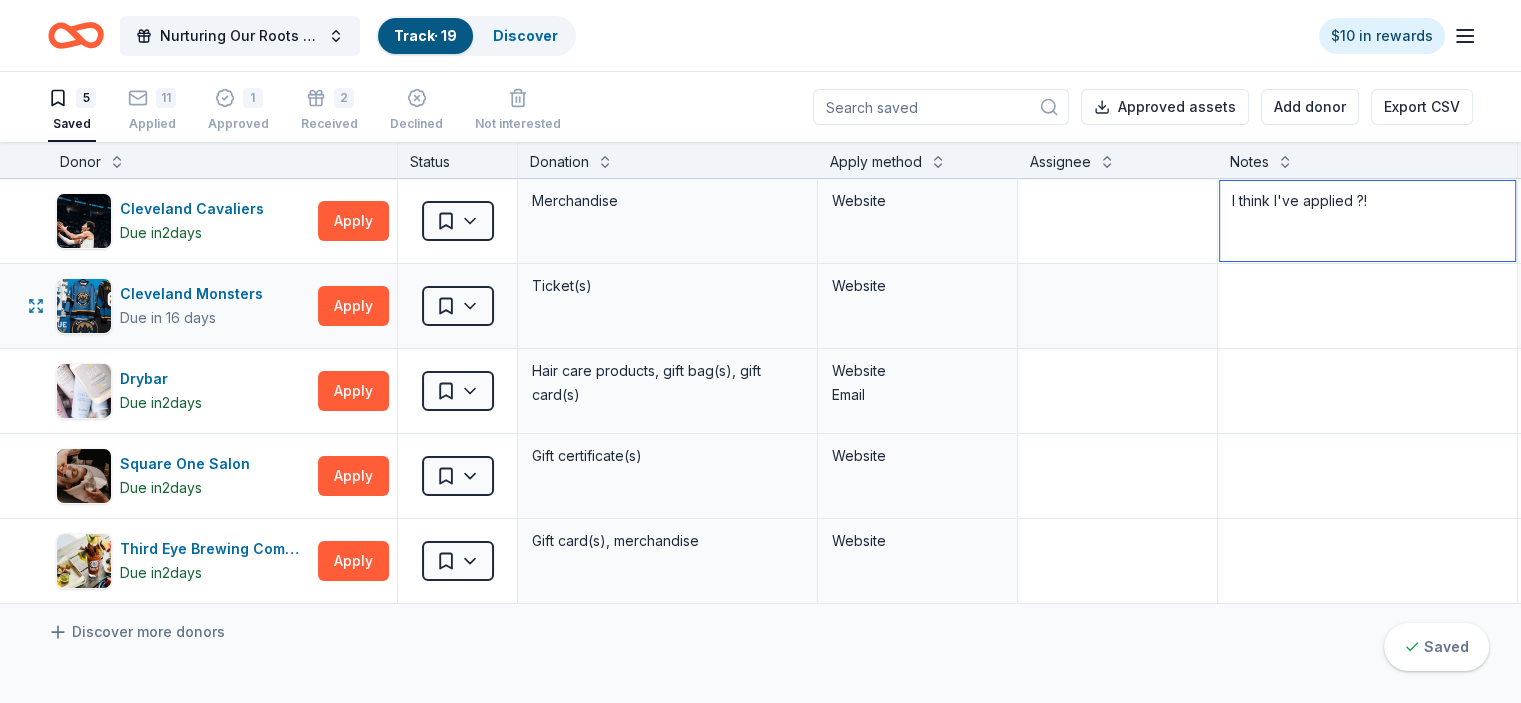 type on "I think I've applied ?!" 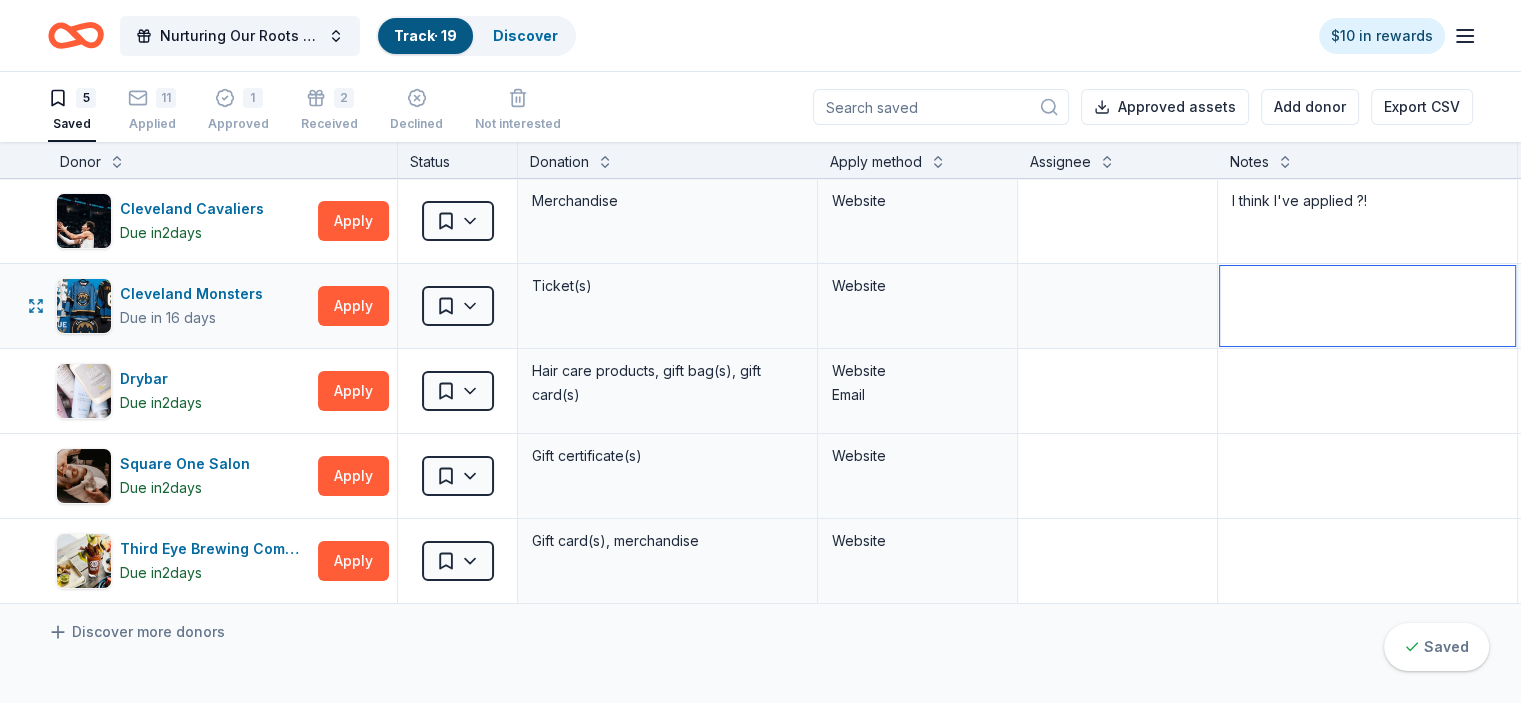 click at bounding box center [1367, 306] 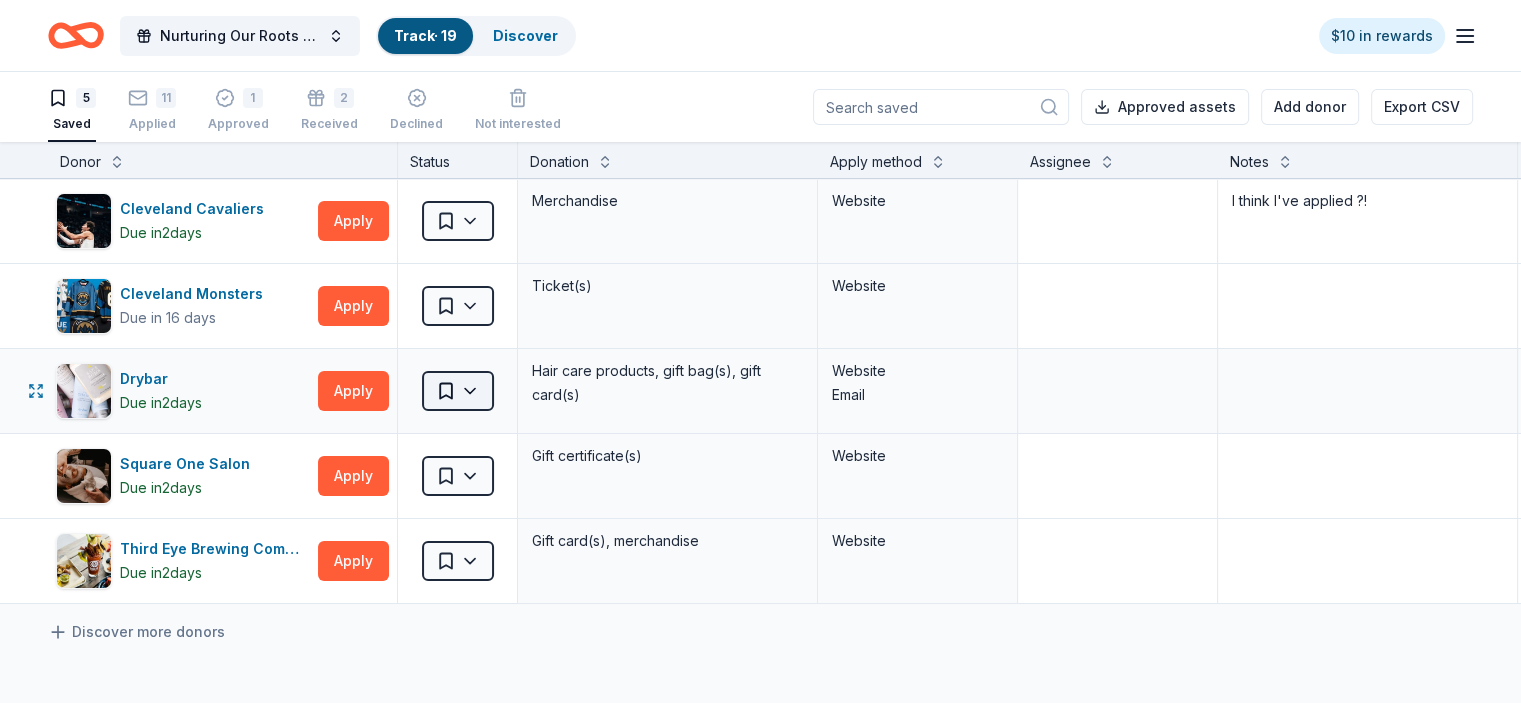 click on "Nurturing Our Roots - Reaching for the Sky Dougbe River School Gala 2025 Track  · 19 Discover $10 in rewards 5 Saved 11 Applied 1 Approved 2 Received Declined Not interested  Approved assets Add donor Export CSV Donor Status Donation Apply method Assignee Notes Cleveland Cavaliers Due in  2  days Apply Saved Merchandise Website I think I've applied ?! Cleveland Monsters Due in 16 days Apply Saved Ticket(s) Website Drybar Due in  2  days Apply Saved Hair care products, gift bag(s), gift card(s) Website Email Square One Salon Due in  2  days Apply Saved Gift certificate(s) Website Third Eye Brewing Company Due in  2  days Apply Saved Gift card(s), merchandise Website   Discover more donors Saved" at bounding box center [760, 351] 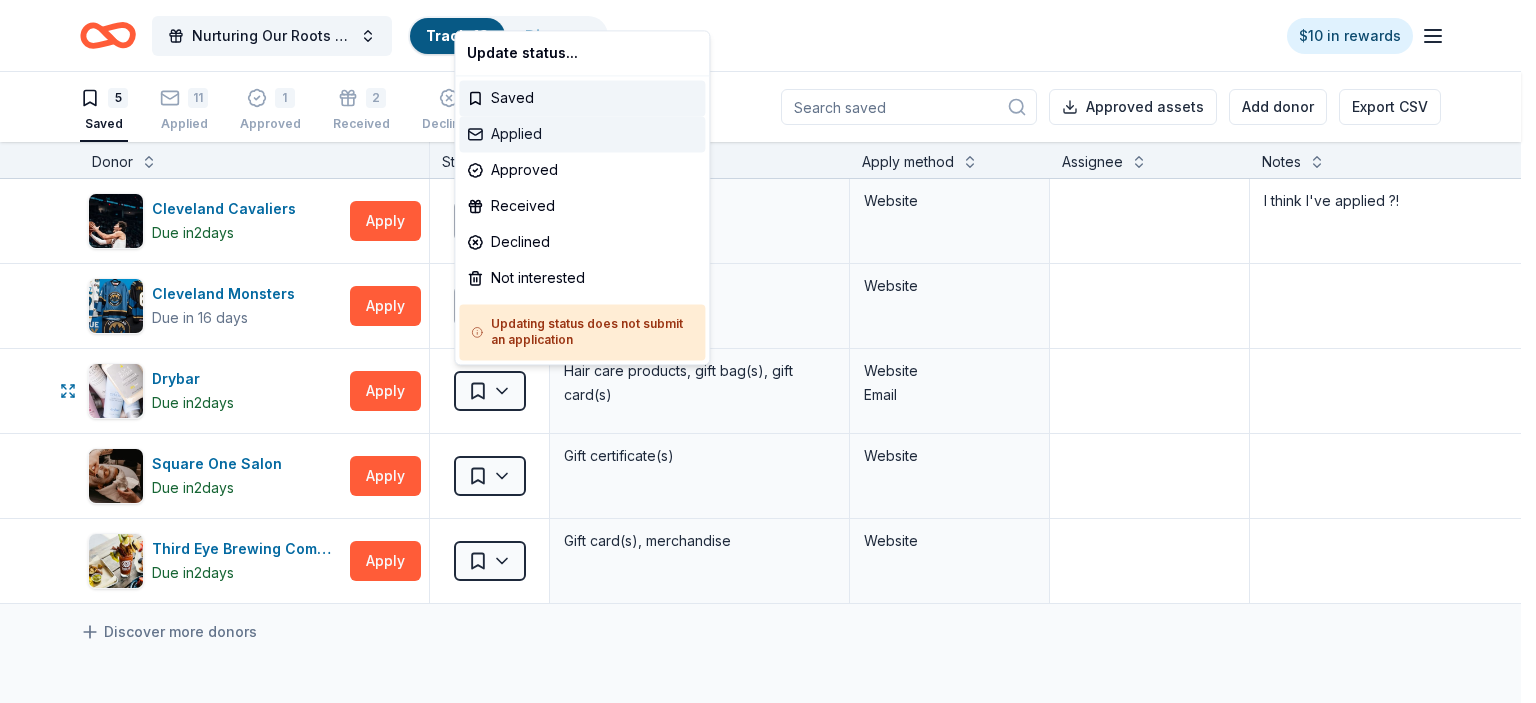 click on "Applied" at bounding box center [582, 134] 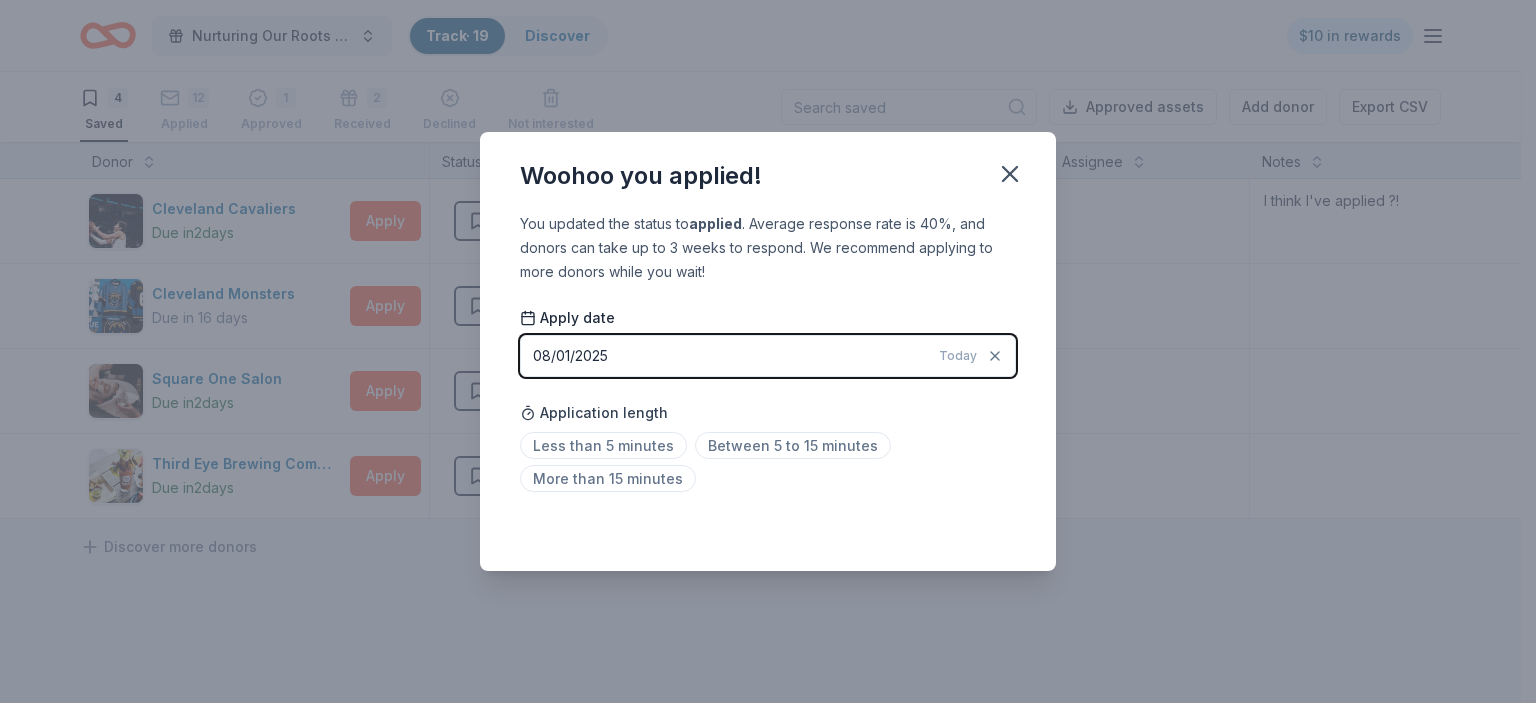 click on "08/01/2025 Today" at bounding box center (768, 356) 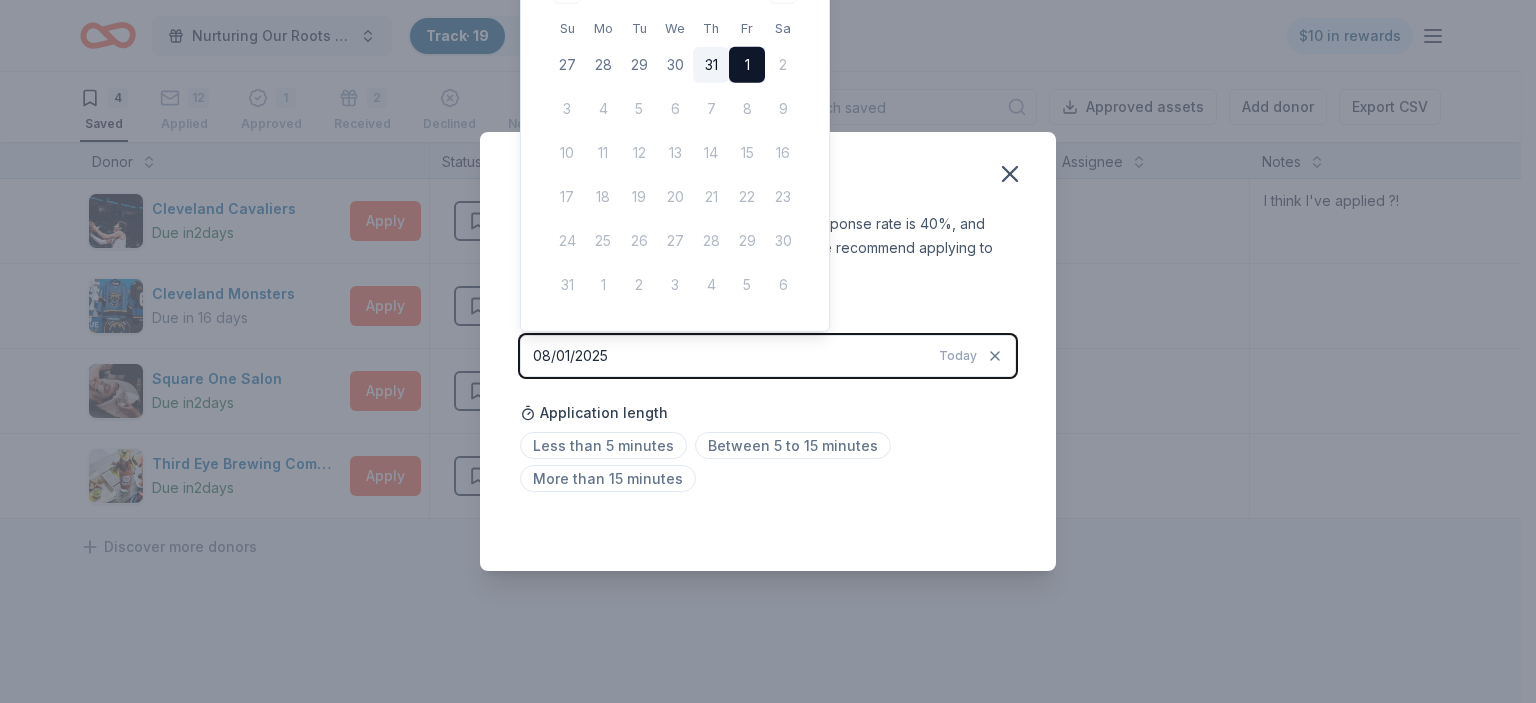click on "31" at bounding box center [711, 65] 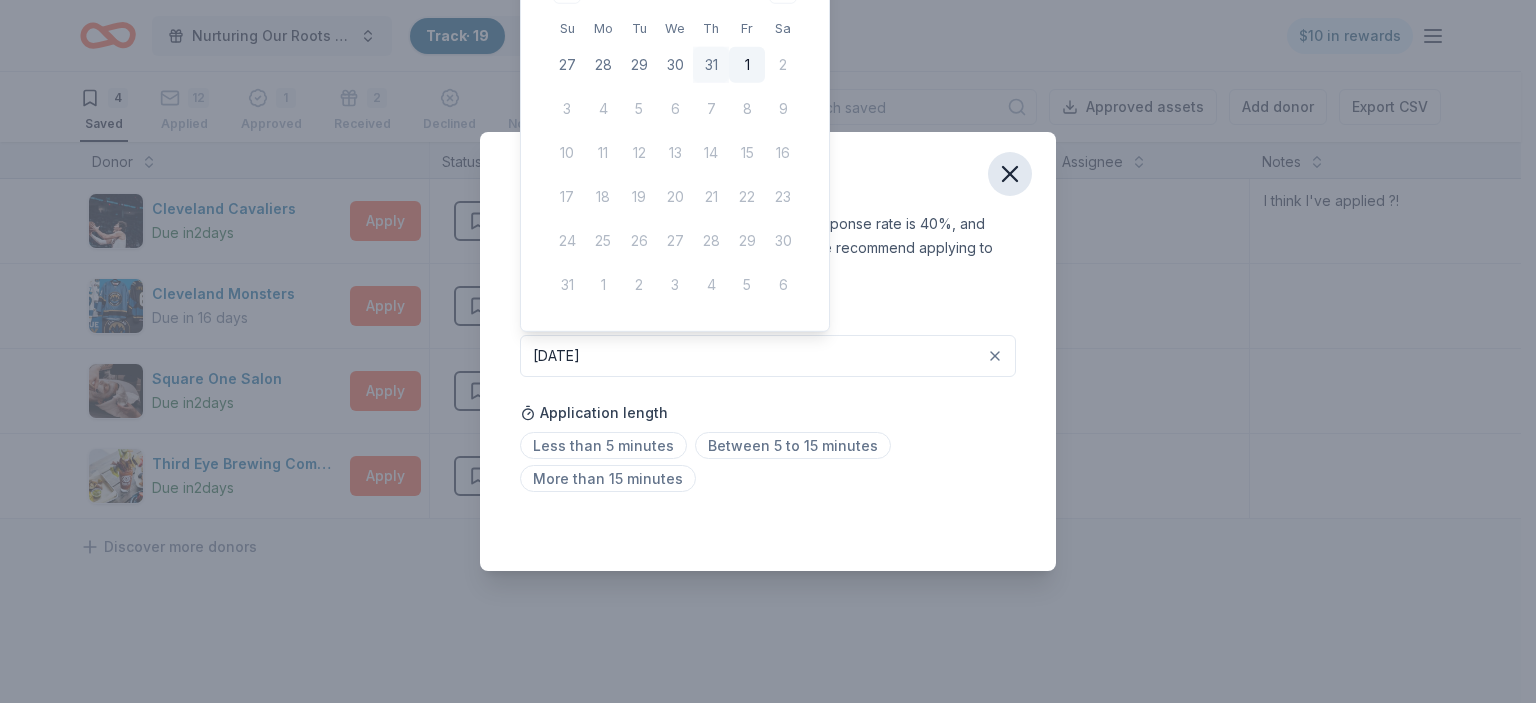 click 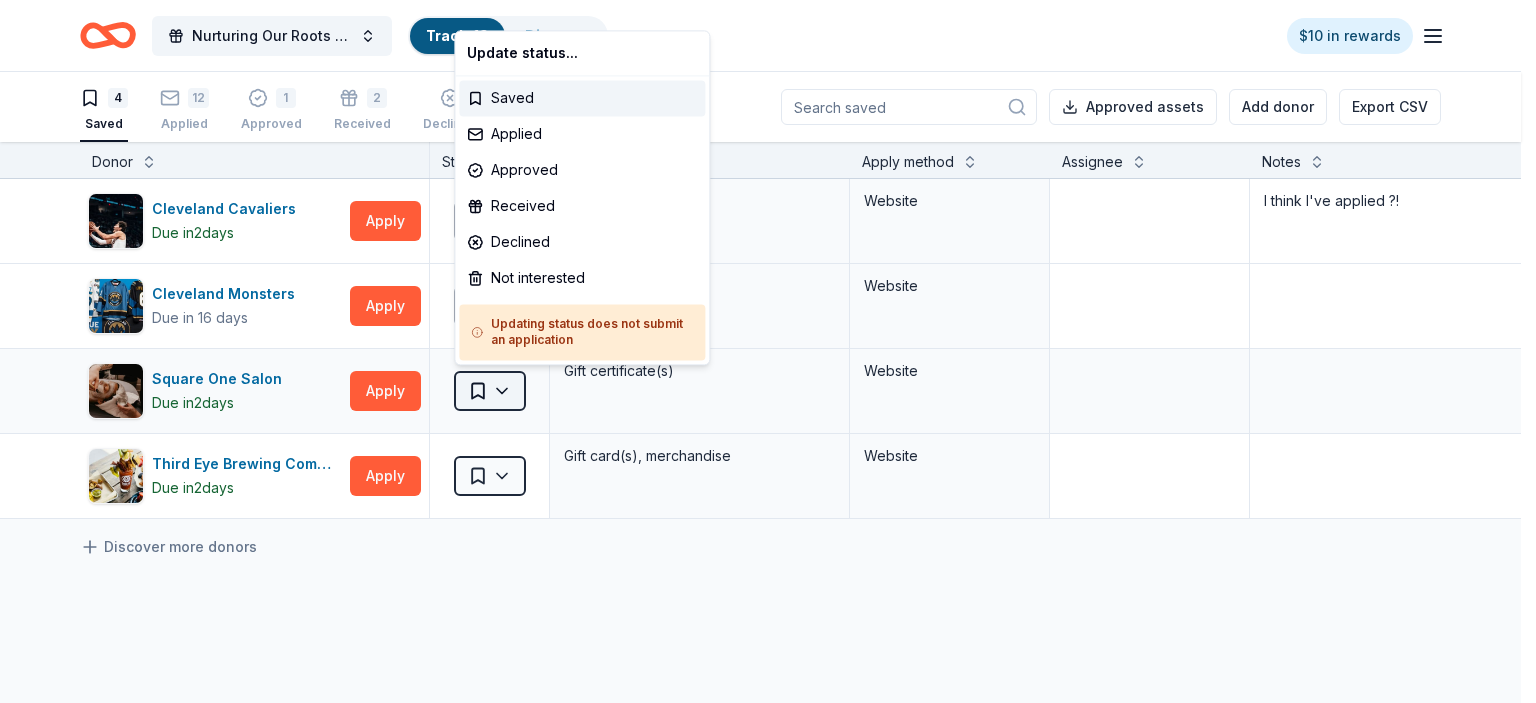 click on "Nurturing Our Roots - Reaching for the Sky Dougbe River School Gala 2025 Track  · 19 Discover $10 in rewards 4 Saved 12 Applied 1 Approved 2 Received Declined Not interested  Approved assets Add donor Export CSV Donor Status Donation Apply method Assignee Notes Cleveland Cavaliers Due in  2  days Apply Saved Merchandise Website I think I've applied ?! Cleveland Monsters Due in 16 days Apply Saved Ticket(s) Website Square One Salon Due in  2  days Apply Saved Gift certificate(s) Website Third Eye Brewing Company Due in  2  days Apply Saved Gift card(s), merchandise Website   Discover more donors Saved Update status... Saved Applied Approved Received Declined Not interested Updating status does not submit an application" at bounding box center (768, 351) 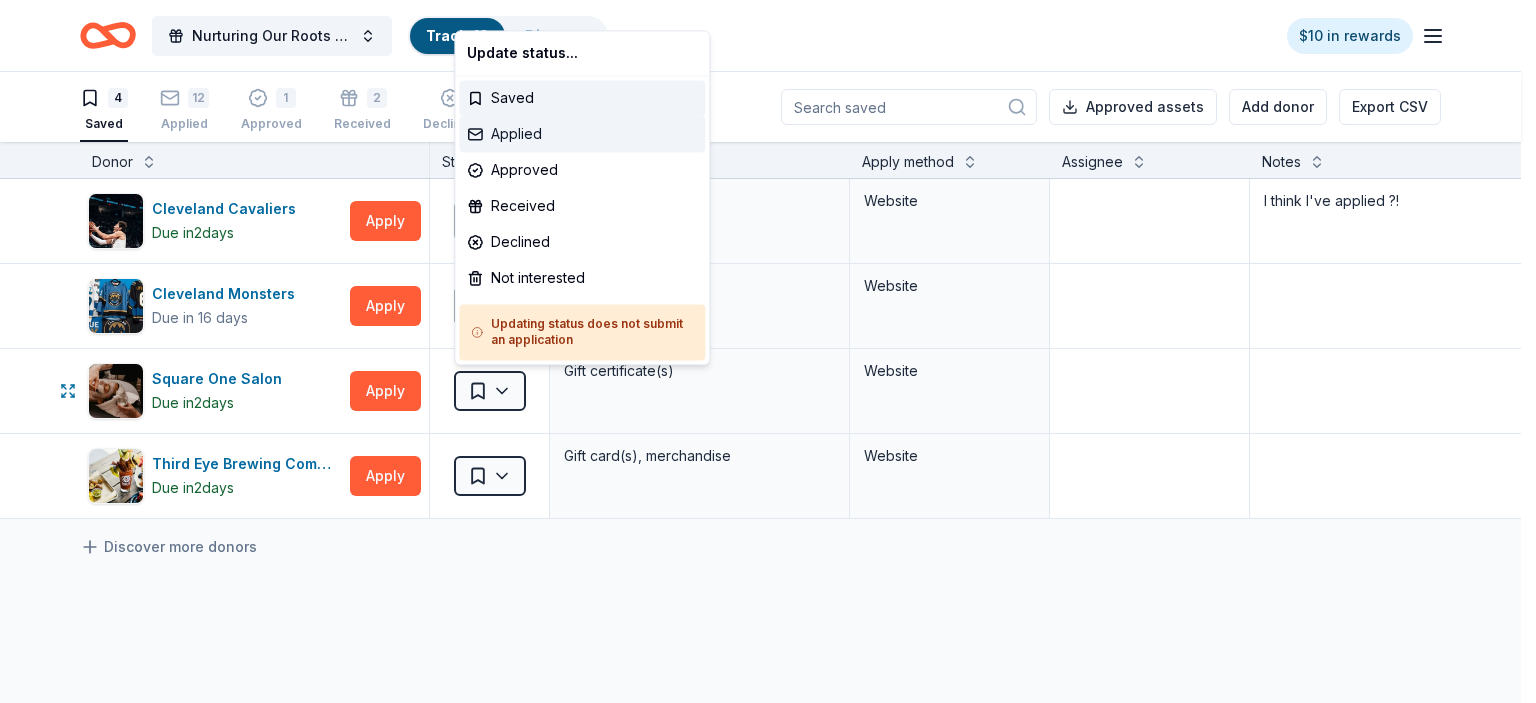 click on "Applied" at bounding box center (582, 134) 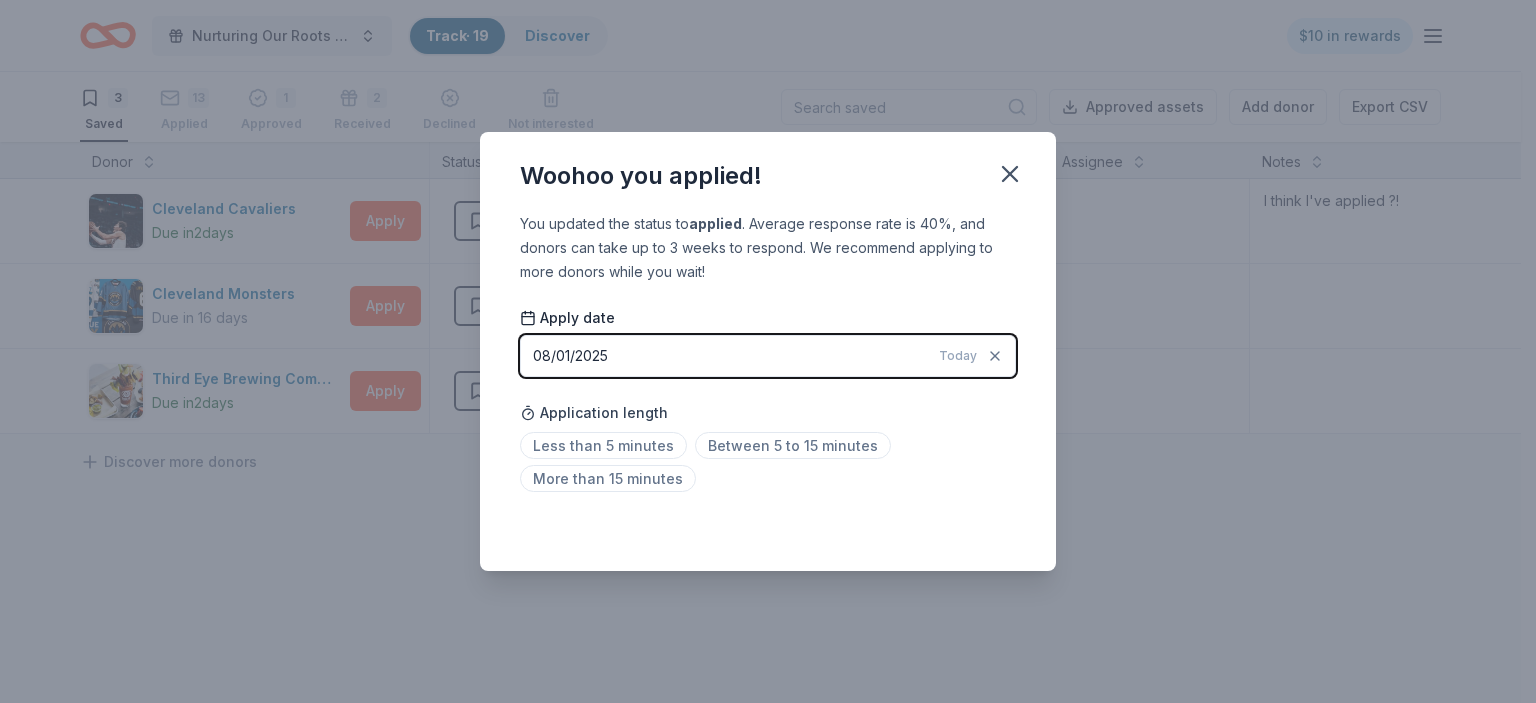 click on "08/01/2025 Today" at bounding box center [768, 356] 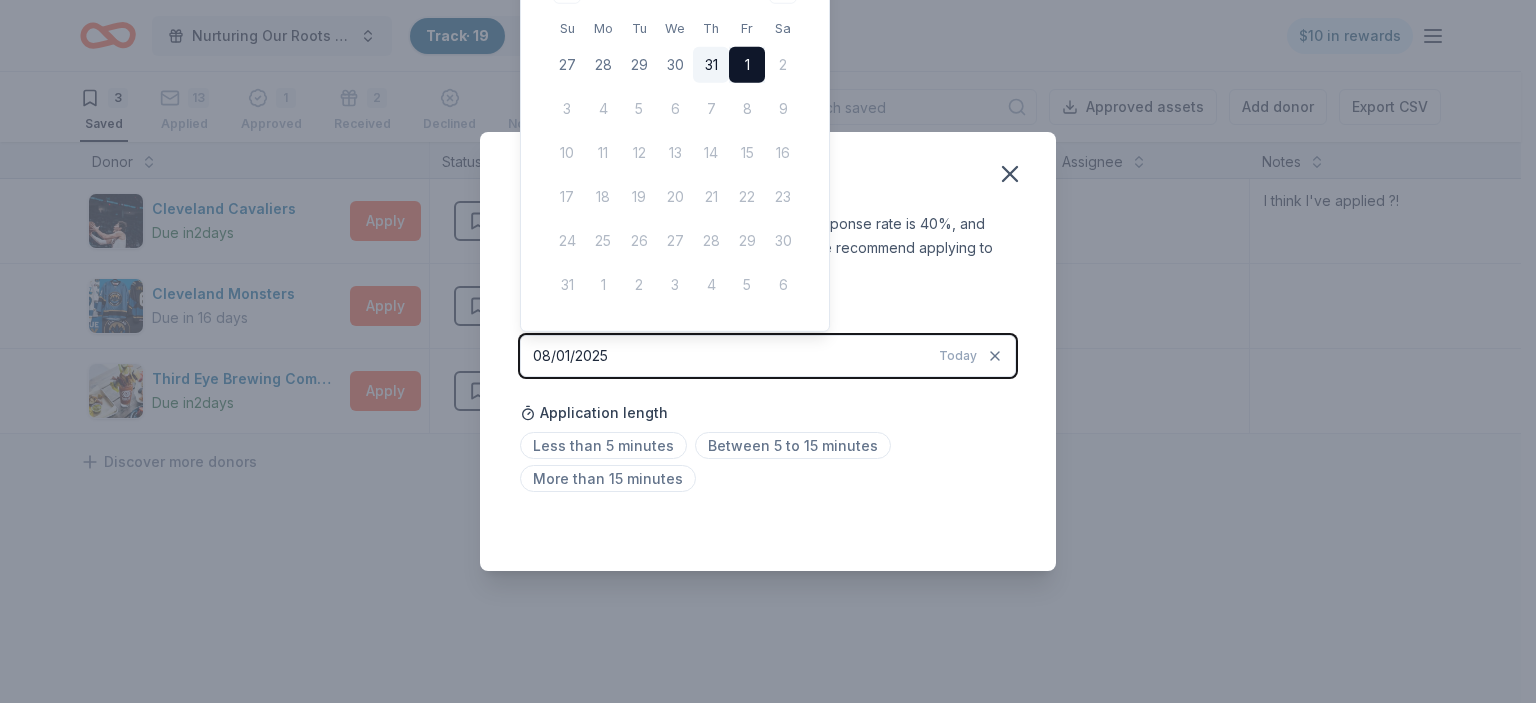 click on "31" at bounding box center [711, 65] 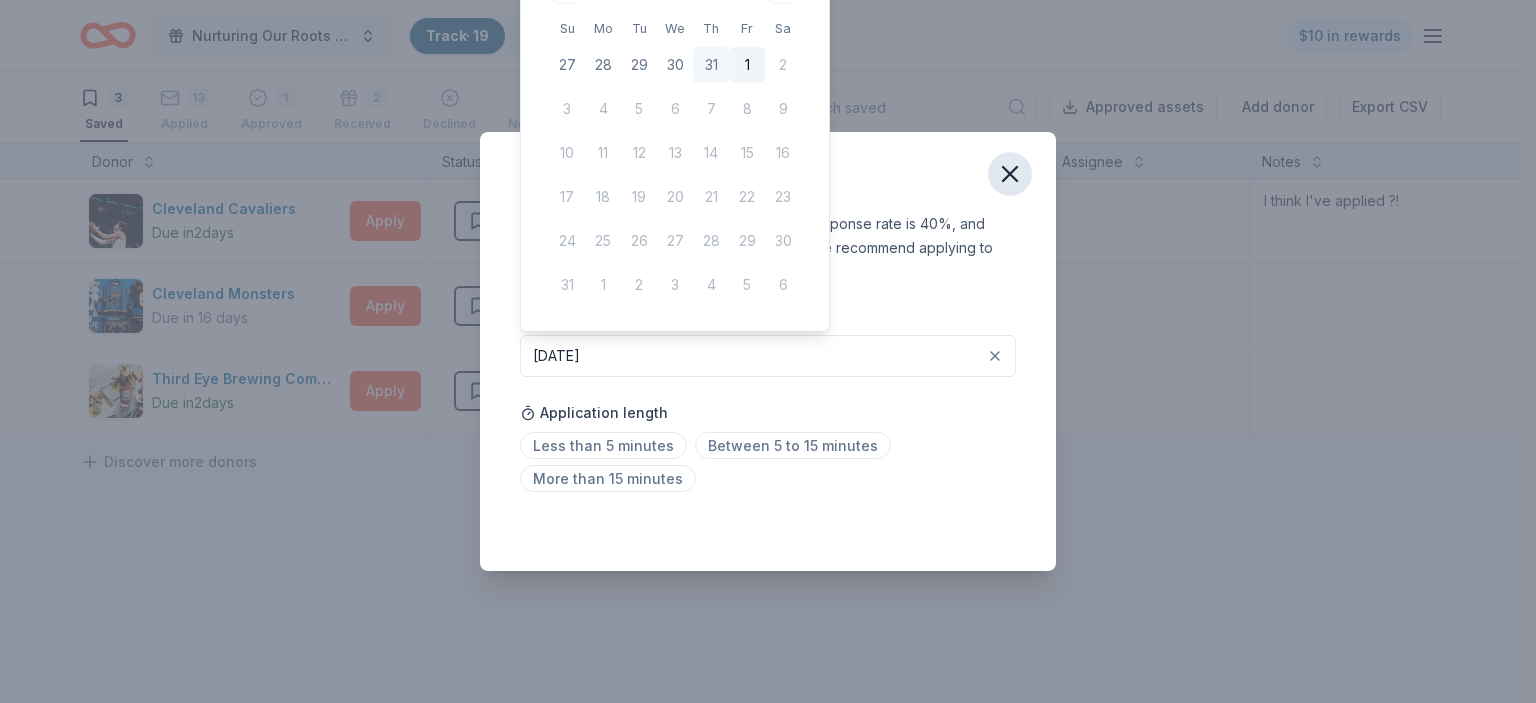 click 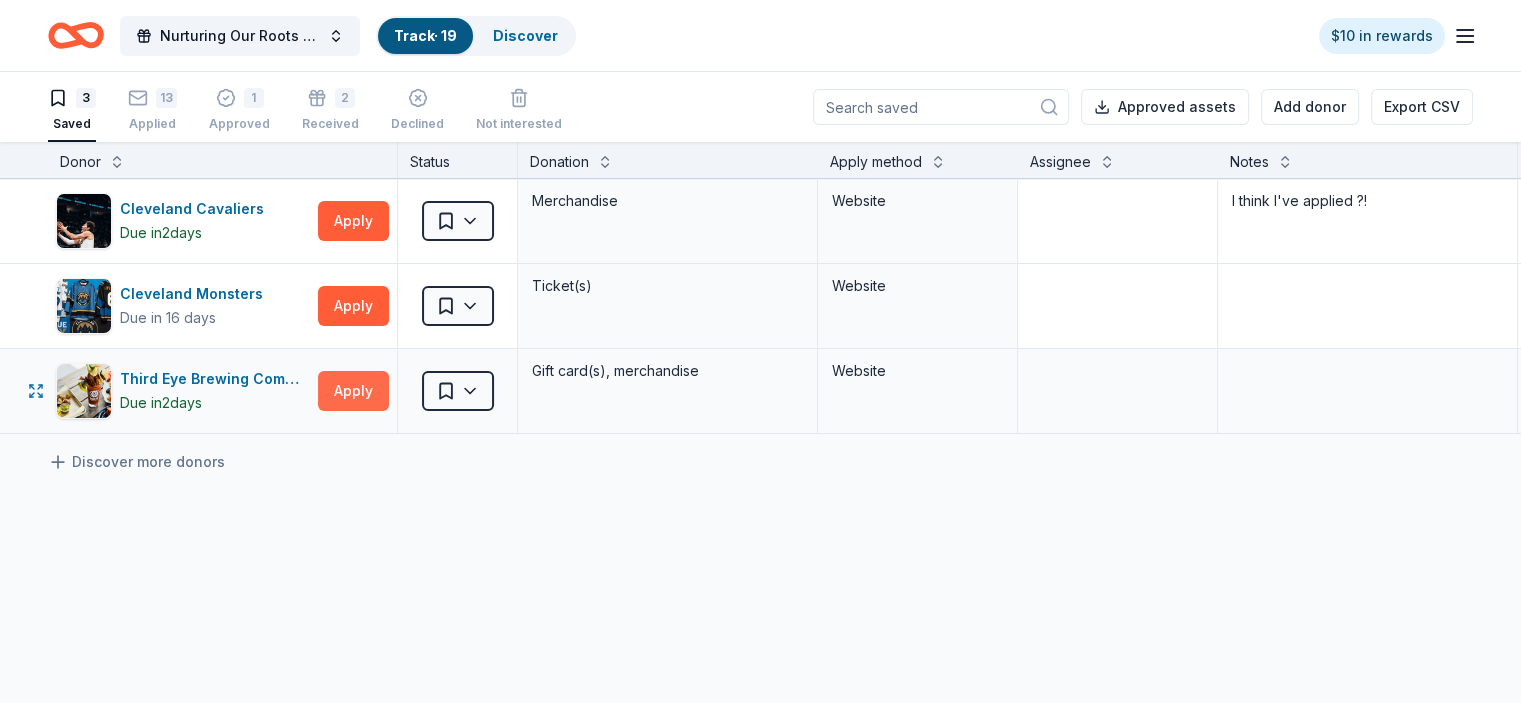click on "Apply" at bounding box center (353, 391) 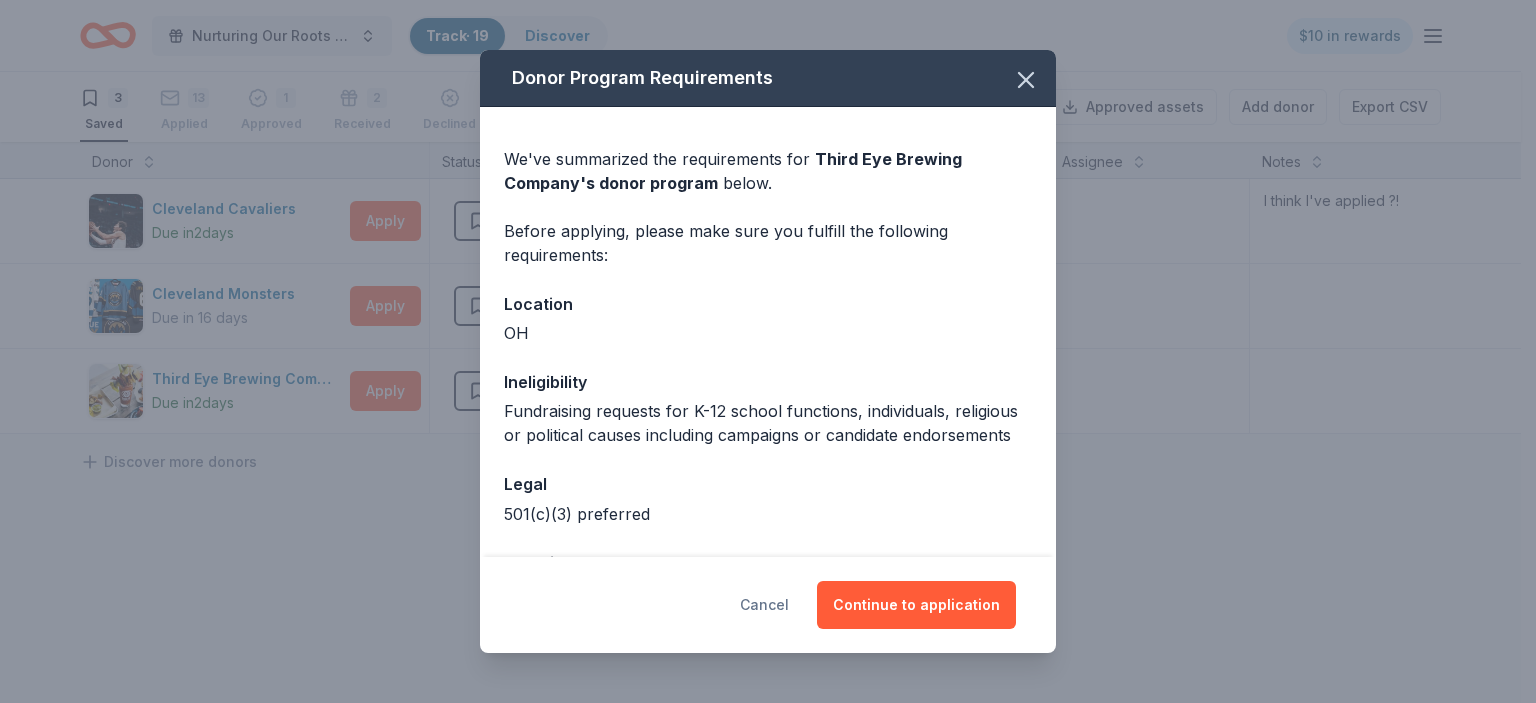 click on "Cancel" at bounding box center [764, 605] 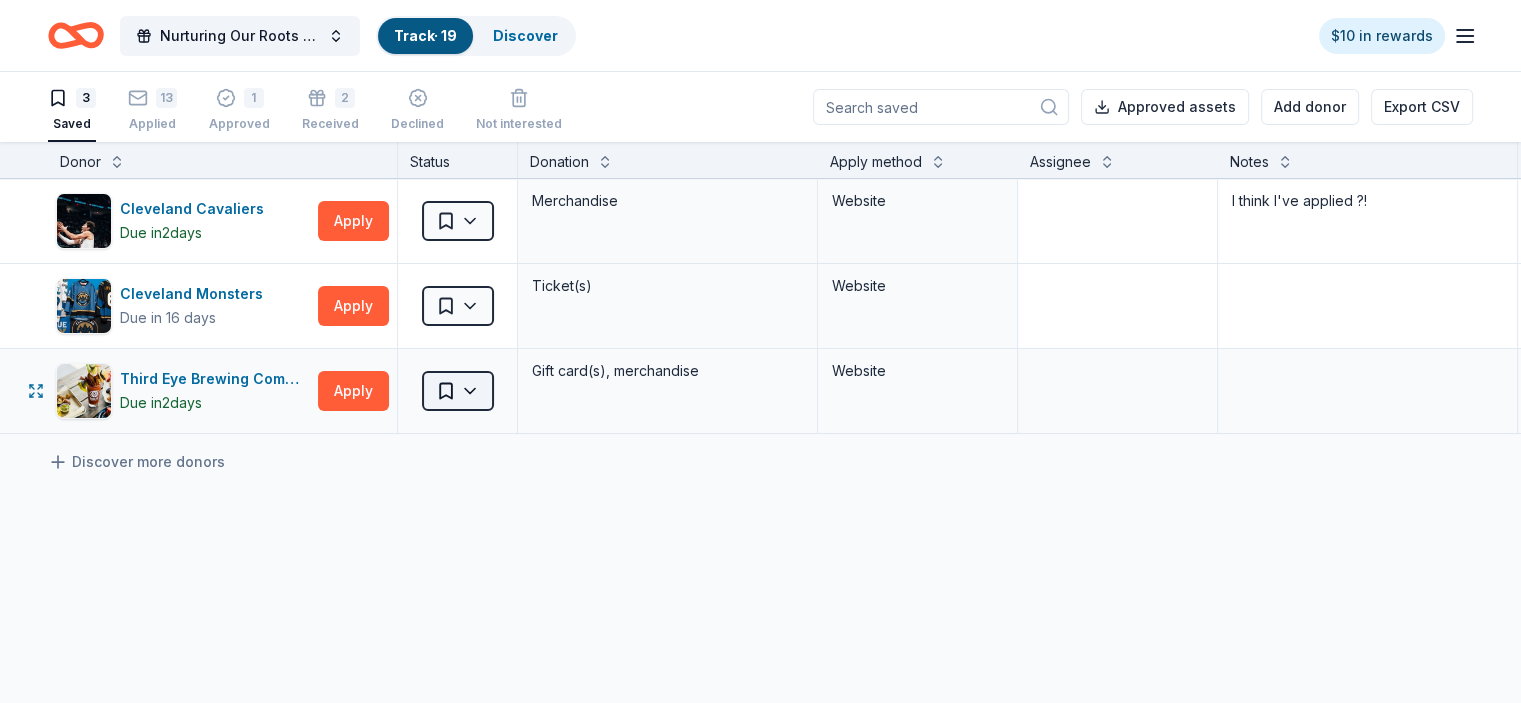 click on "Nurturing Our Roots - Reaching for the Sky Dougbe River School Gala 2025 Track  · 19 Discover $10 in rewards 3 Saved 13 Applied 1 Approved 2 Received Declined Not interested  Approved assets Add donor Export CSV Donor Status Donation Apply method Assignee Notes Cleveland Cavaliers Due in  2  days Apply Saved Merchandise Website I think I've applied ?! Cleveland Monsters Due in 16 days Apply Saved Ticket(s) Website Third Eye Brewing Company Due in  2  days Apply Saved Gift card(s), merchandise Website   Discover more donors Saved" at bounding box center (760, 351) 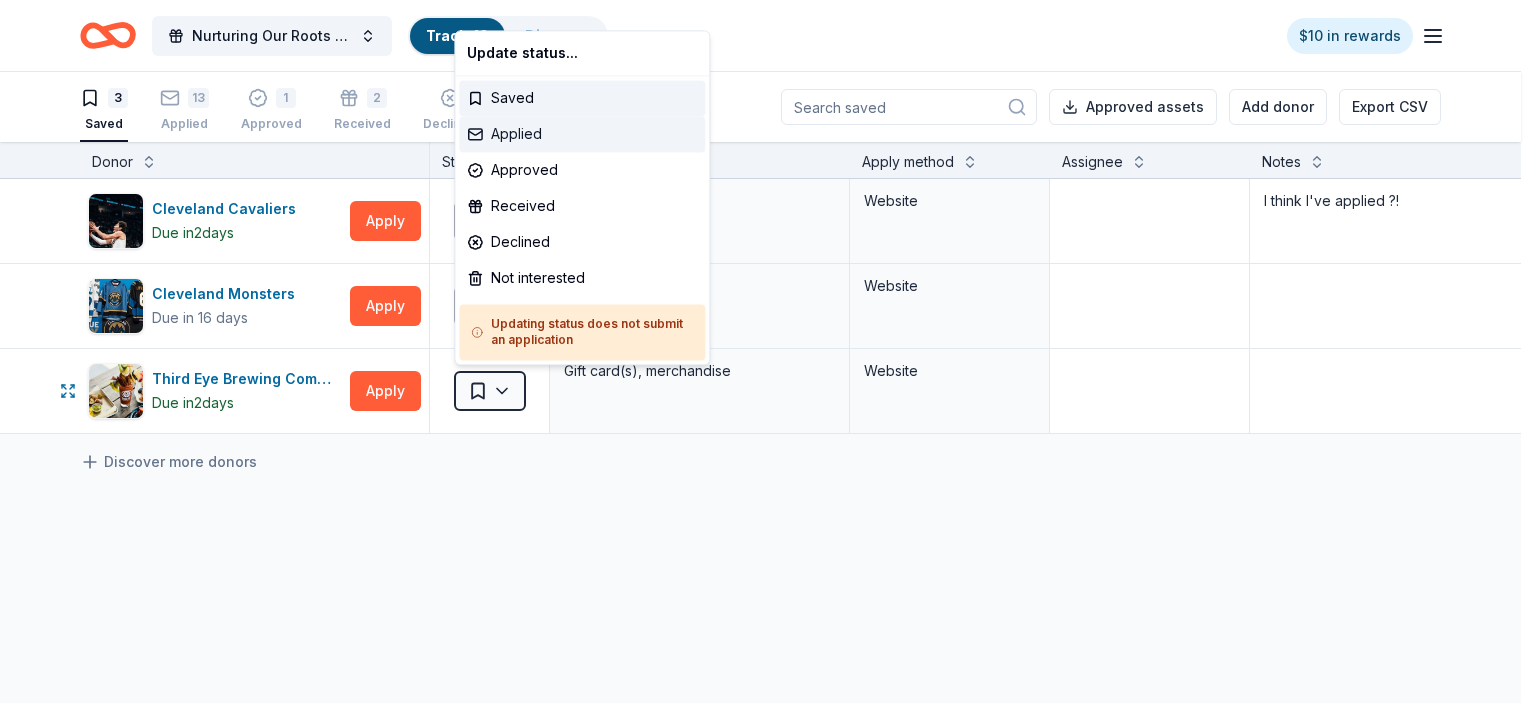 click on "Applied" at bounding box center [582, 134] 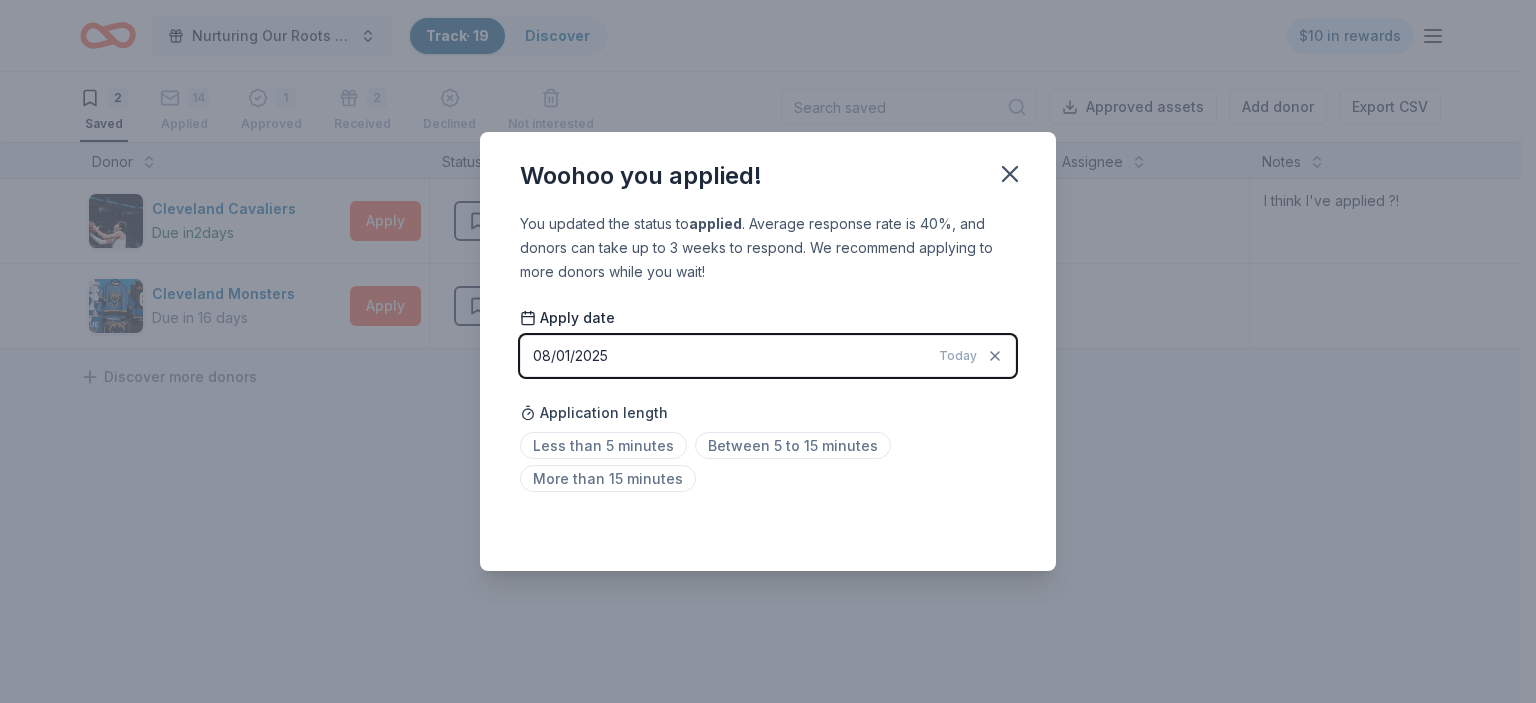 click on "08/01/2025 Today" at bounding box center (768, 356) 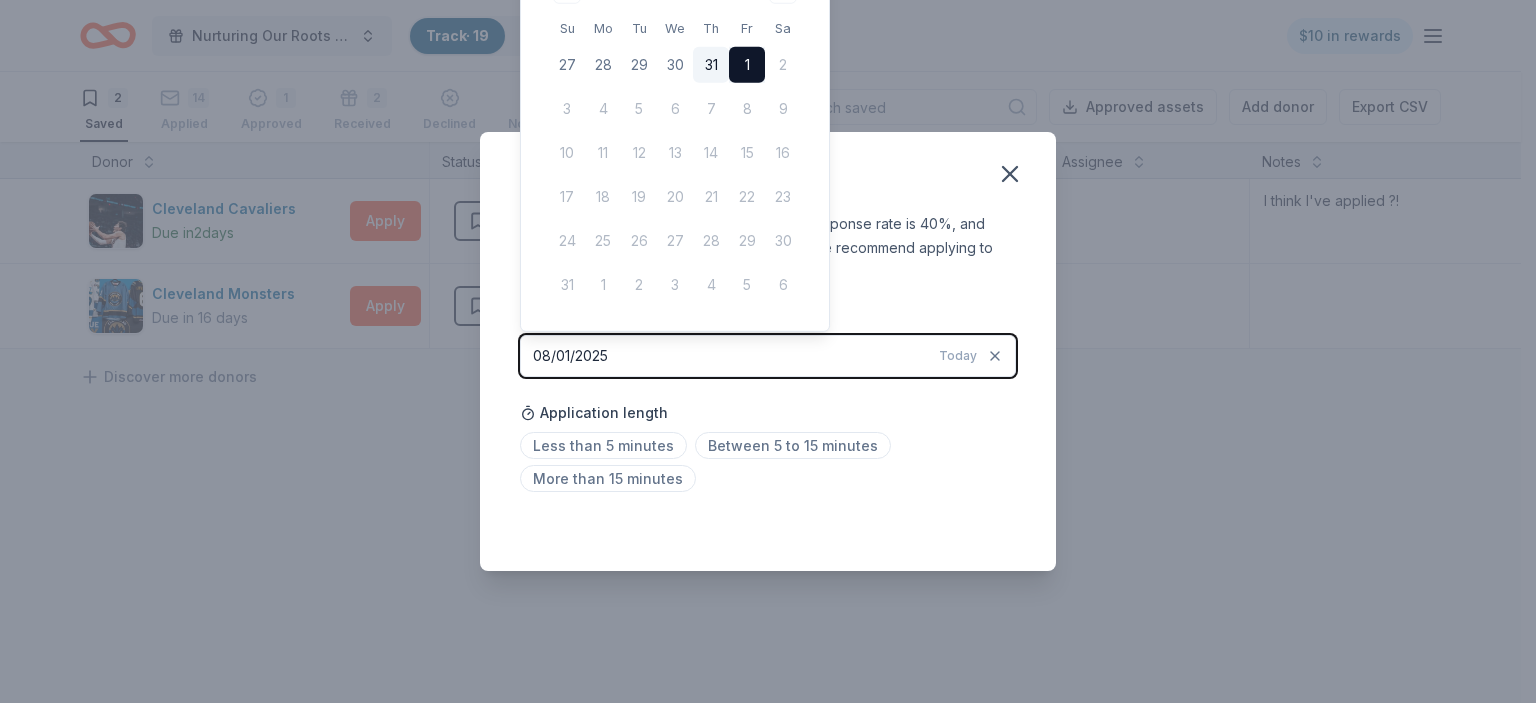 click on "31" at bounding box center (711, 65) 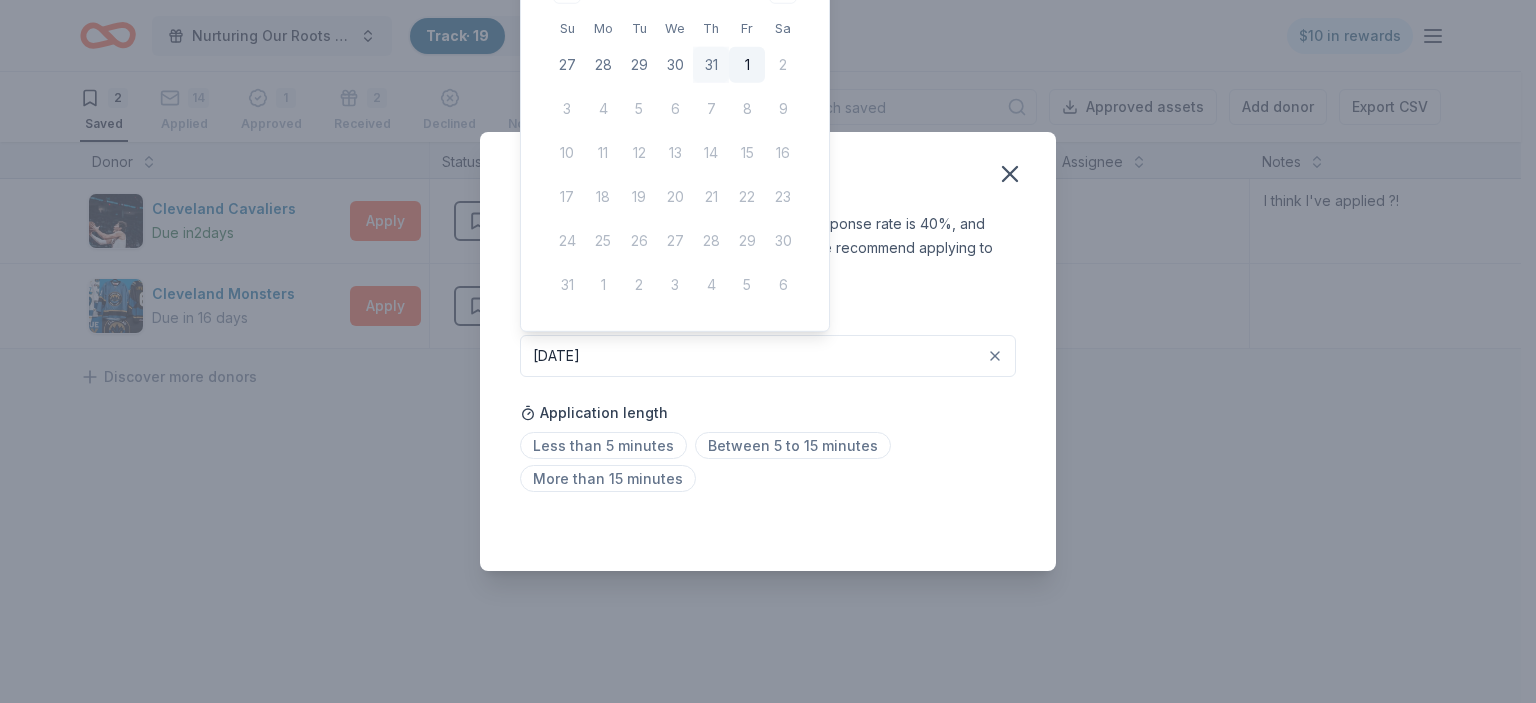 click on "Saved" at bounding box center (768, 527) 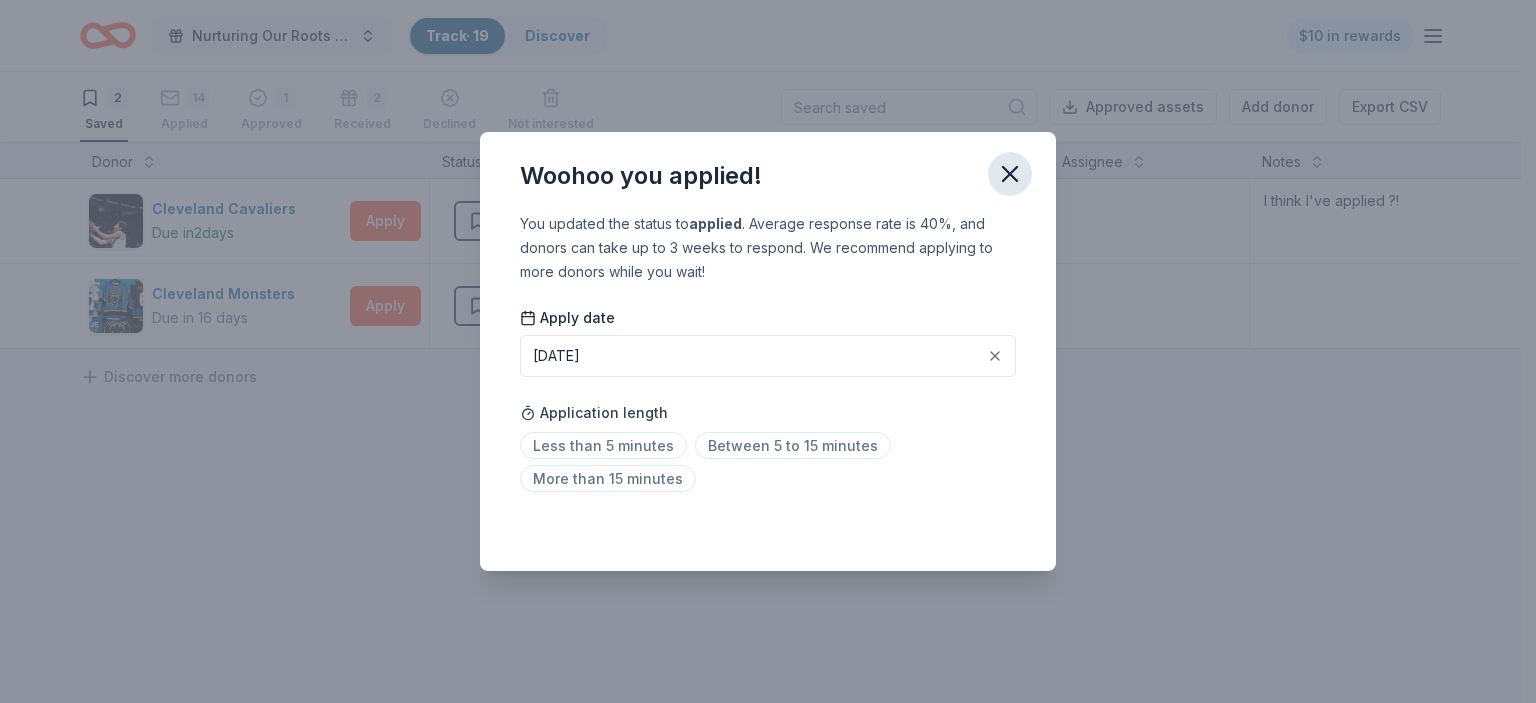 click 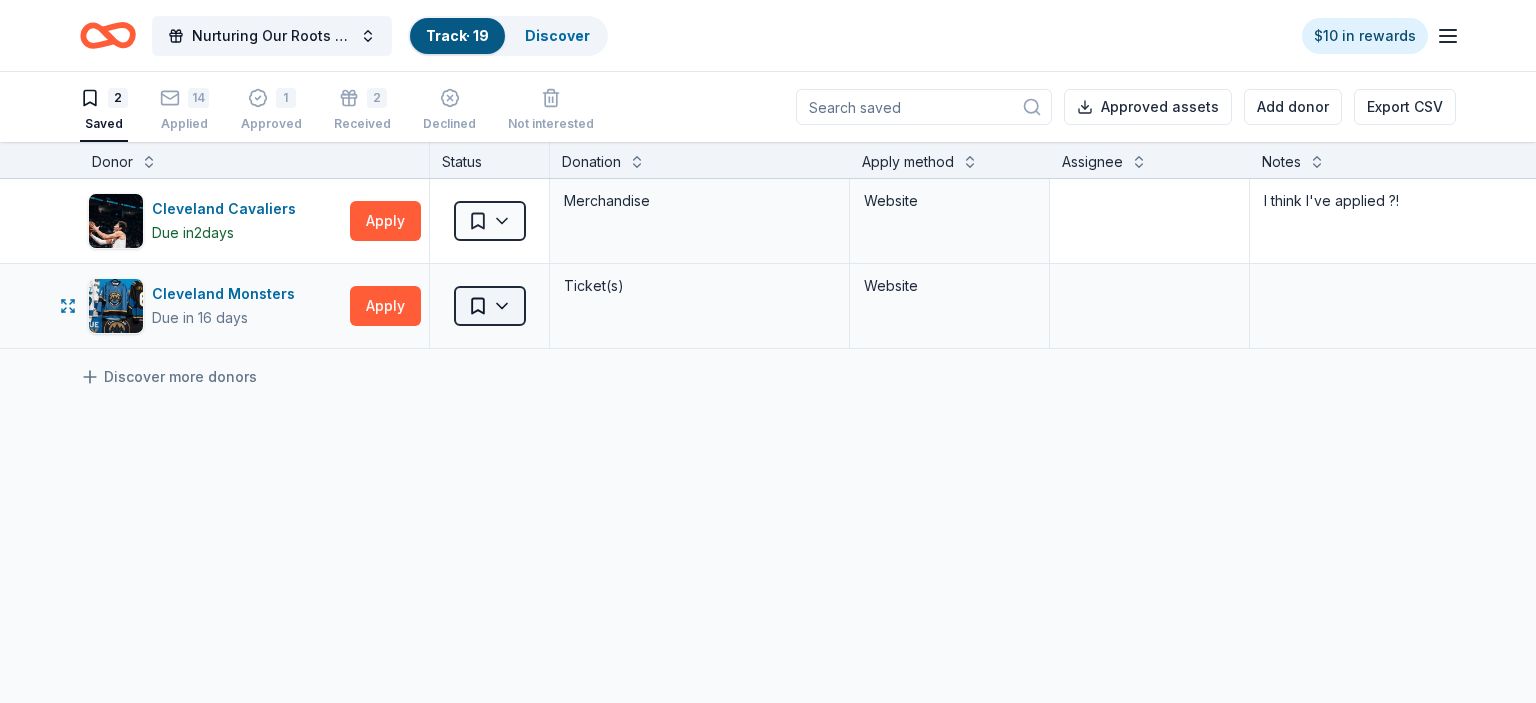 click on "Nurturing Our Roots - Reaching for the Sky Dougbe River School Gala 2025 Track  · 19 Discover $10 in rewards 2 Saved 14 Applied 1 Approved 2 Received Declined Not interested  Approved assets Add donor Export CSV Donor Status Donation Apply method Assignee Notes Cleveland Cavaliers Due in  2  days Apply Saved Merchandise Website I think I've applied ?! Cleveland Monsters Due in 16 days Apply Saved Ticket(s) Website   Discover more donors Saved" at bounding box center (768, 351) 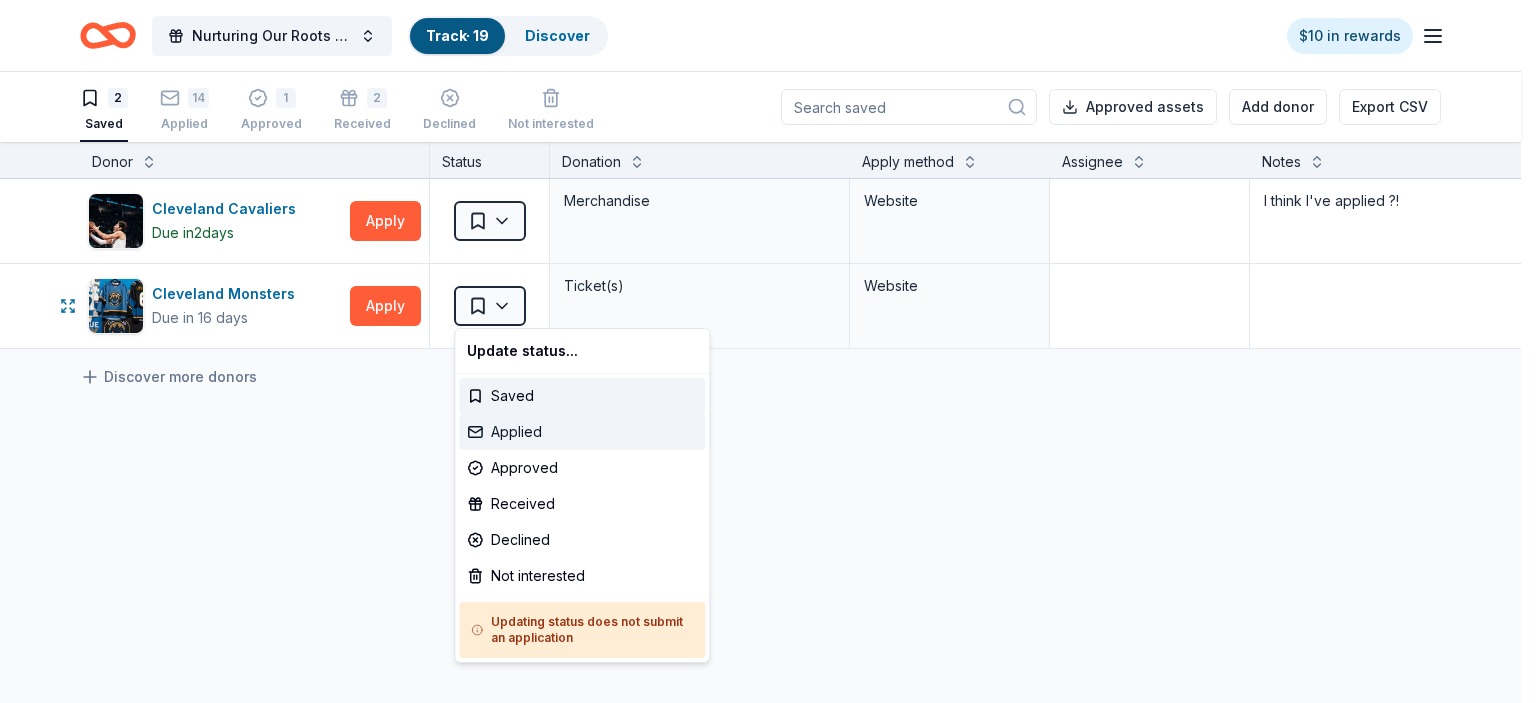 click on "Applied" at bounding box center [582, 432] 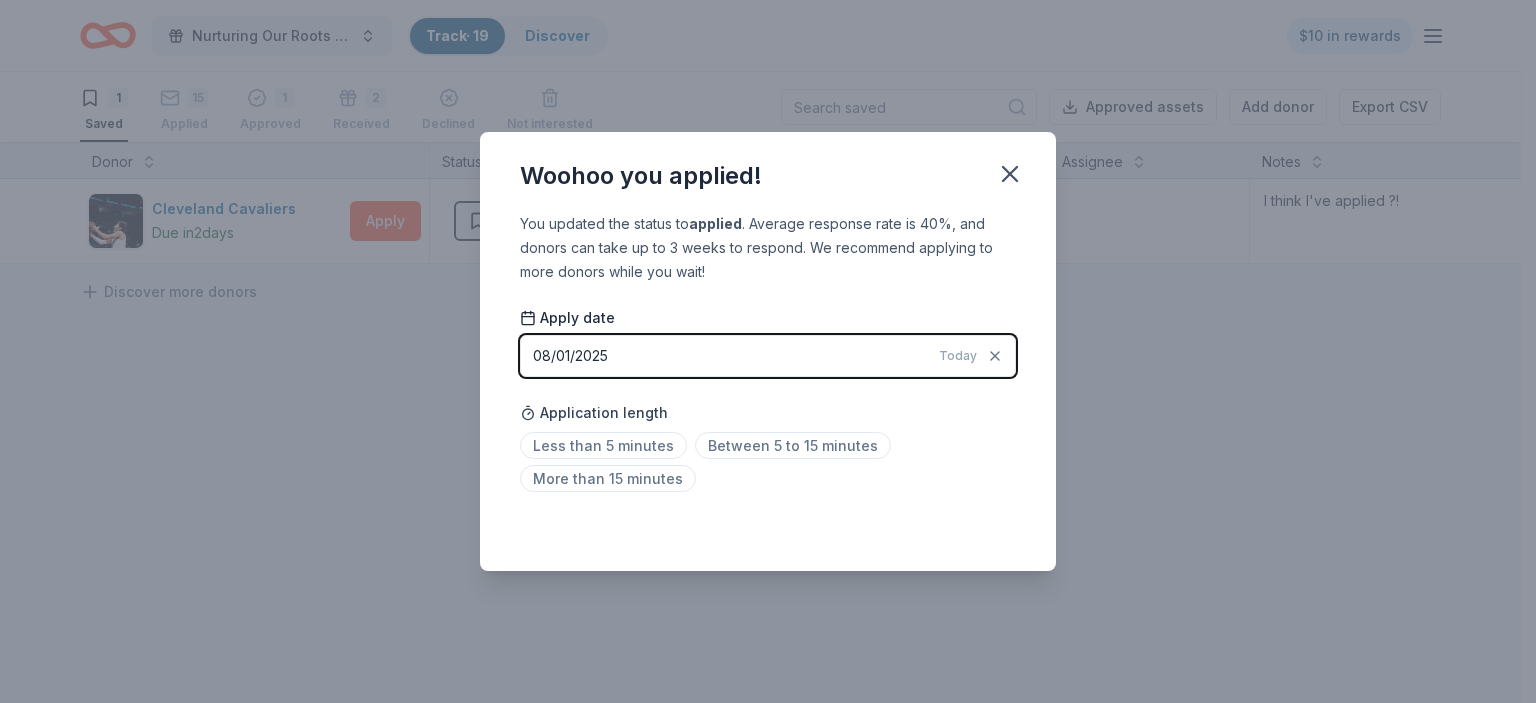 click on "08/01/2025 Today" at bounding box center (768, 356) 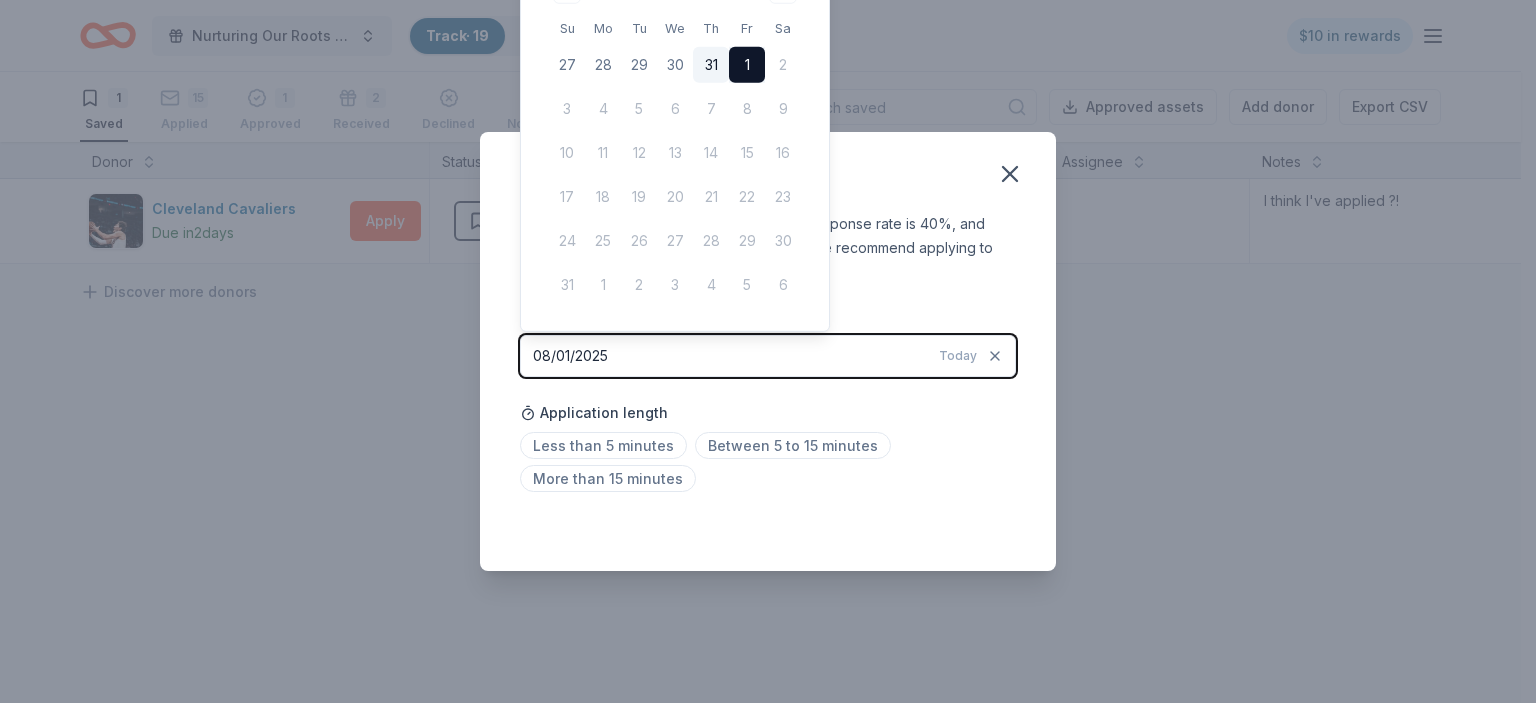 click on "31" at bounding box center (711, 65) 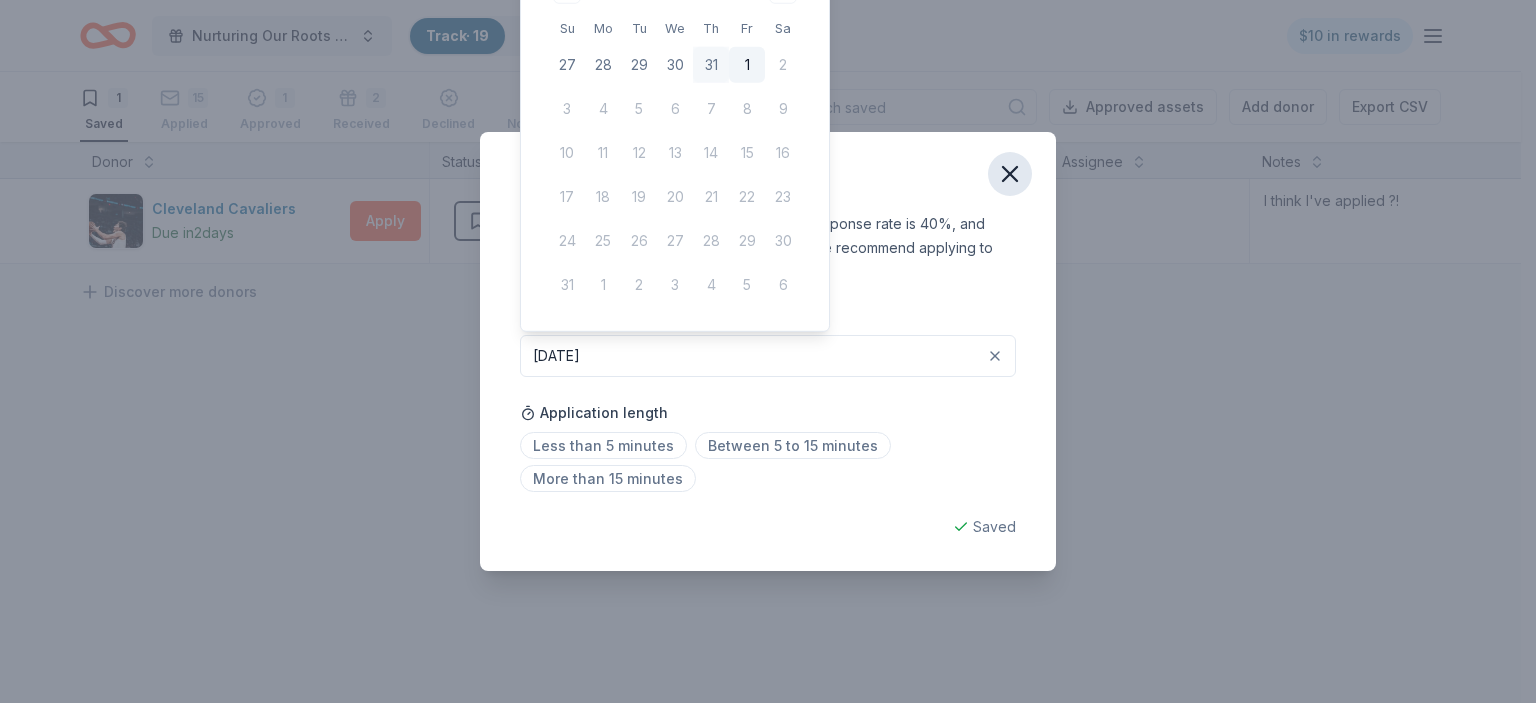 click 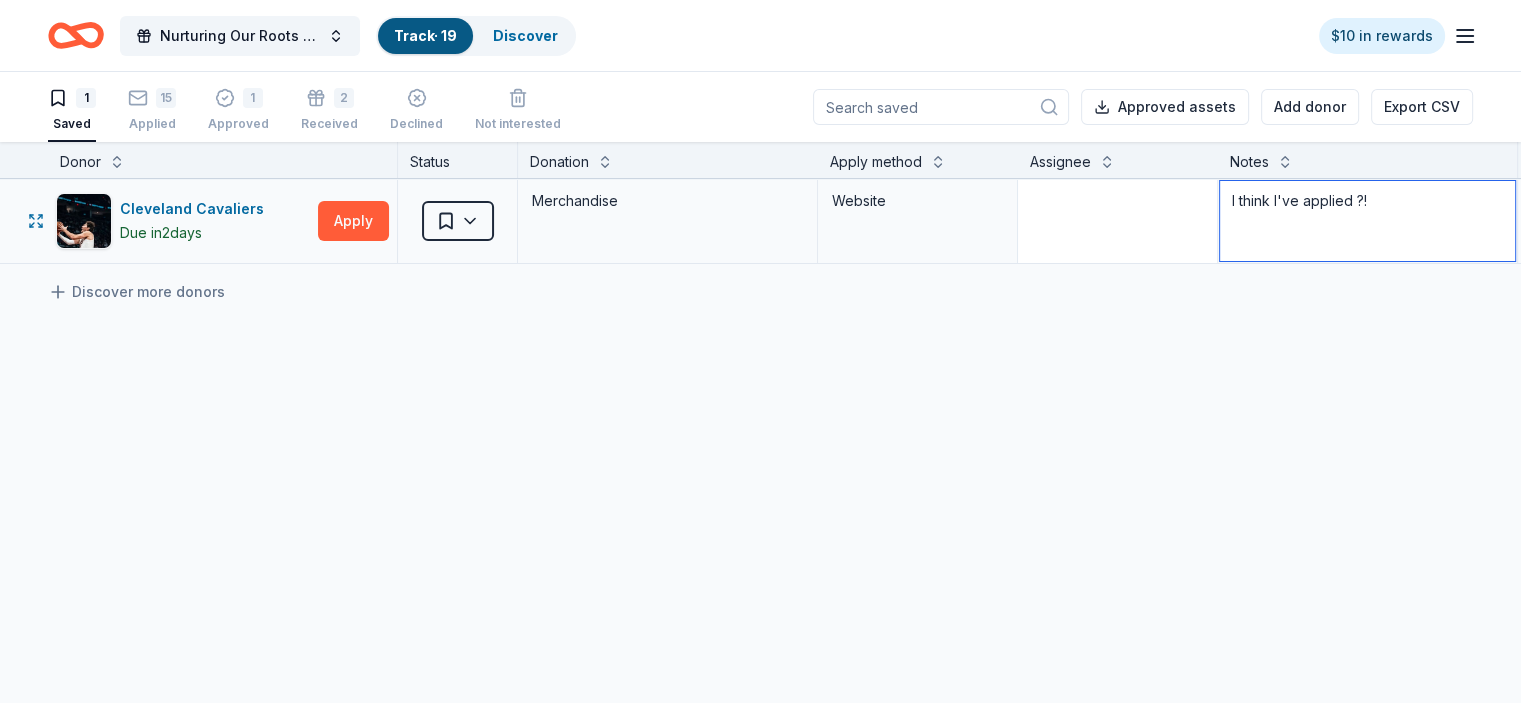 drag, startPoint x: 1407, startPoint y: 197, endPoint x: 1248, endPoint y: 198, distance: 159.00314 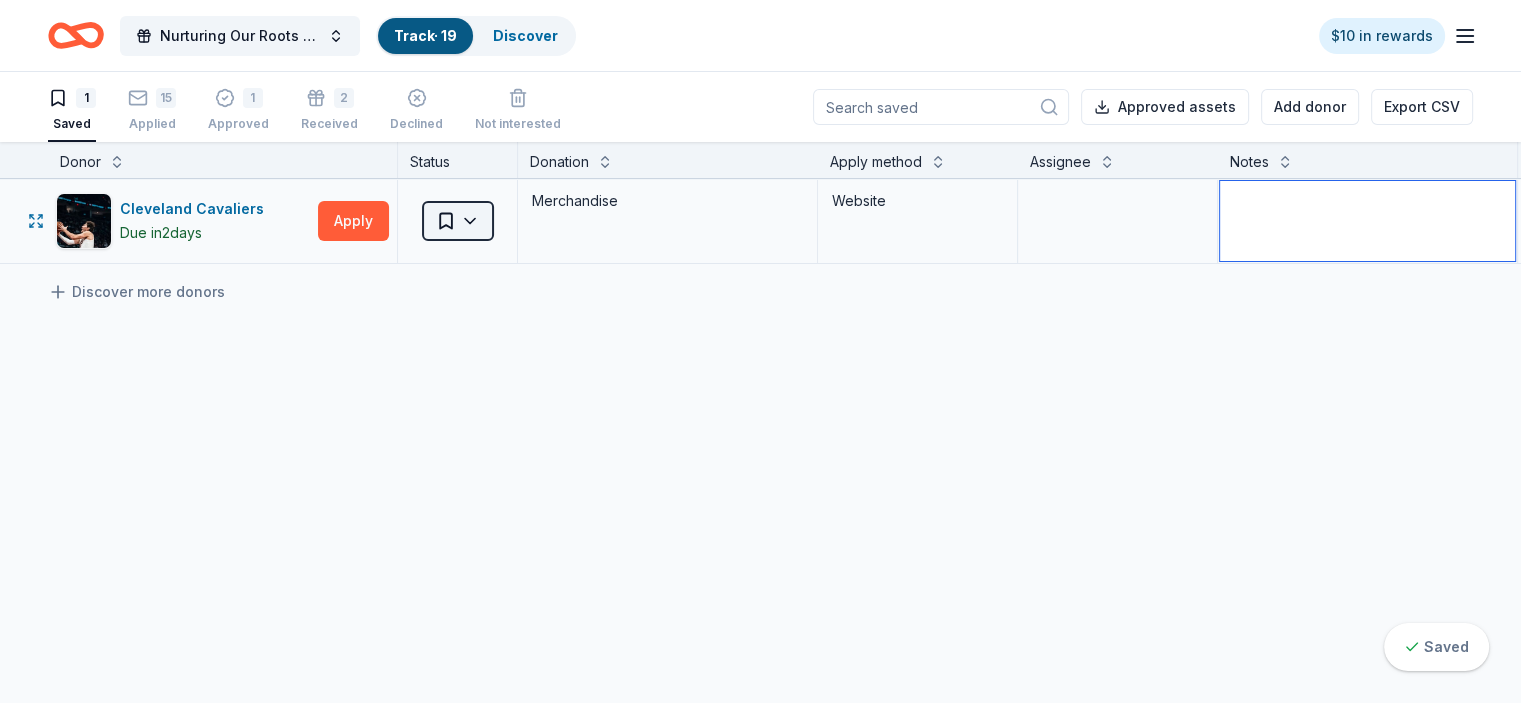 type 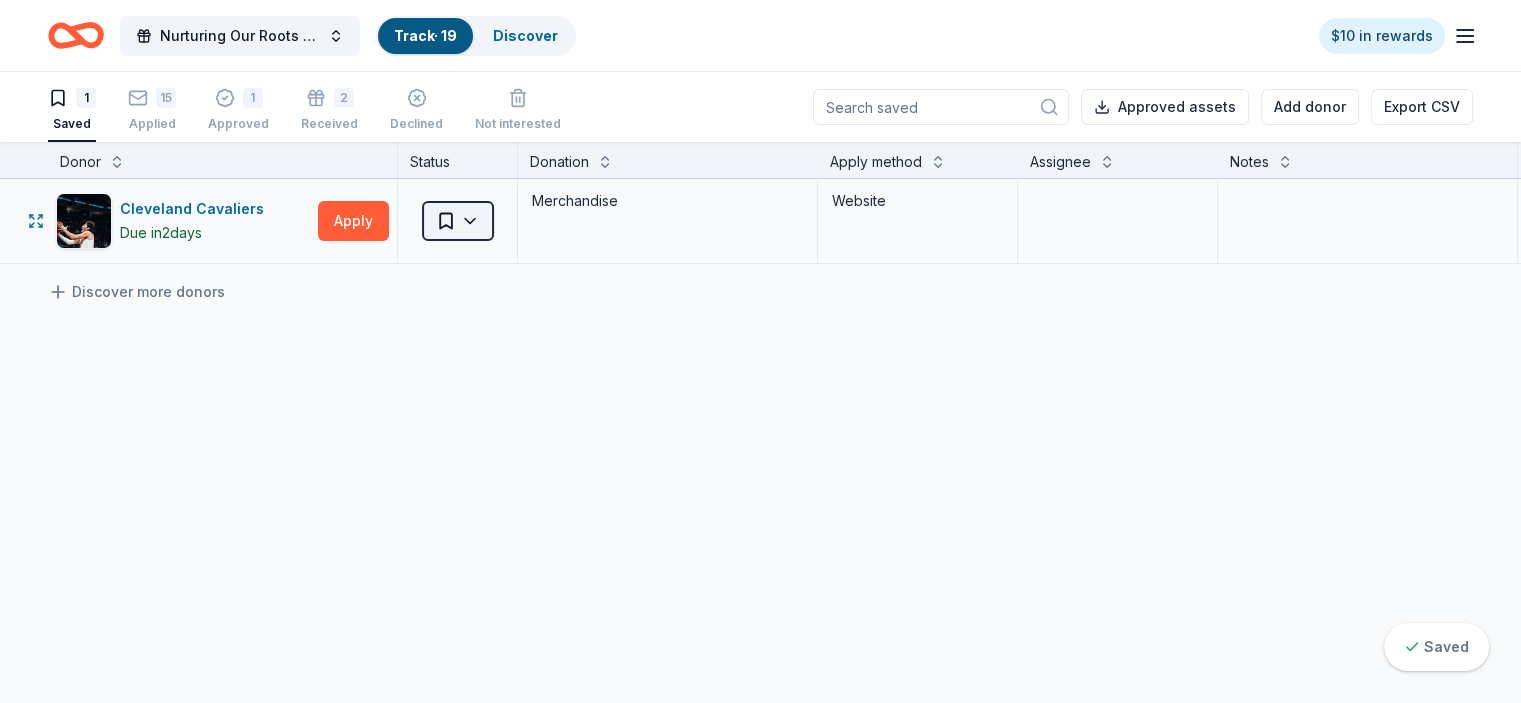 click on "Nurturing Our Roots - Reaching for the Sky Dougbe River School Gala 2025 Track  · 19 Discover $10 in rewards 1 Saved 15 Applied 1 Approved 2 Received Declined Not interested  Approved assets Add donor Export CSV Donor Status Donation Apply method Assignee Notes Cleveland Cavaliers Due in  2  days Apply Saved Merchandise Website   Discover more donors Saved" at bounding box center (760, 351) 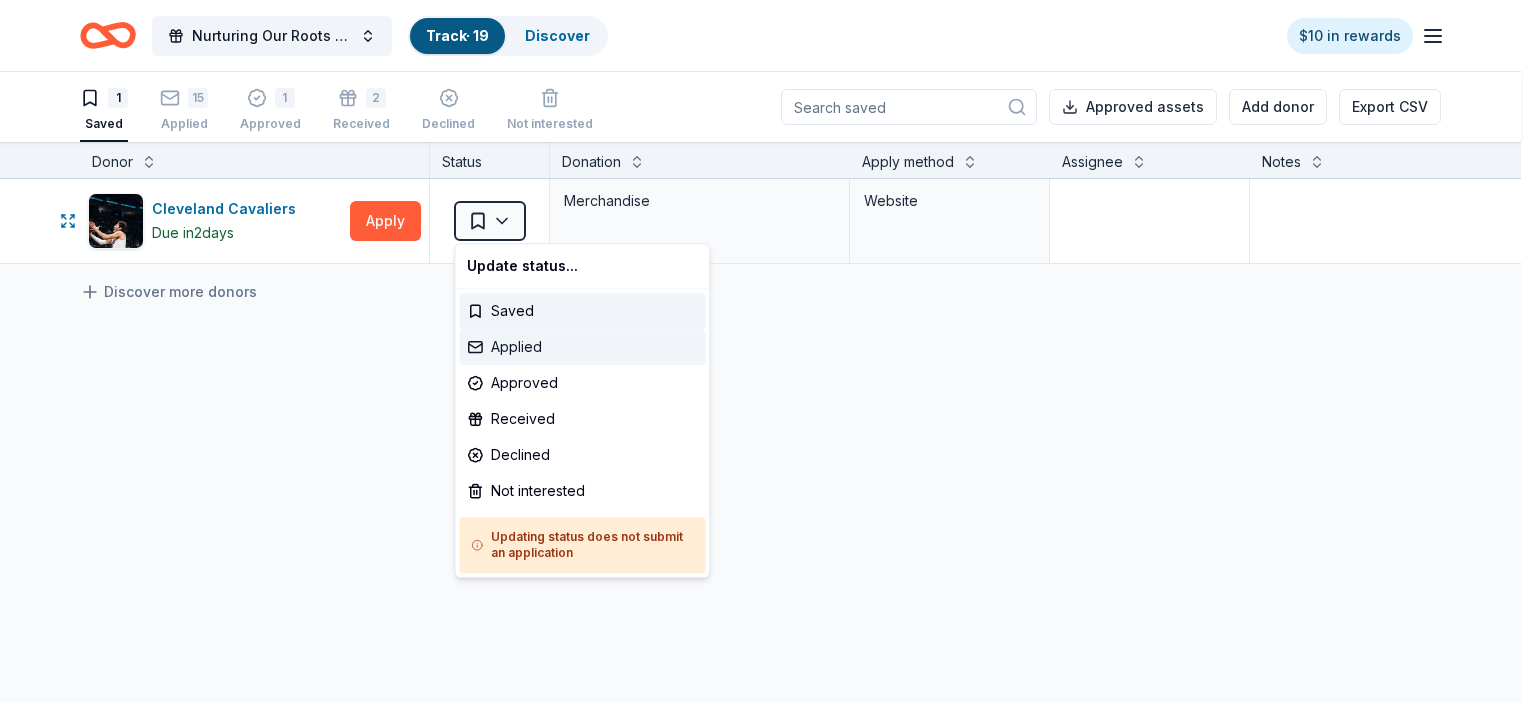 click on "Applied" at bounding box center [582, 347] 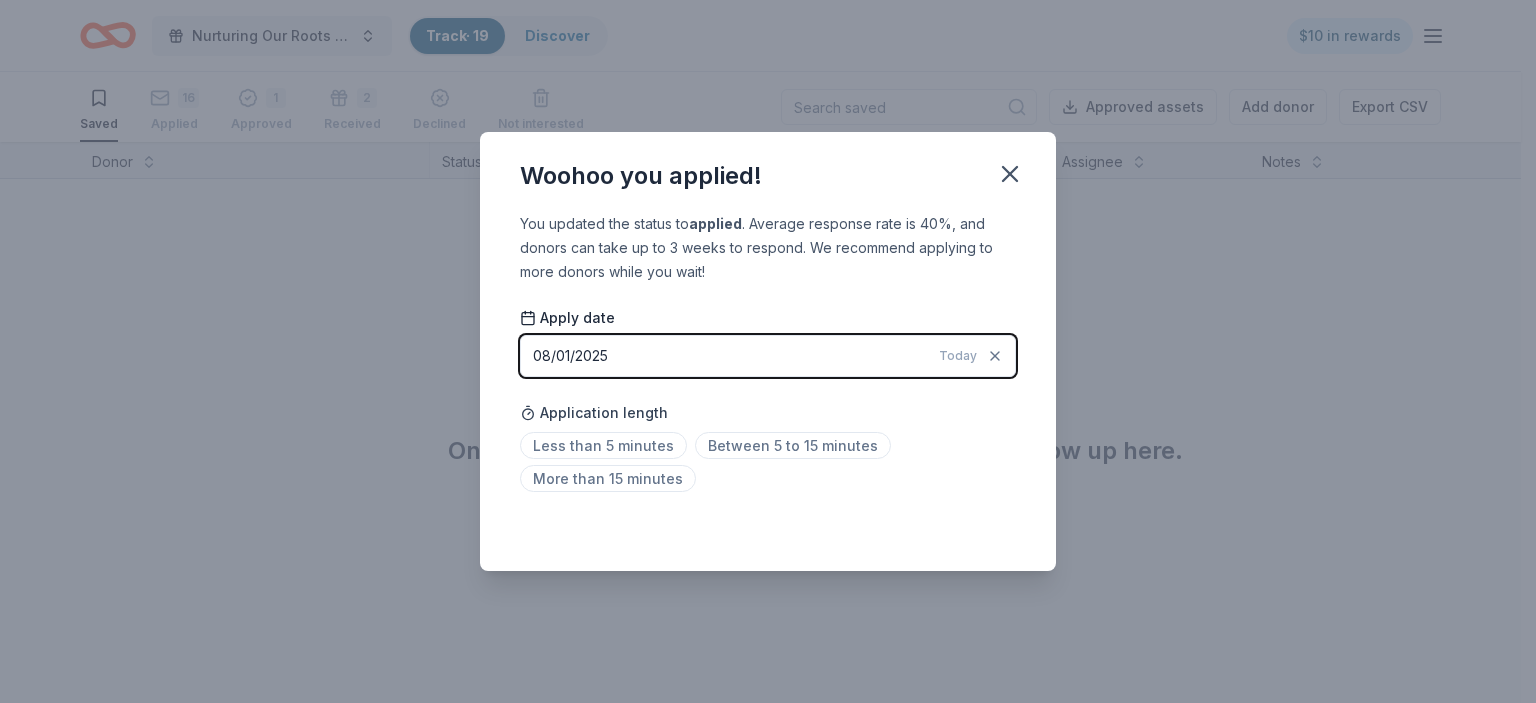 click on "08/01/2025 Today" at bounding box center (768, 356) 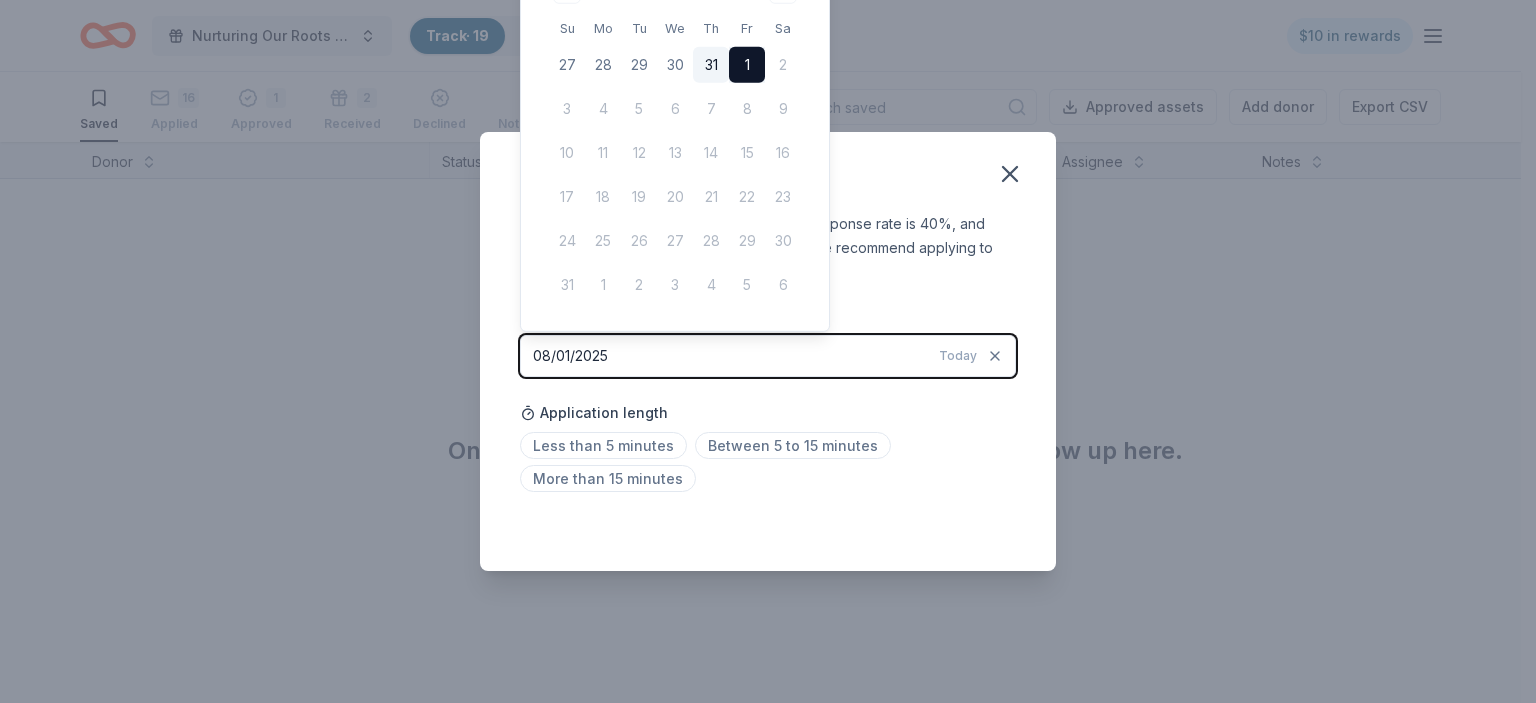 click on "31" at bounding box center [711, 65] 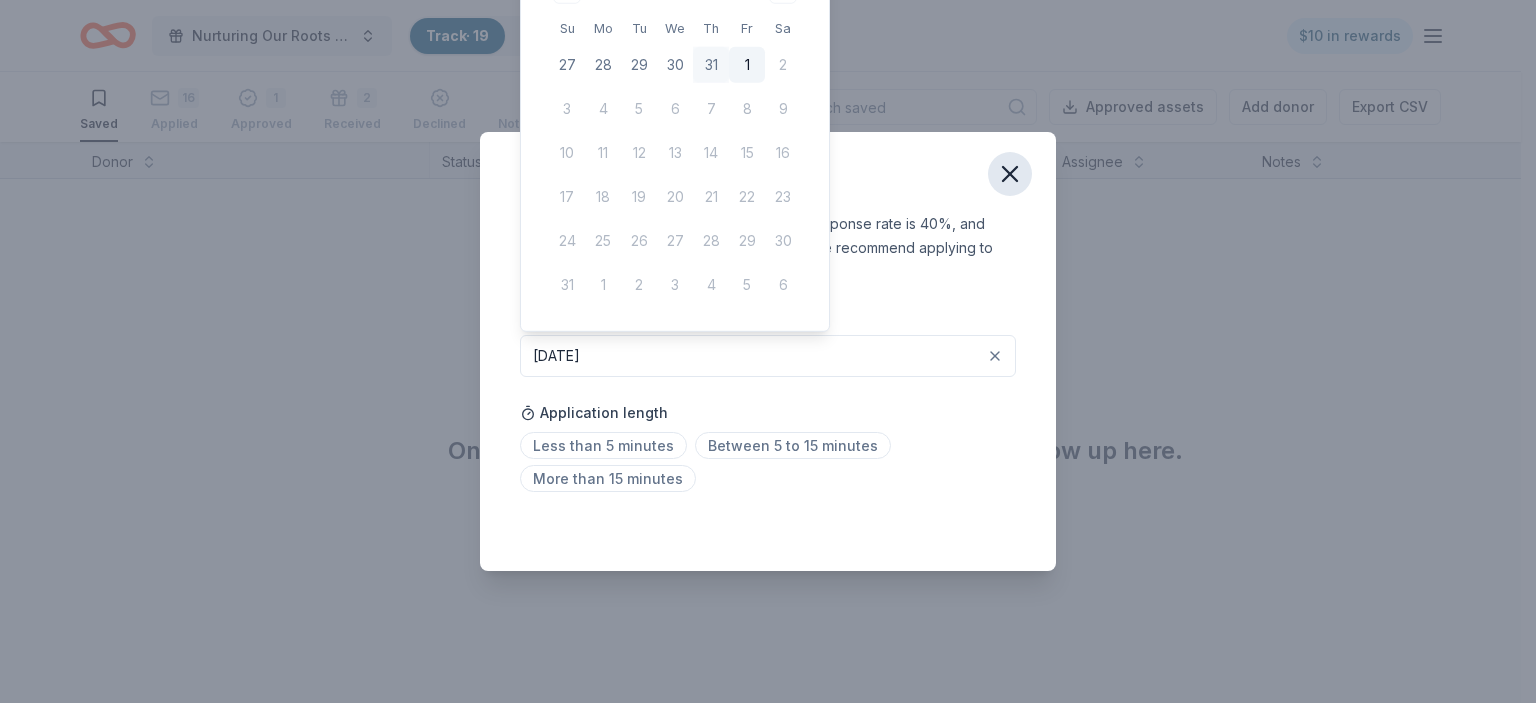 click 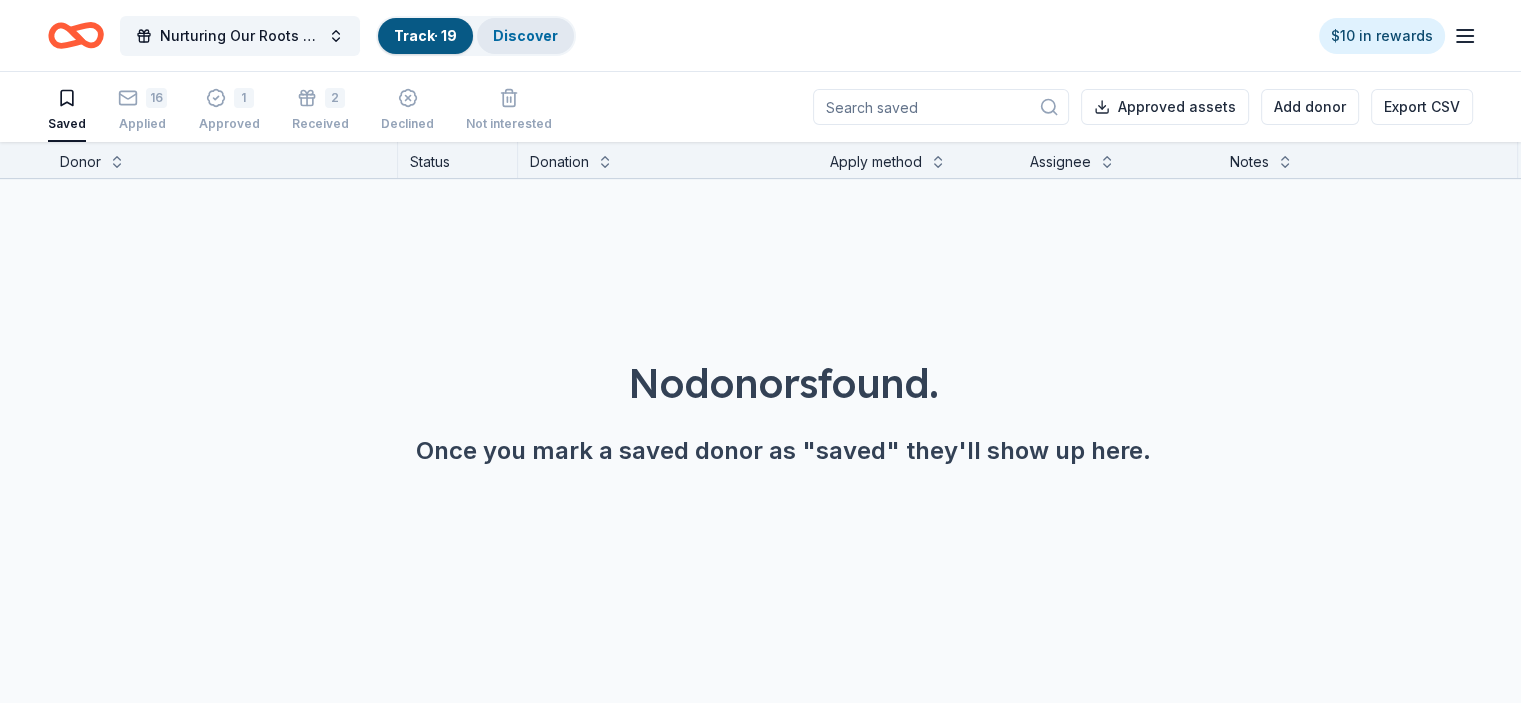 click on "Discover" at bounding box center (525, 35) 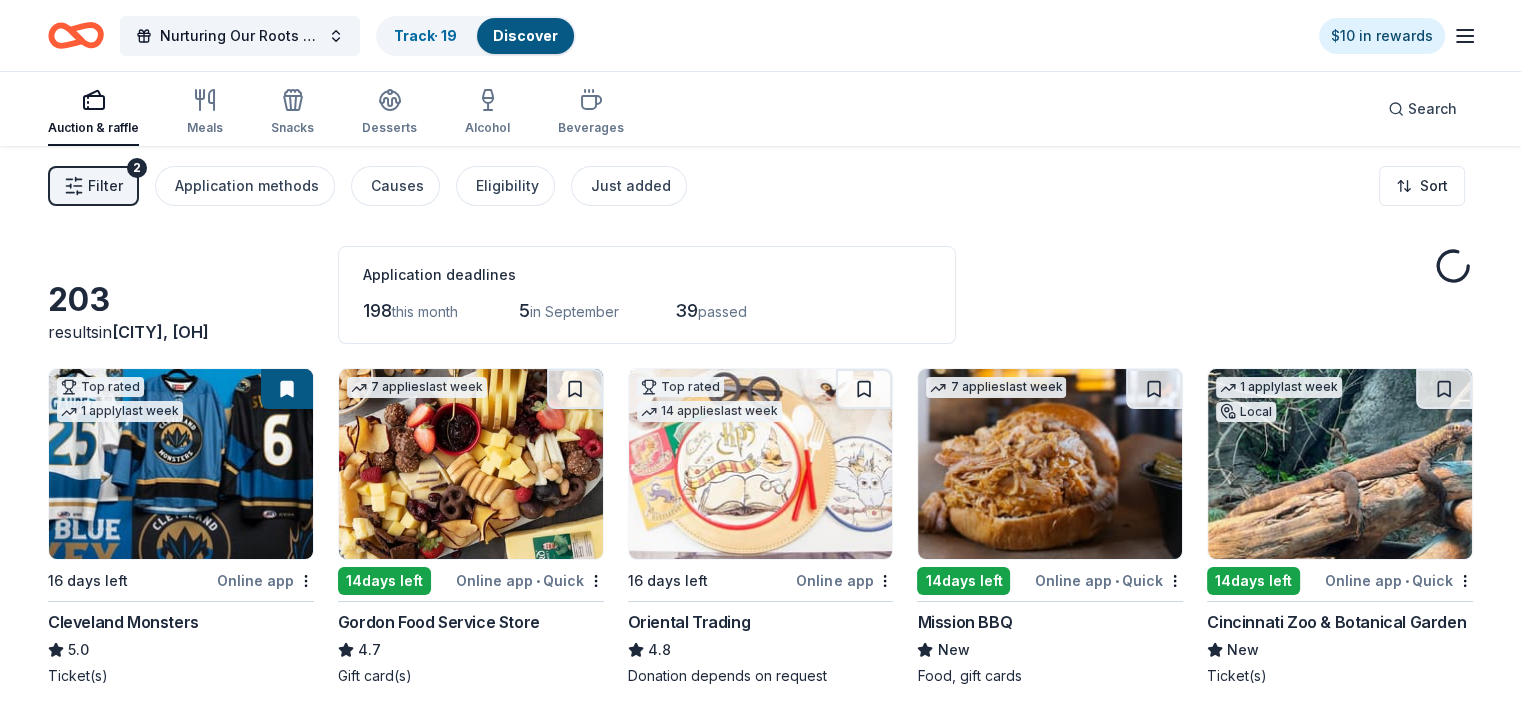 scroll, scrollTop: 0, scrollLeft: 0, axis: both 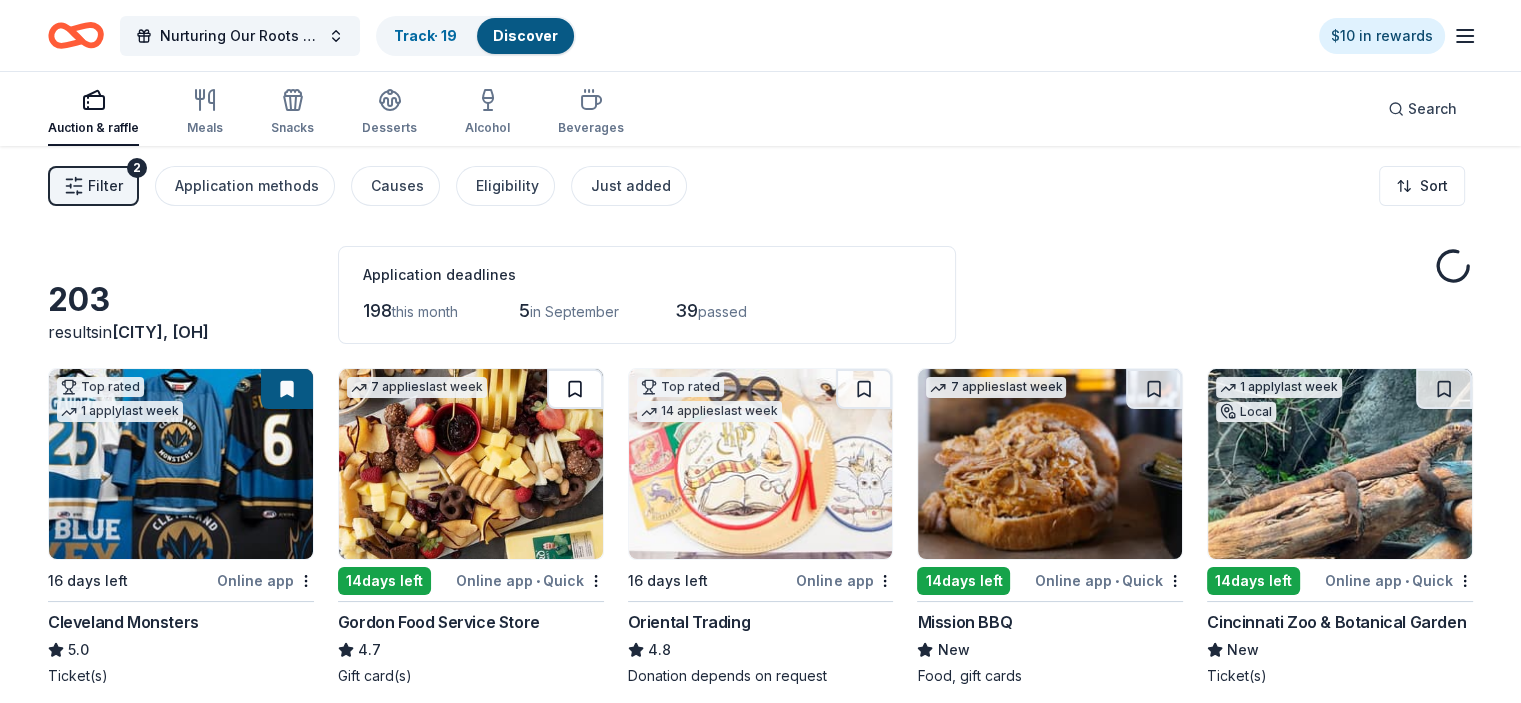 click at bounding box center (575, 389) 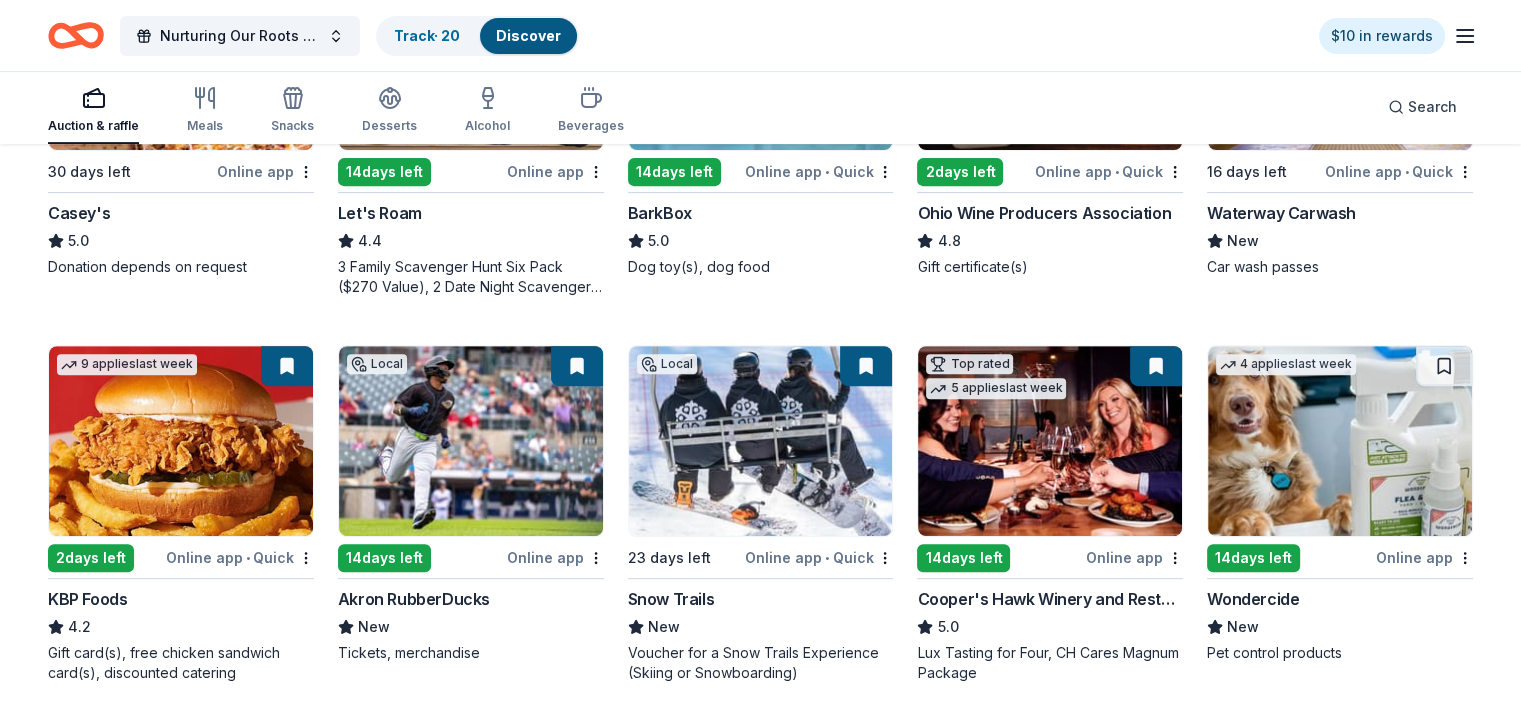scroll, scrollTop: 813, scrollLeft: 0, axis: vertical 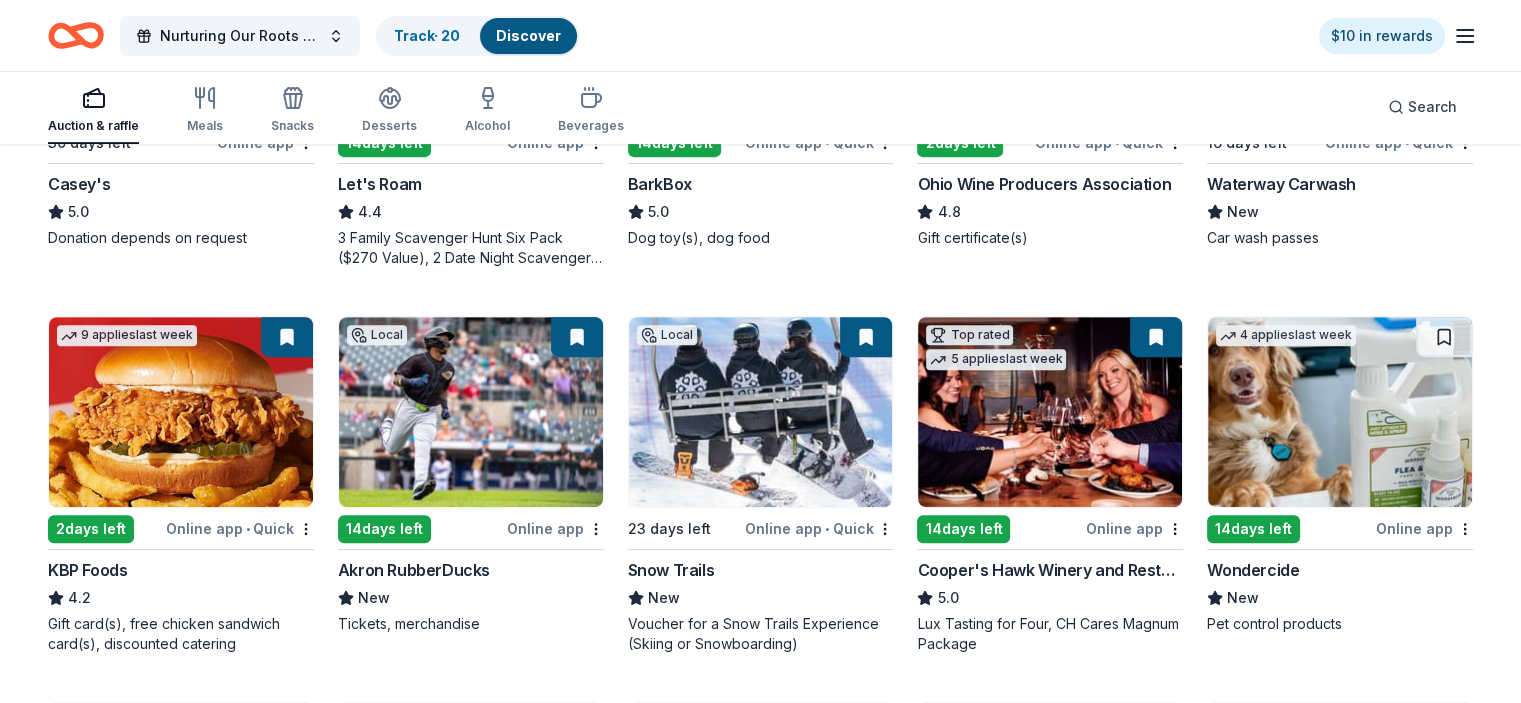 drag, startPoint x: 1035, startPoint y: 43, endPoint x: 1477, endPoint y: 403, distance: 570.05615 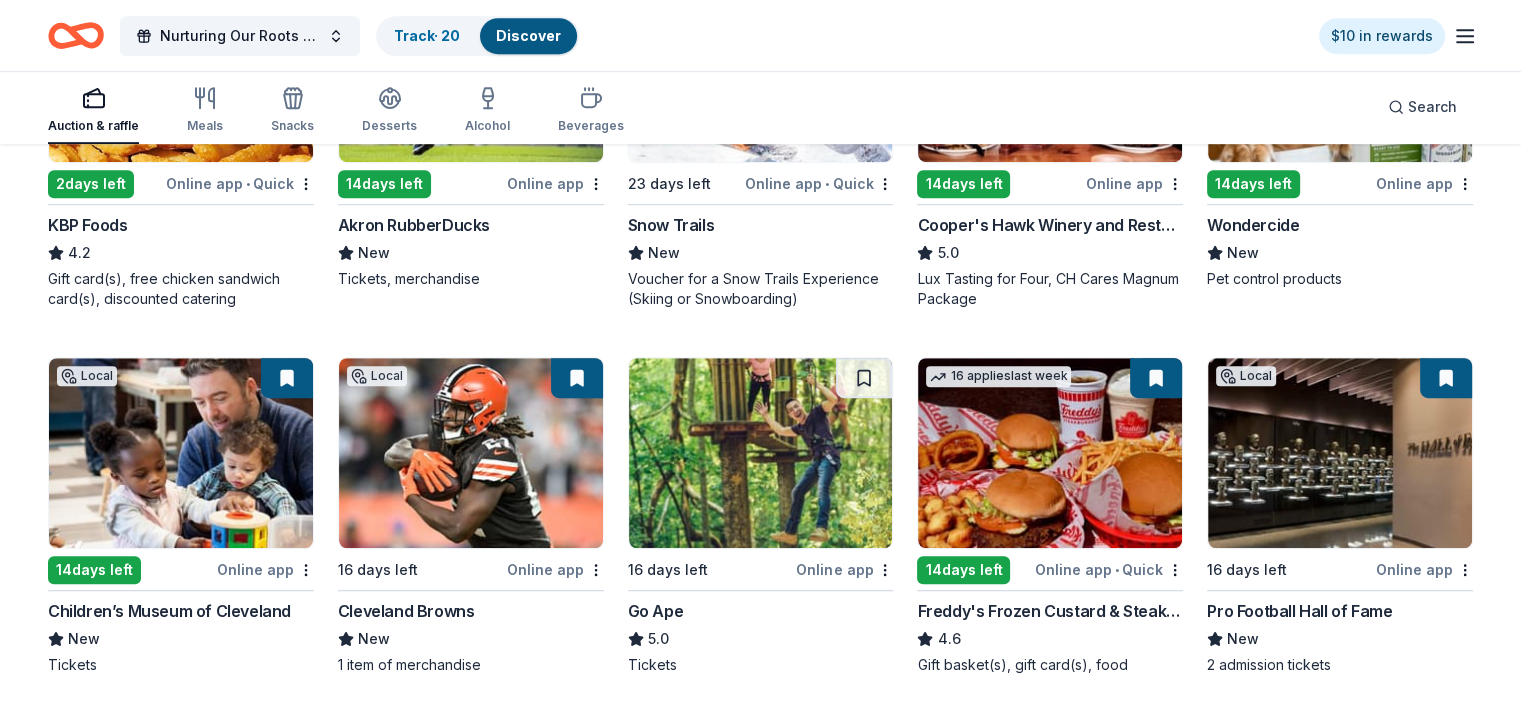 scroll, scrollTop: 1203, scrollLeft: 0, axis: vertical 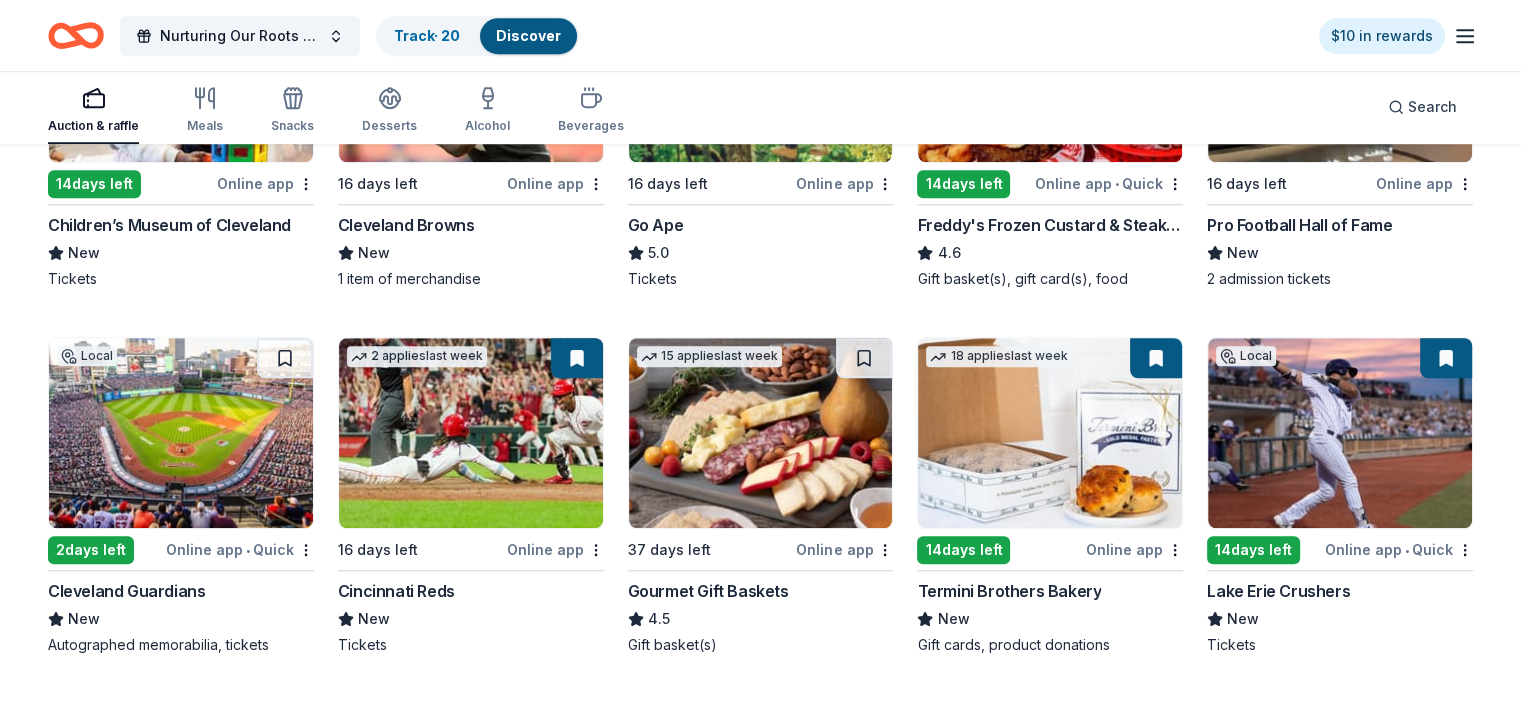 click at bounding box center (181, 433) 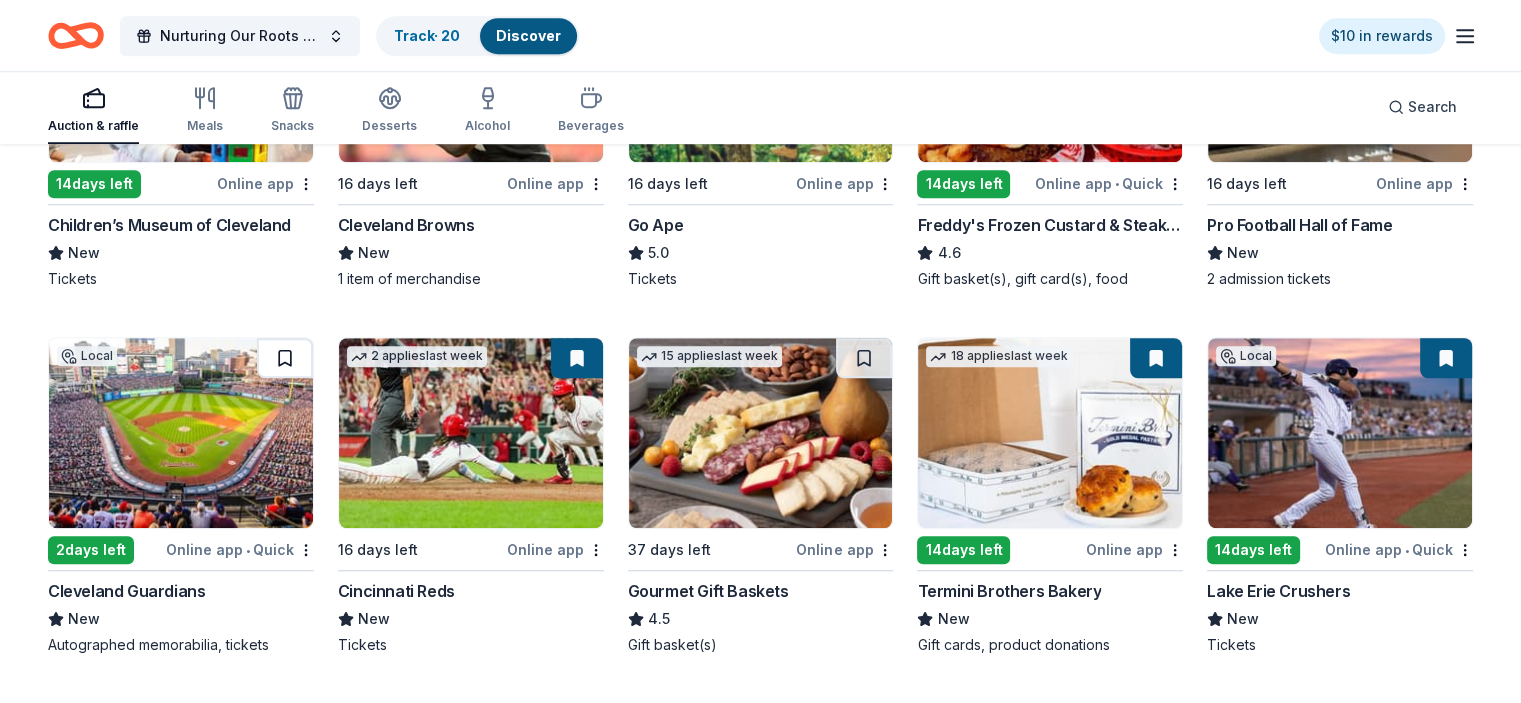 click at bounding box center (285, 358) 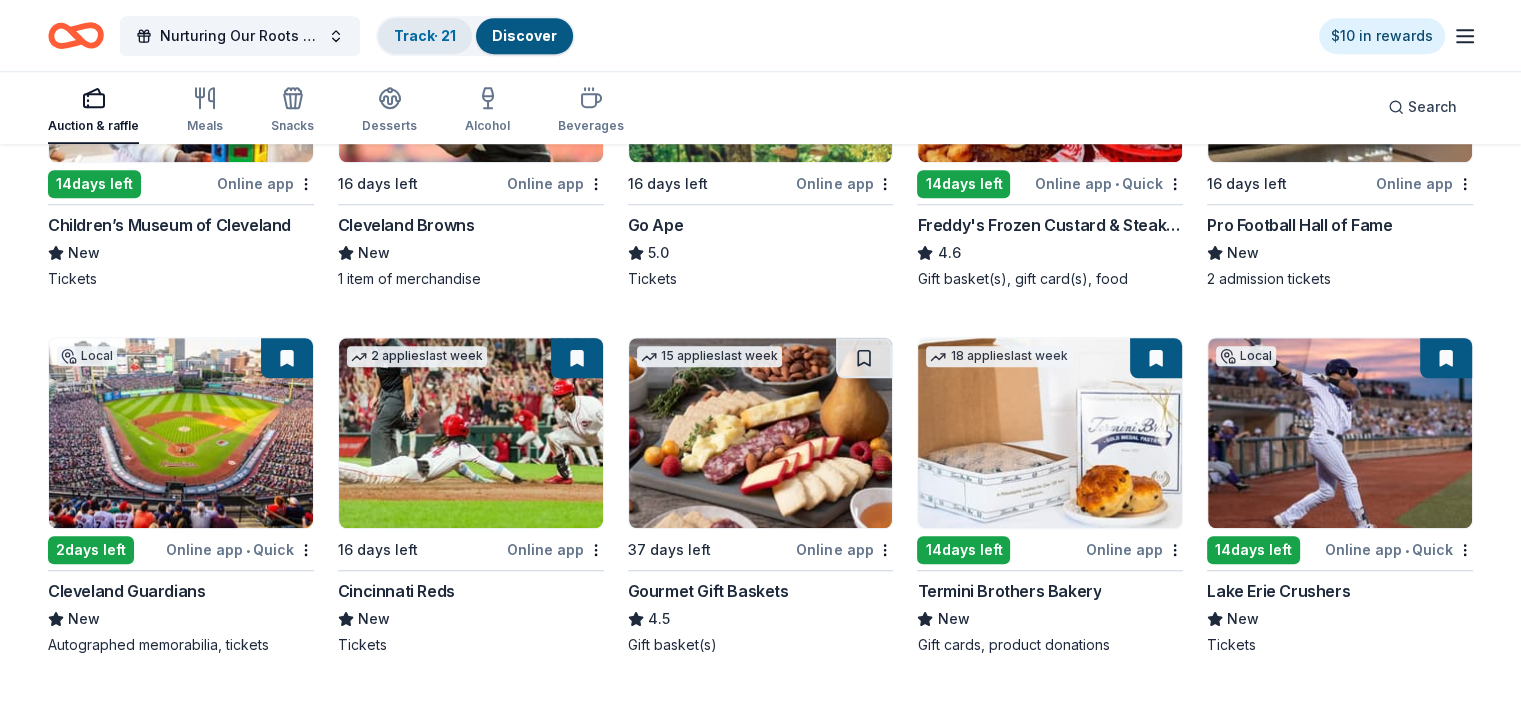 click on "Track  · 21" at bounding box center (425, 35) 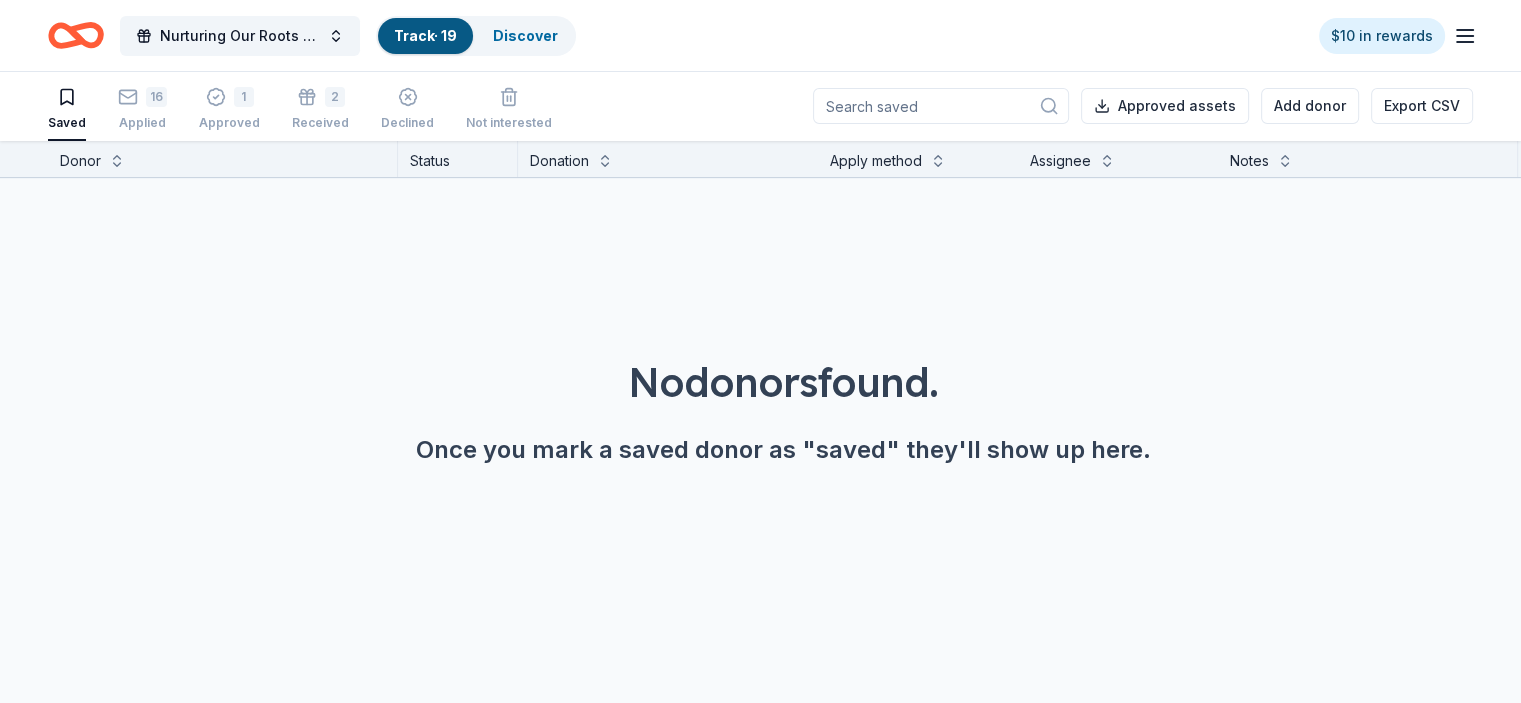 scroll, scrollTop: 0, scrollLeft: 0, axis: both 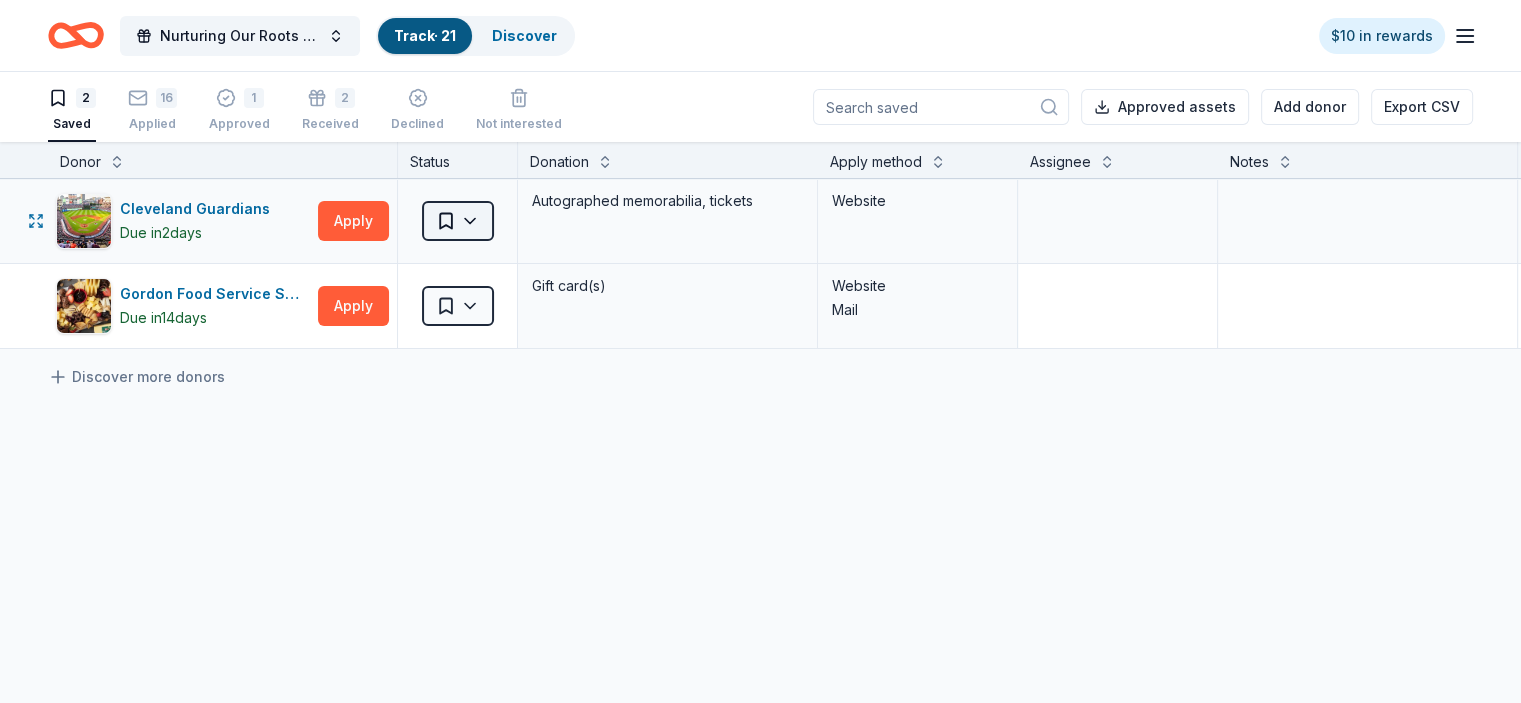 click on "Nurturing Our Roots - Reaching for the Sky Dougbe River School Gala 2025 Track  · 21 Discover $10 in rewards 2 Saved 16 Applied 1 Approved 2 Received Declined Not interested  Approved assets Add donor Export CSV Donor Status Donation Apply method Assignee Notes Cleveland Guardians Due in  2  days Apply Saved Autographed memorabilia, tickets Website Gordon Food Service Store Due in  14  days Apply Saved Gift card(s) Website Mail   Discover more donors Saved" at bounding box center (760, 351) 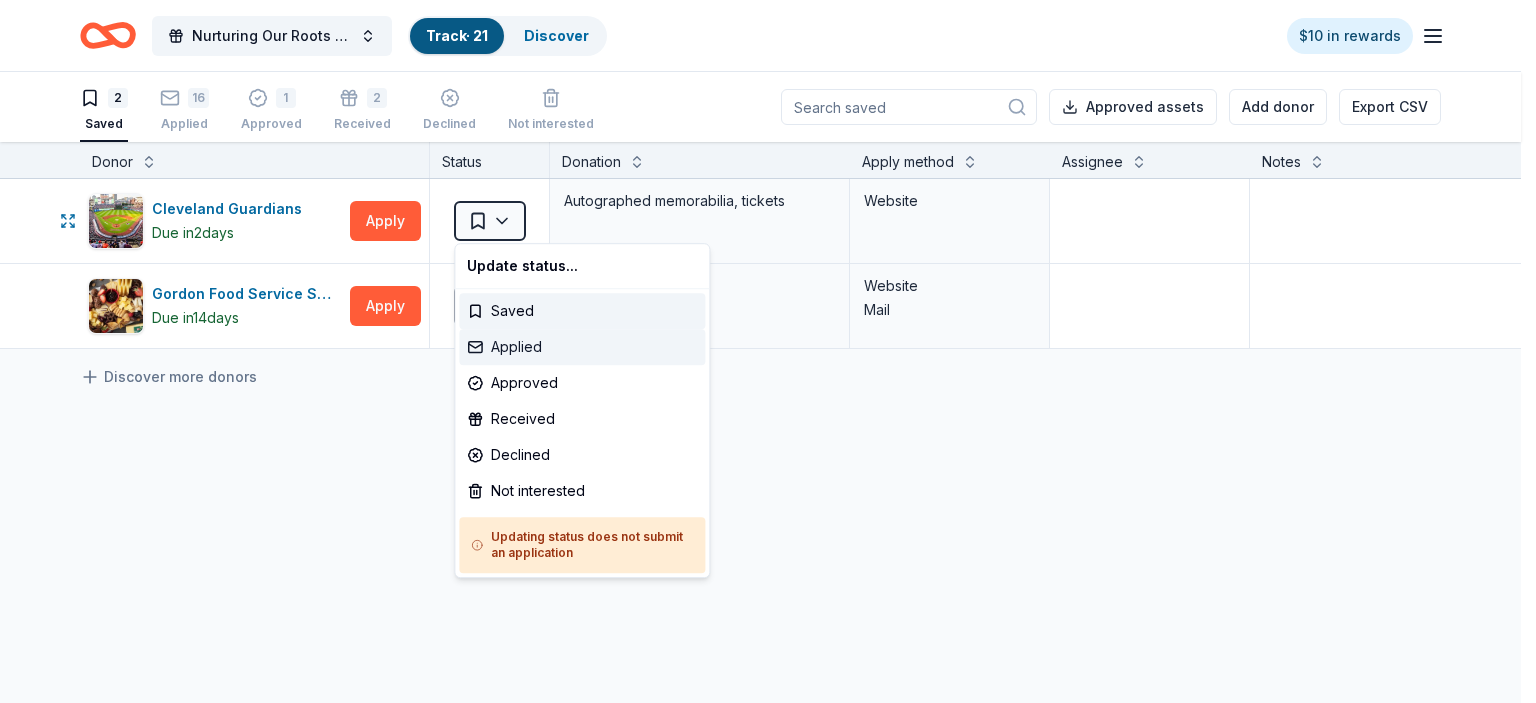 click on "Applied" at bounding box center (582, 347) 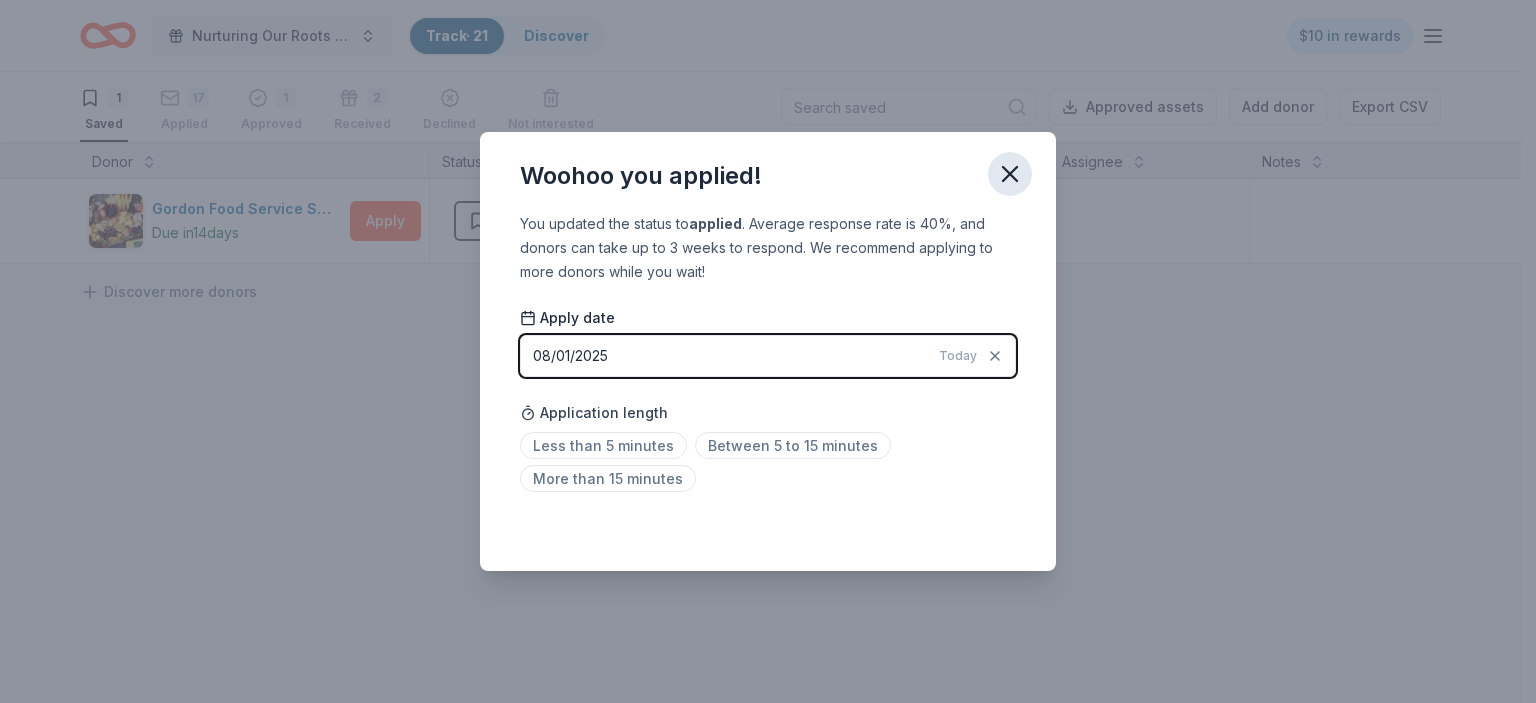 click 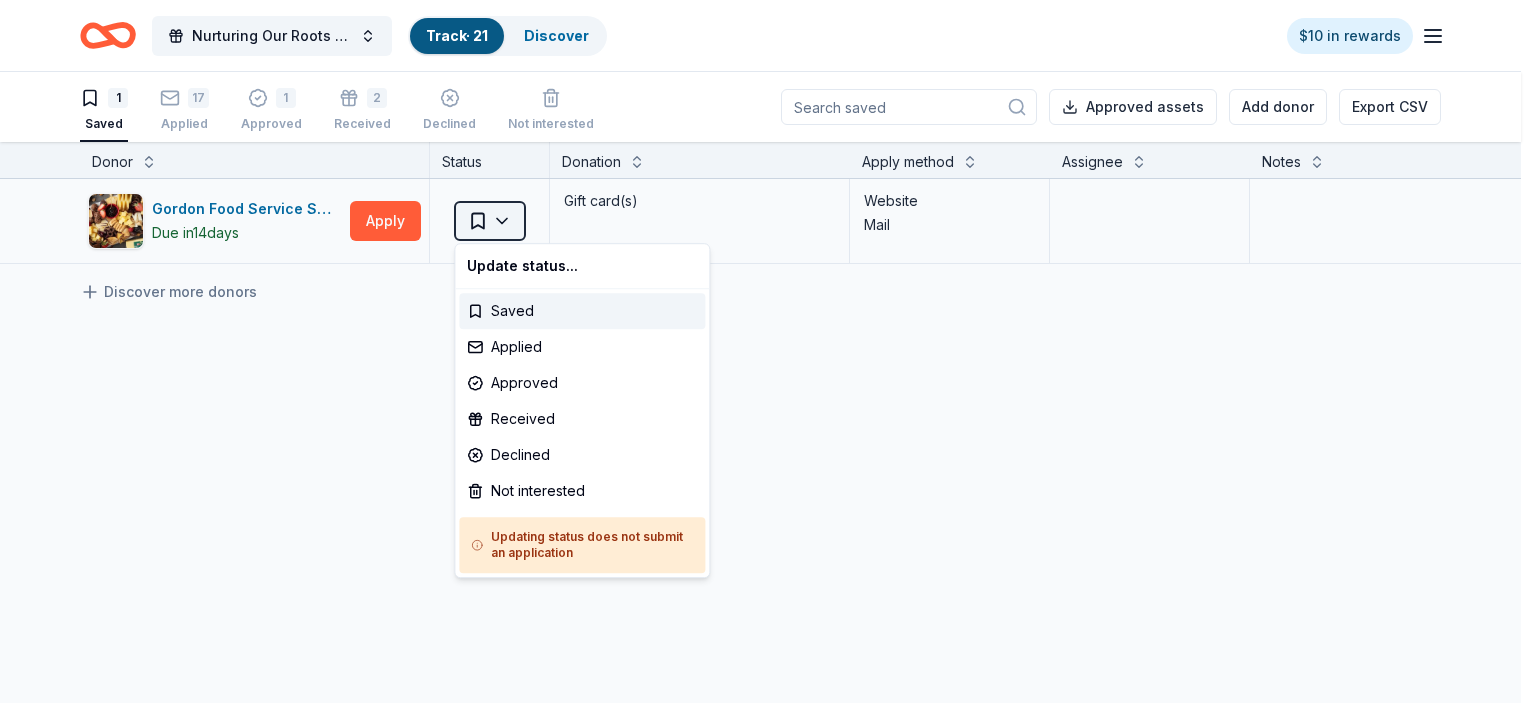 click on "Nurturing Our Roots - Reaching for the Sky Dougbe River School Gala 2025 Track  · 21 Discover $10 in rewards 1 Saved 17 Applied 1 Approved 2 Received Declined Not interested  Approved assets Add donor Export CSV Donor Status Donation Apply method Assignee Notes Gordon Food Service Store Due in  14  days Apply Saved Gift card(s) Website Mail   Discover more donors Saved Update status... Saved Applied Approved Received Declined Not interested Updating status does not submit an application" at bounding box center (768, 351) 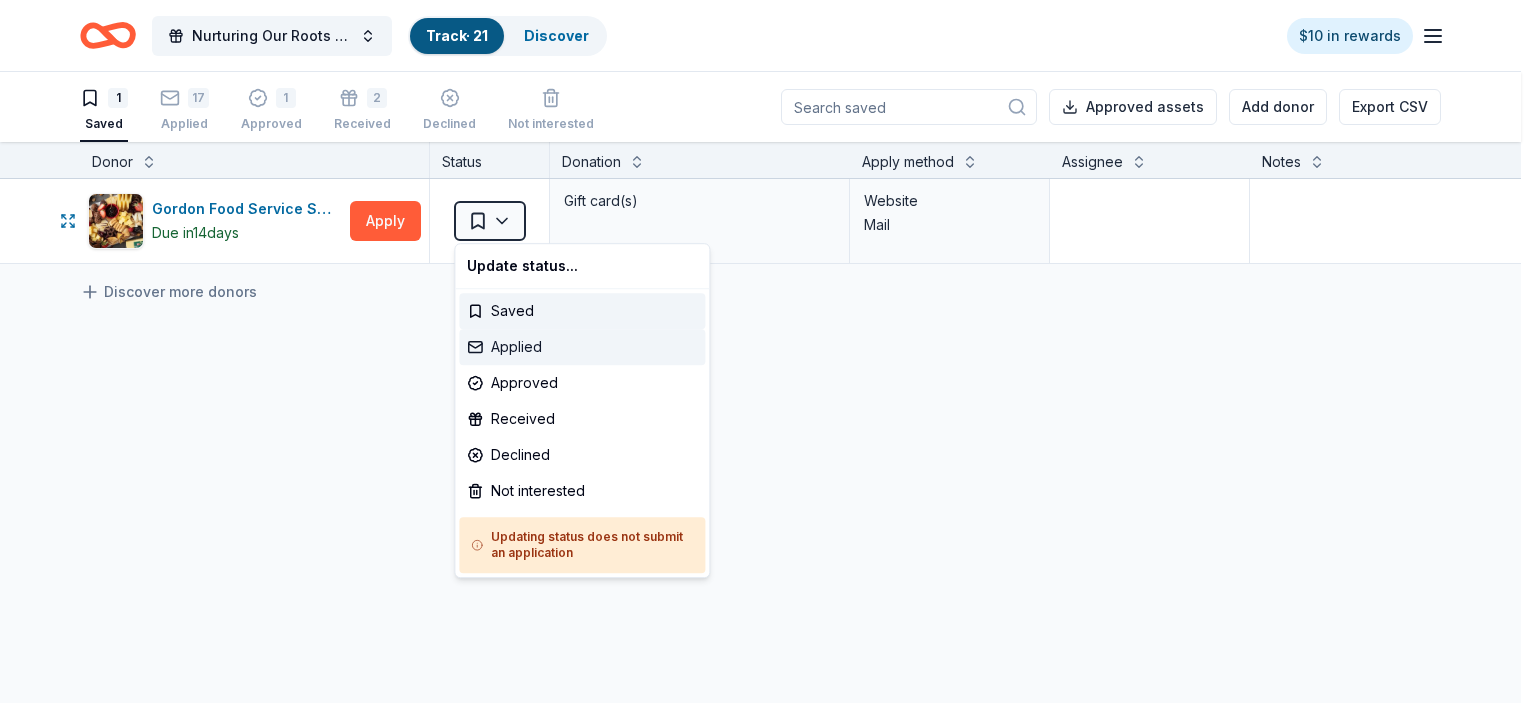 click on "Applied" at bounding box center (582, 347) 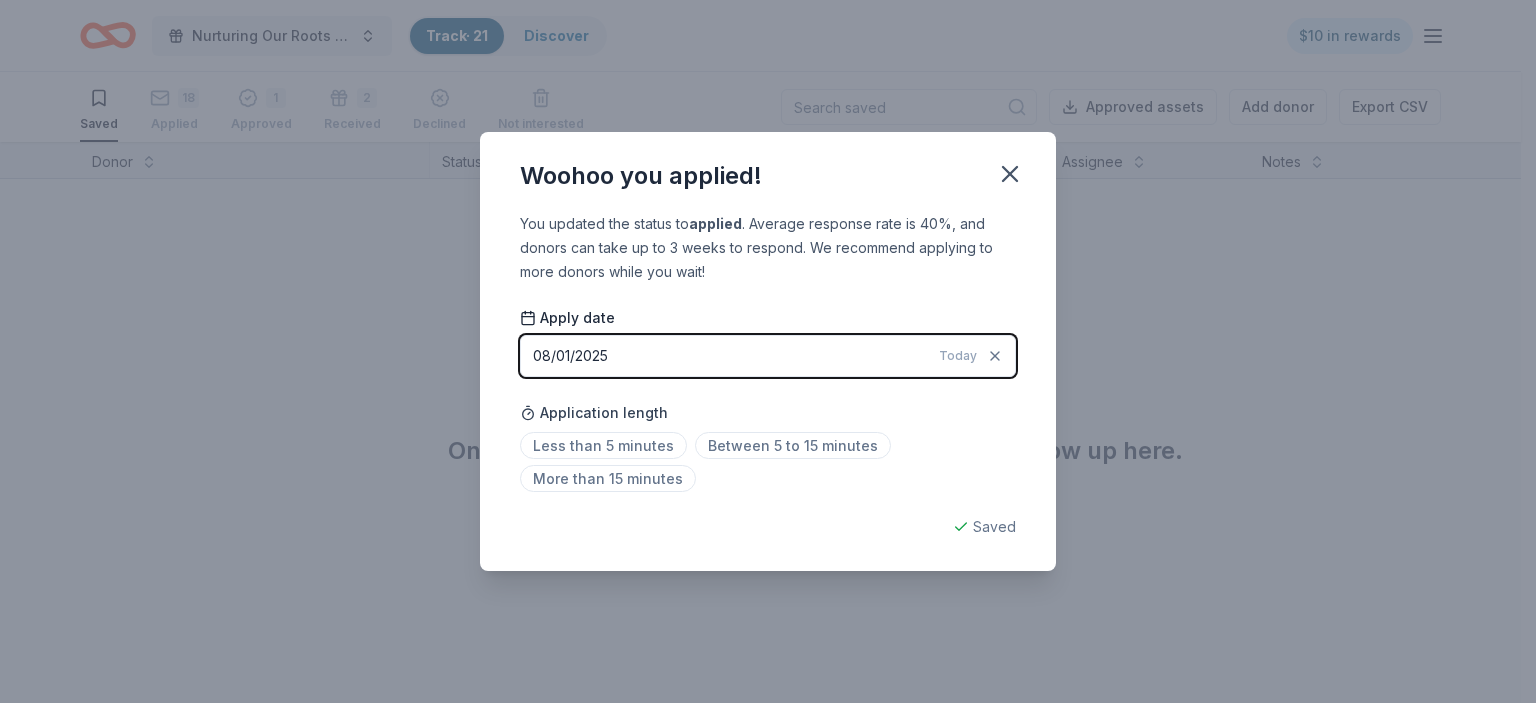 click on "08/01/2025 Today" at bounding box center [768, 356] 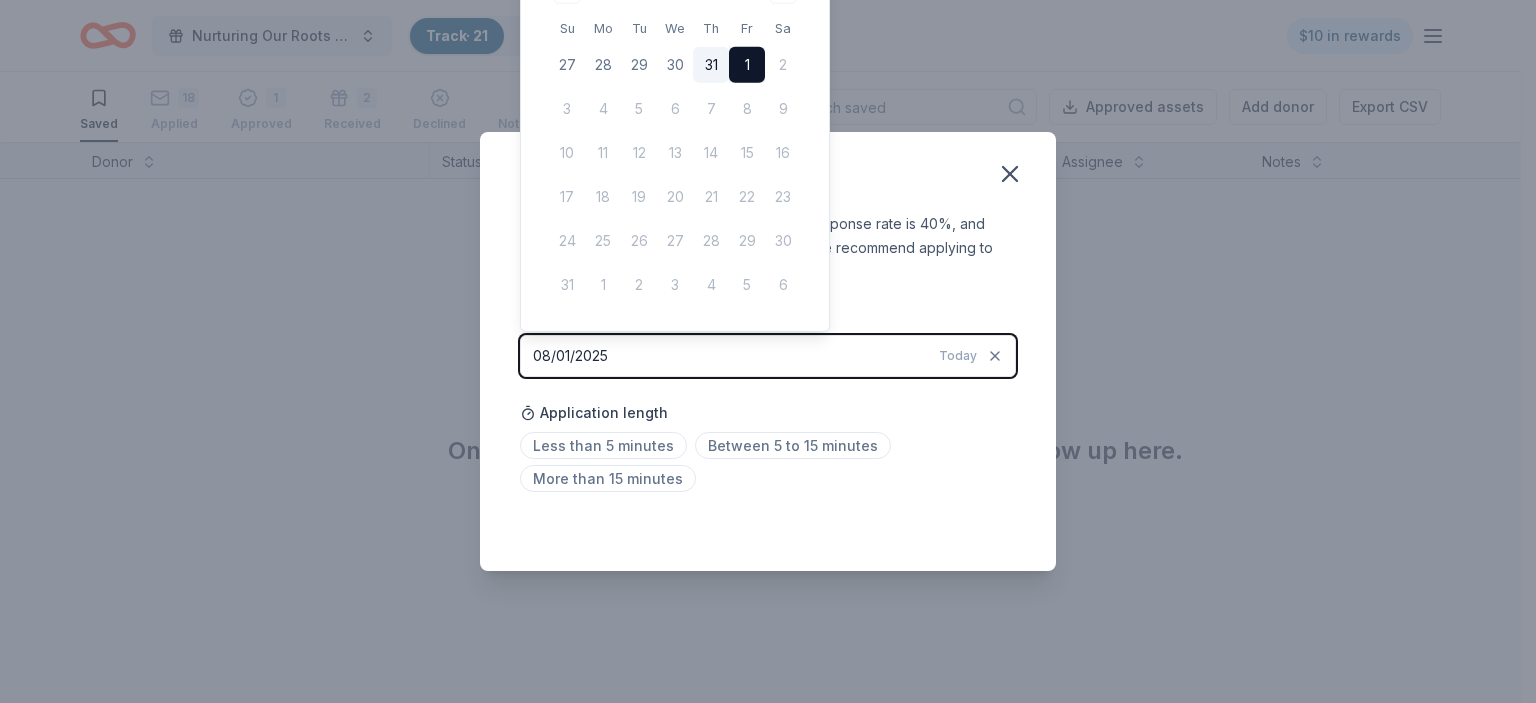 click on "31" at bounding box center (711, 65) 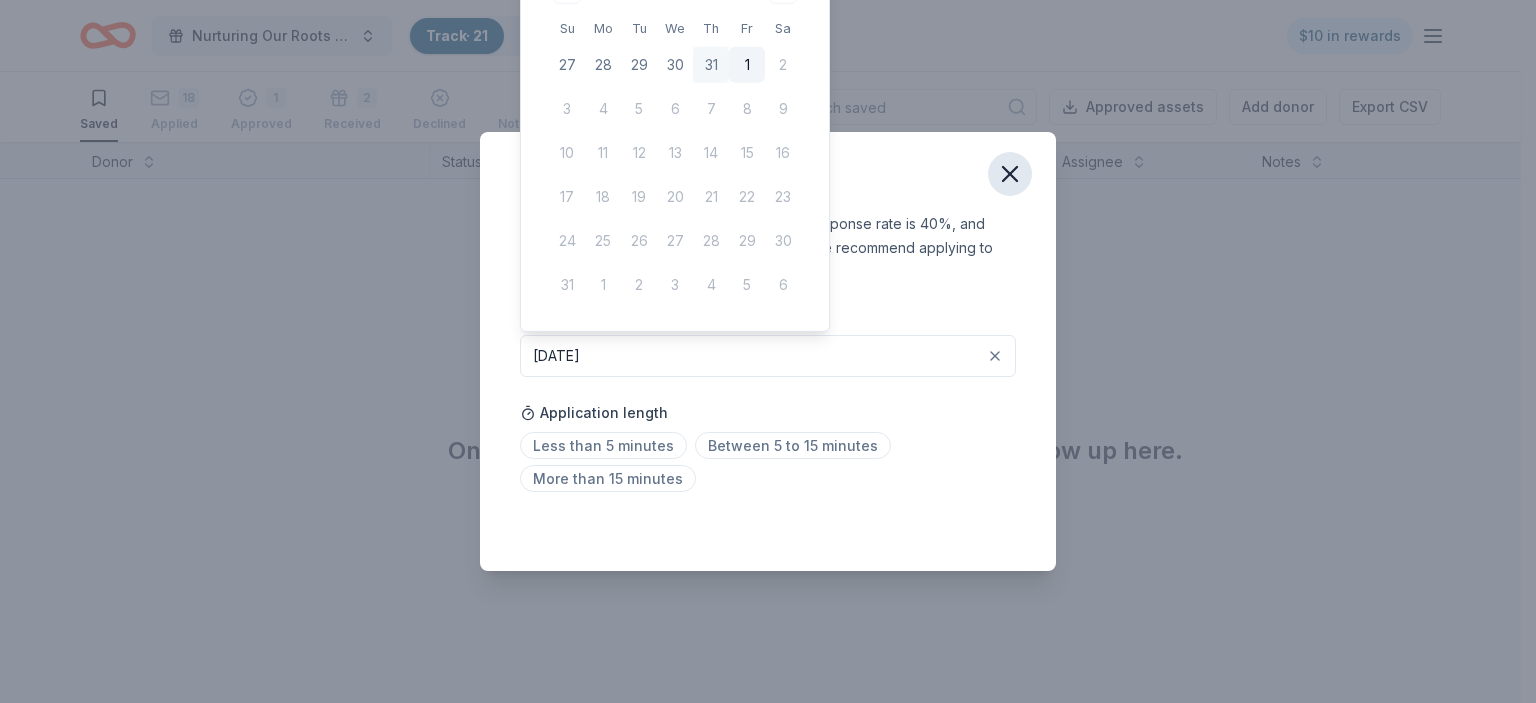 click 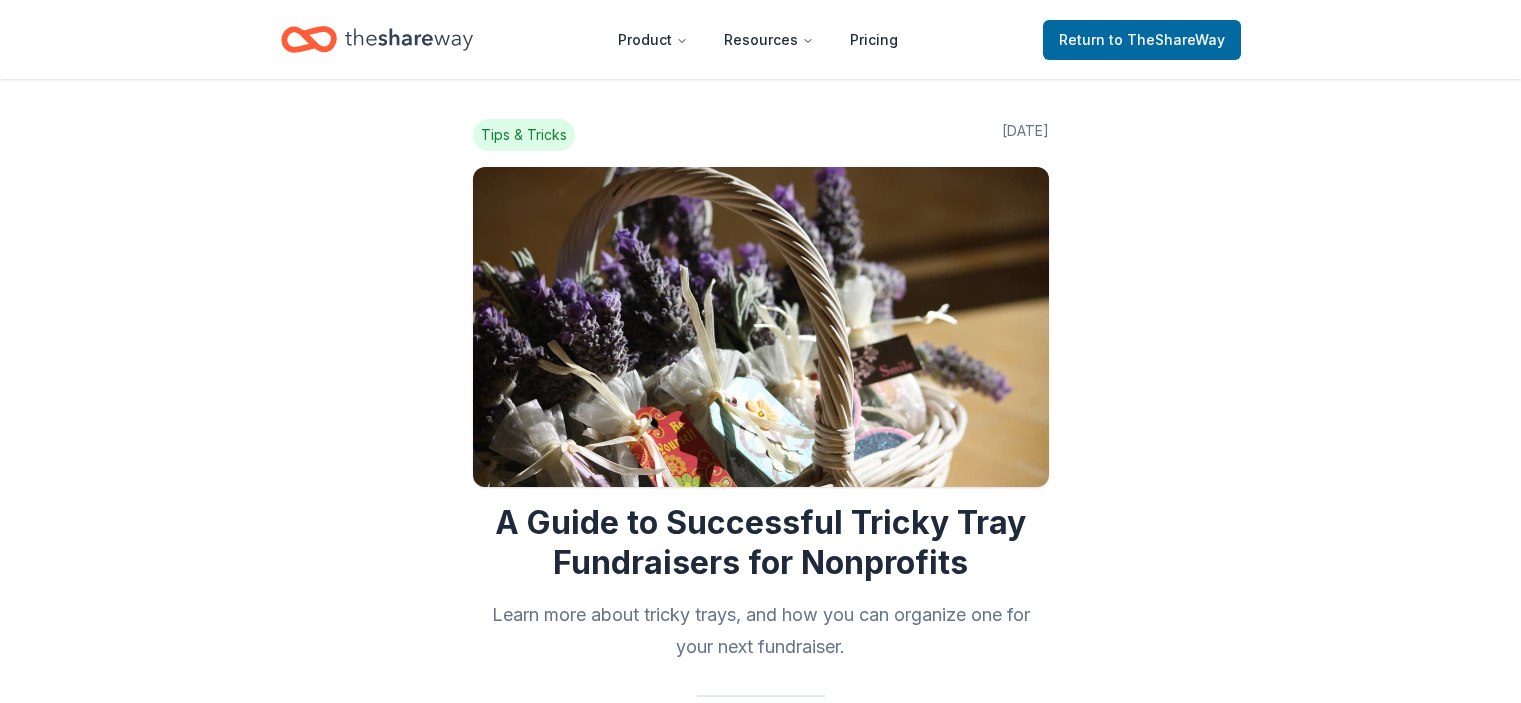 scroll, scrollTop: 0, scrollLeft: 0, axis: both 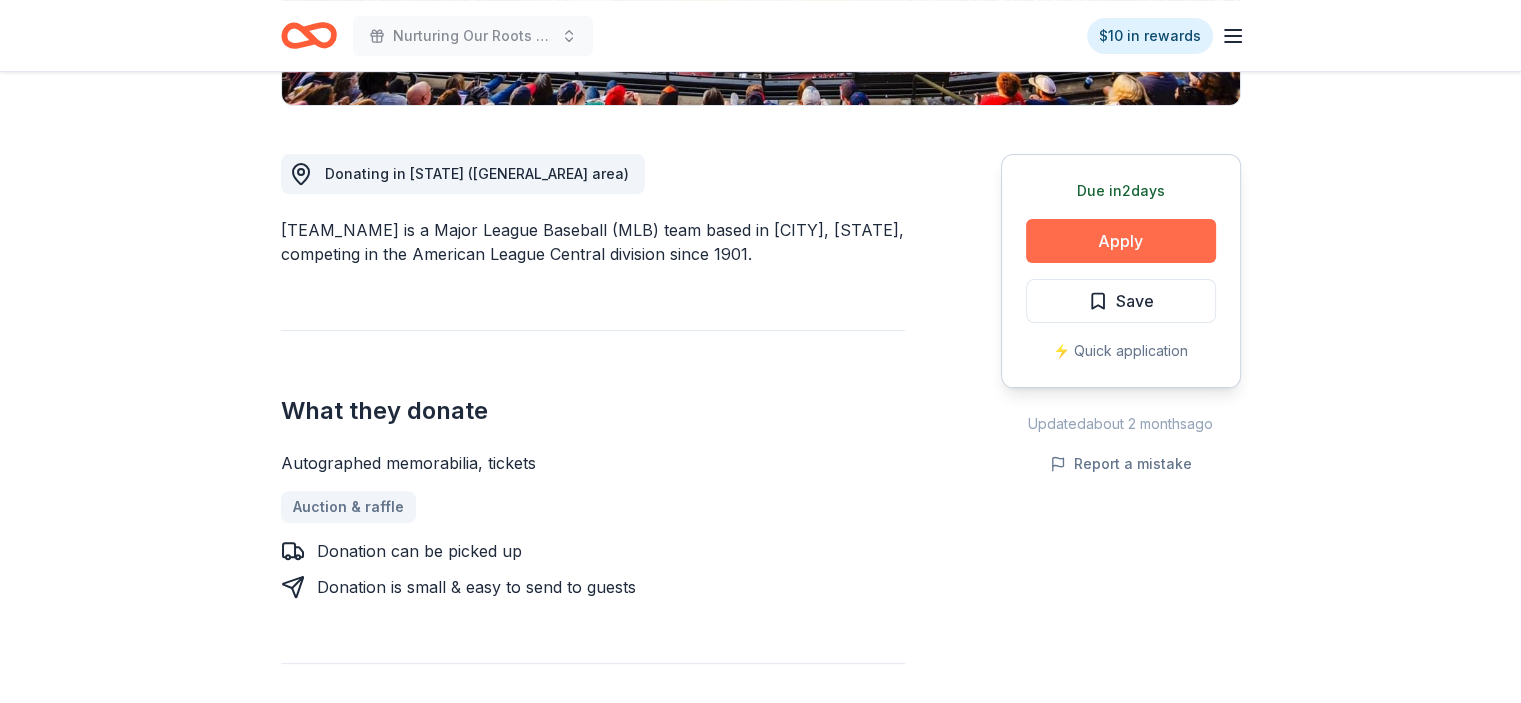 click on "Apply" at bounding box center [1121, 241] 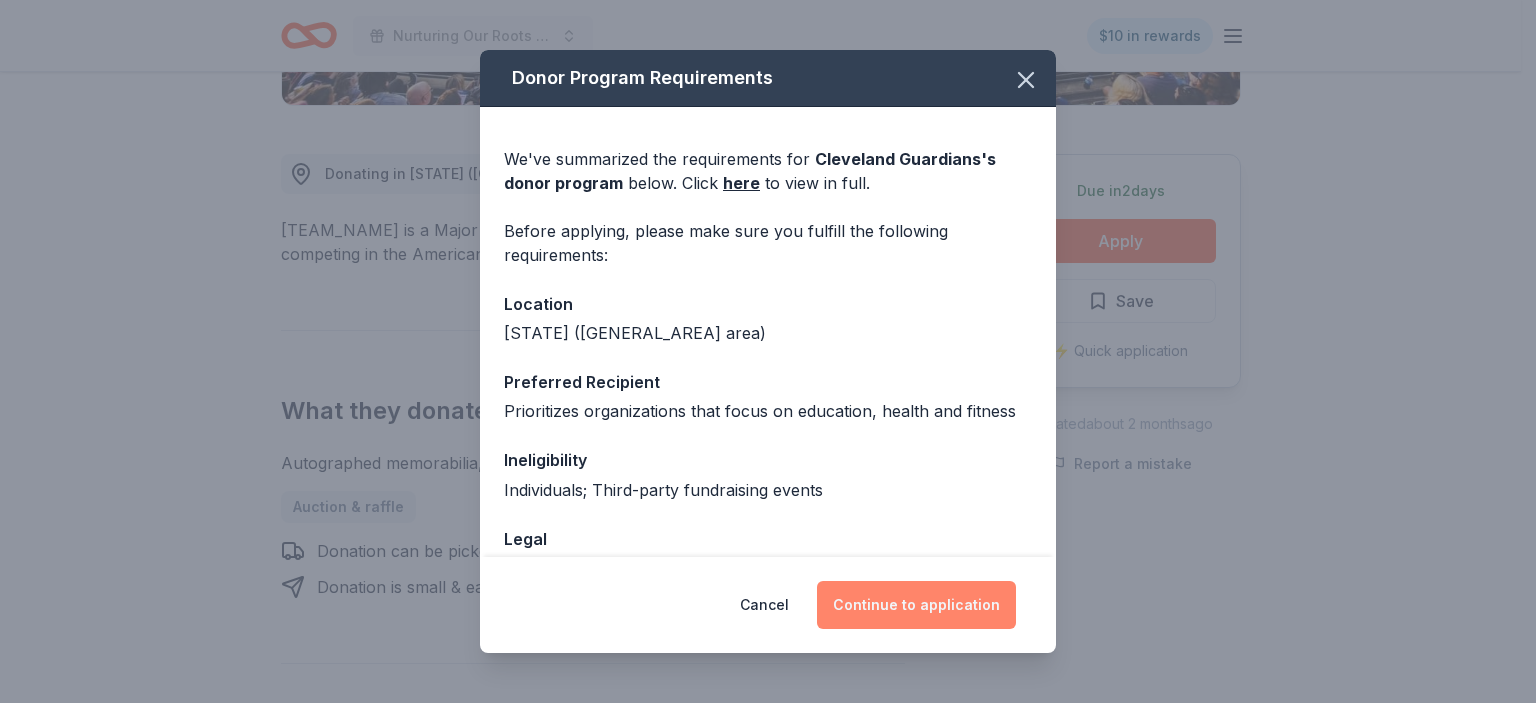 click on "Continue to application" at bounding box center (916, 605) 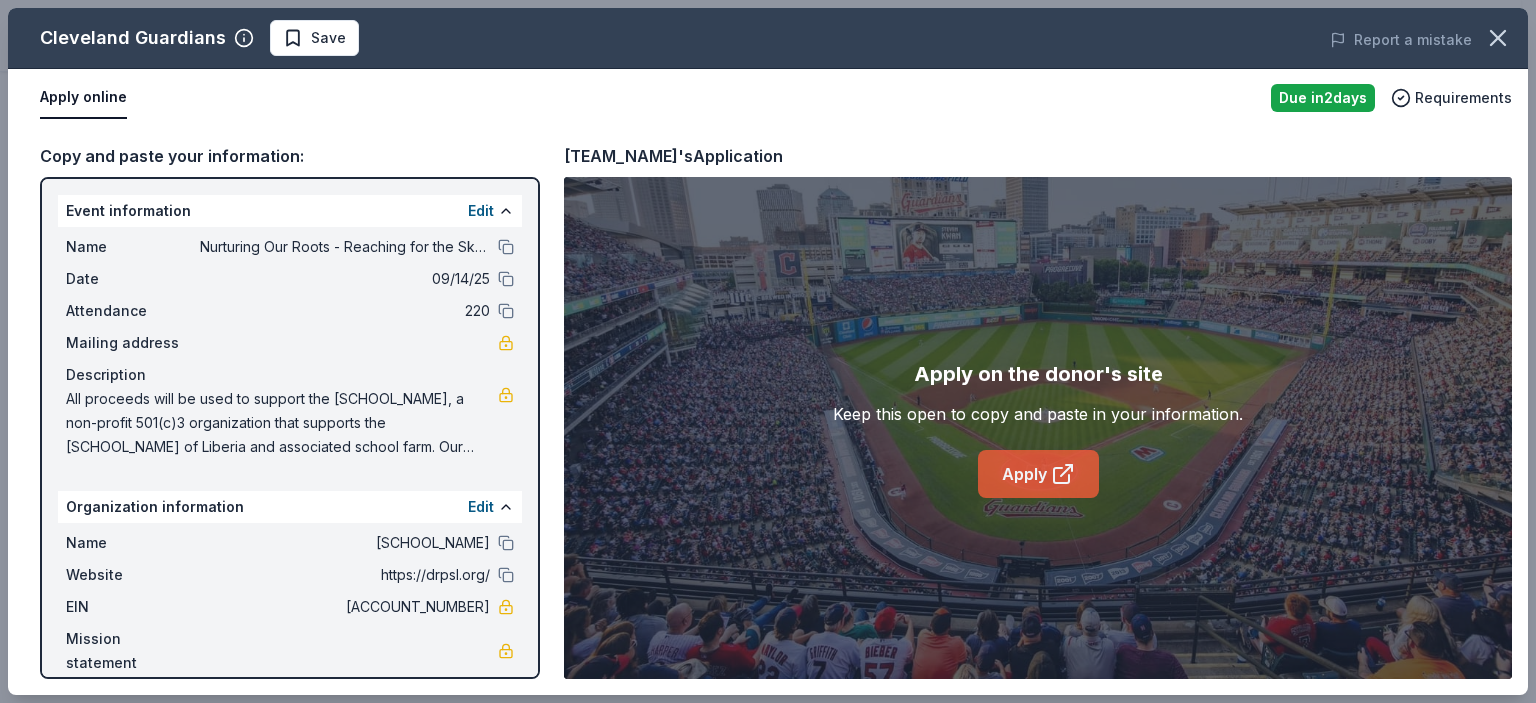 click on "Apply" at bounding box center (1038, 474) 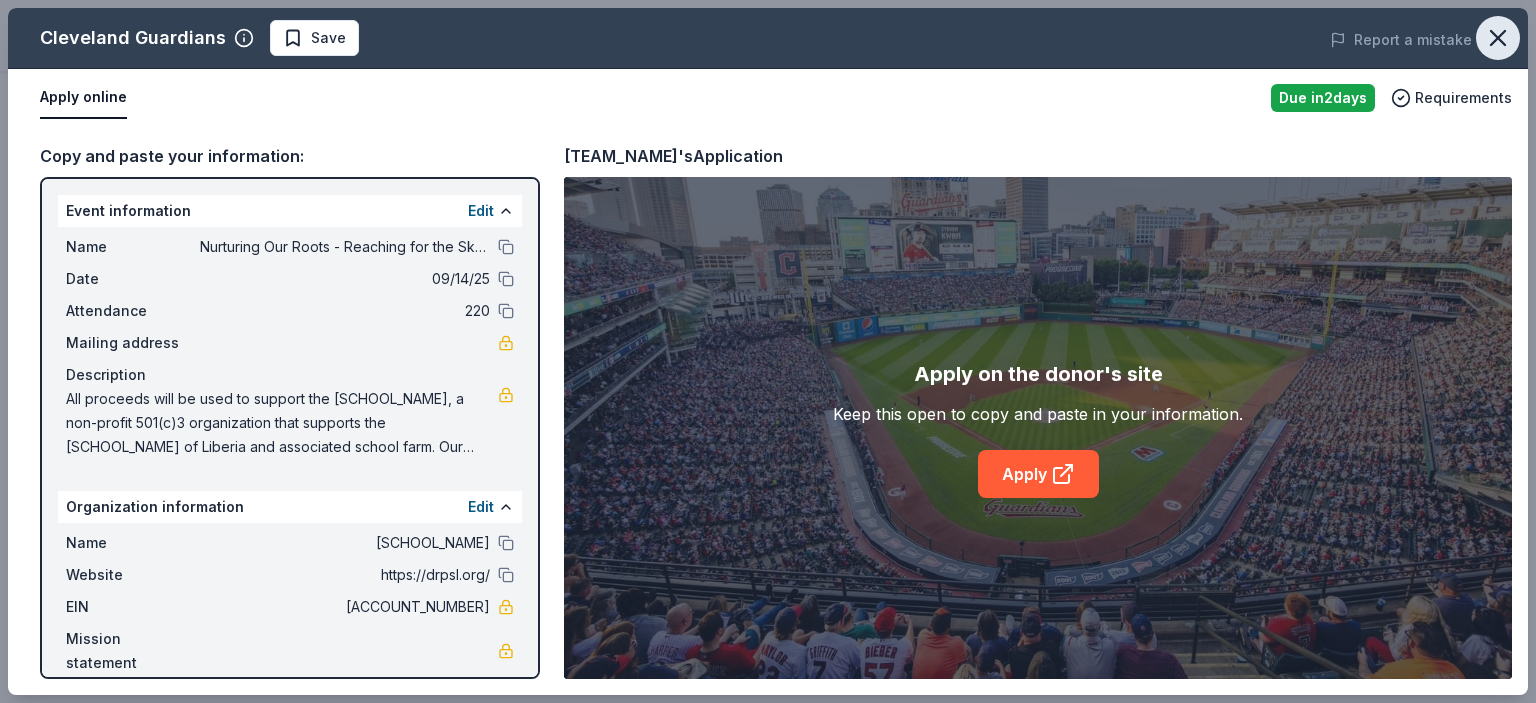 click 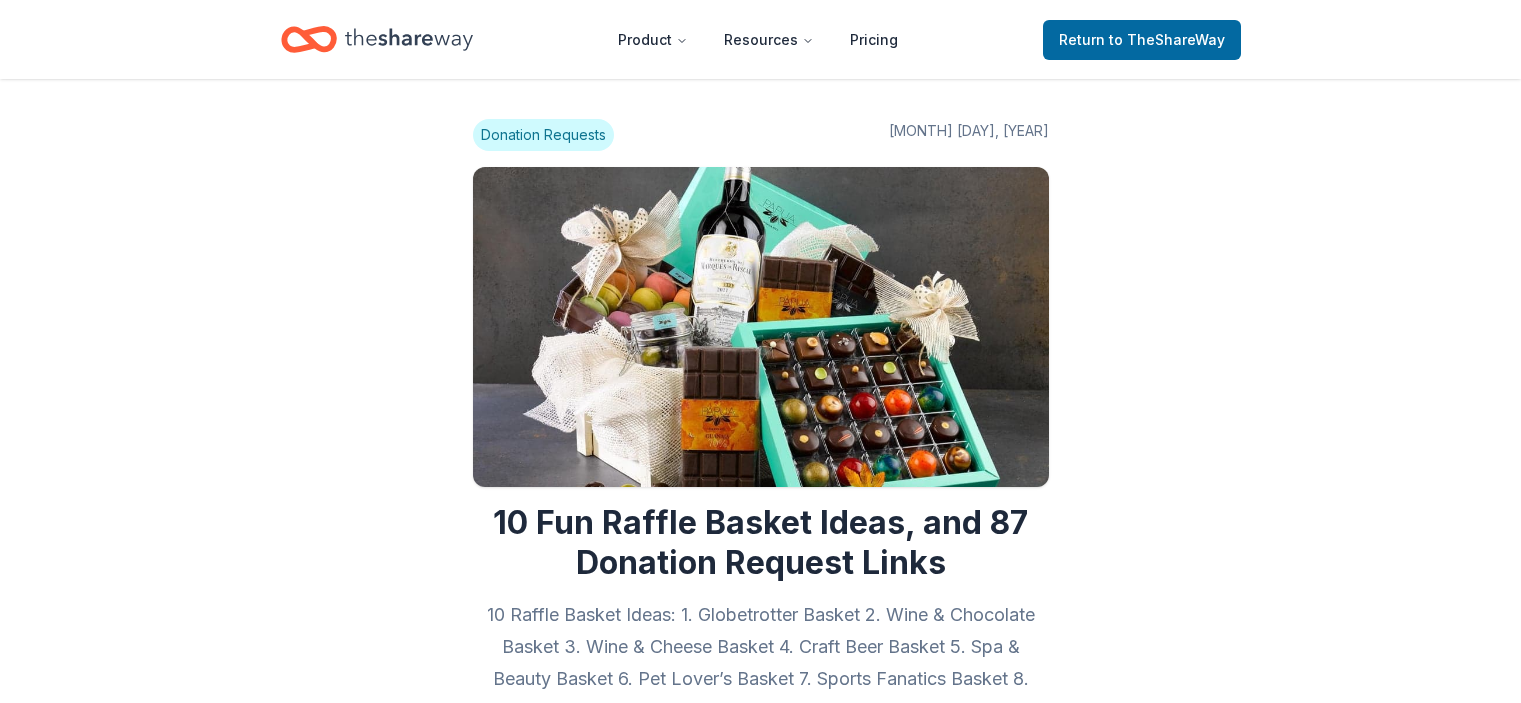 scroll, scrollTop: 0, scrollLeft: 0, axis: both 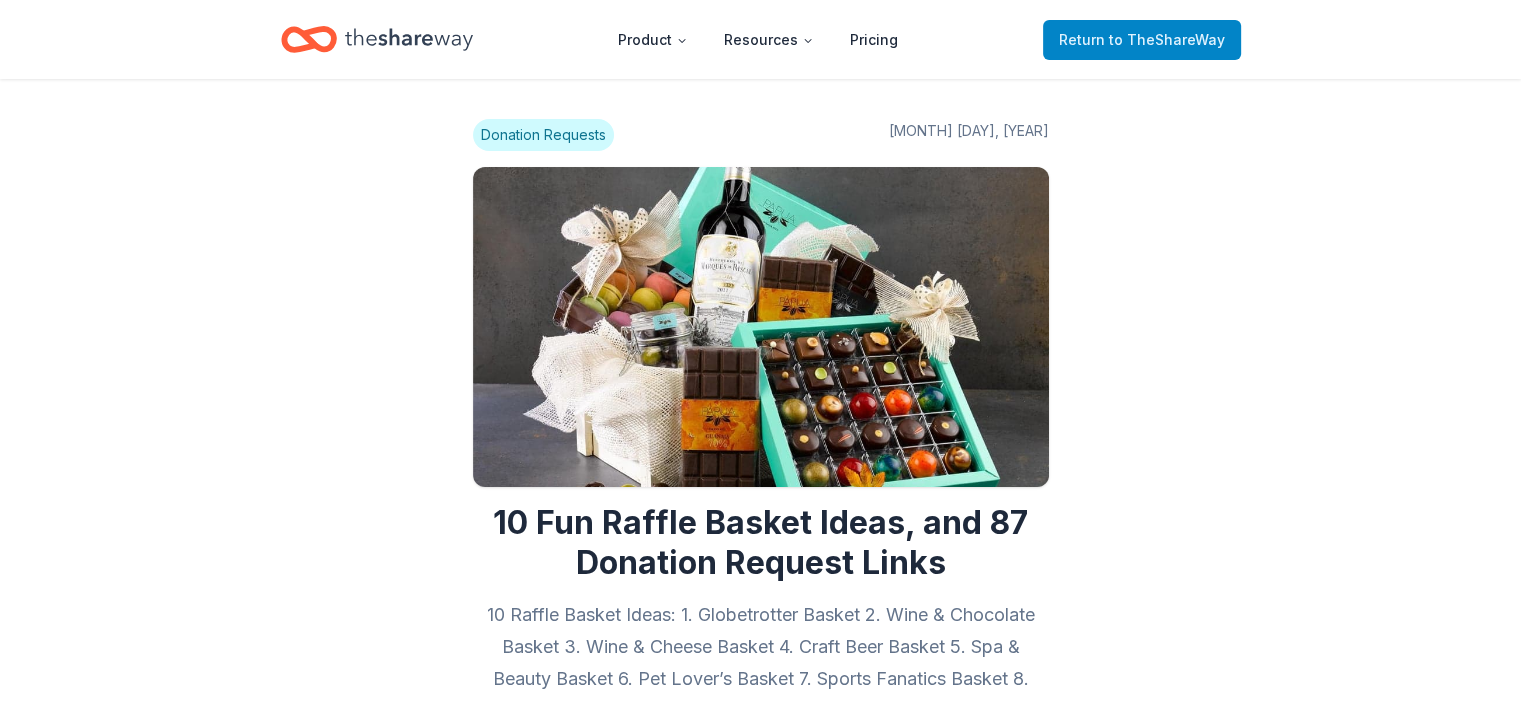 click on "to TheShareWay" at bounding box center (1167, 39) 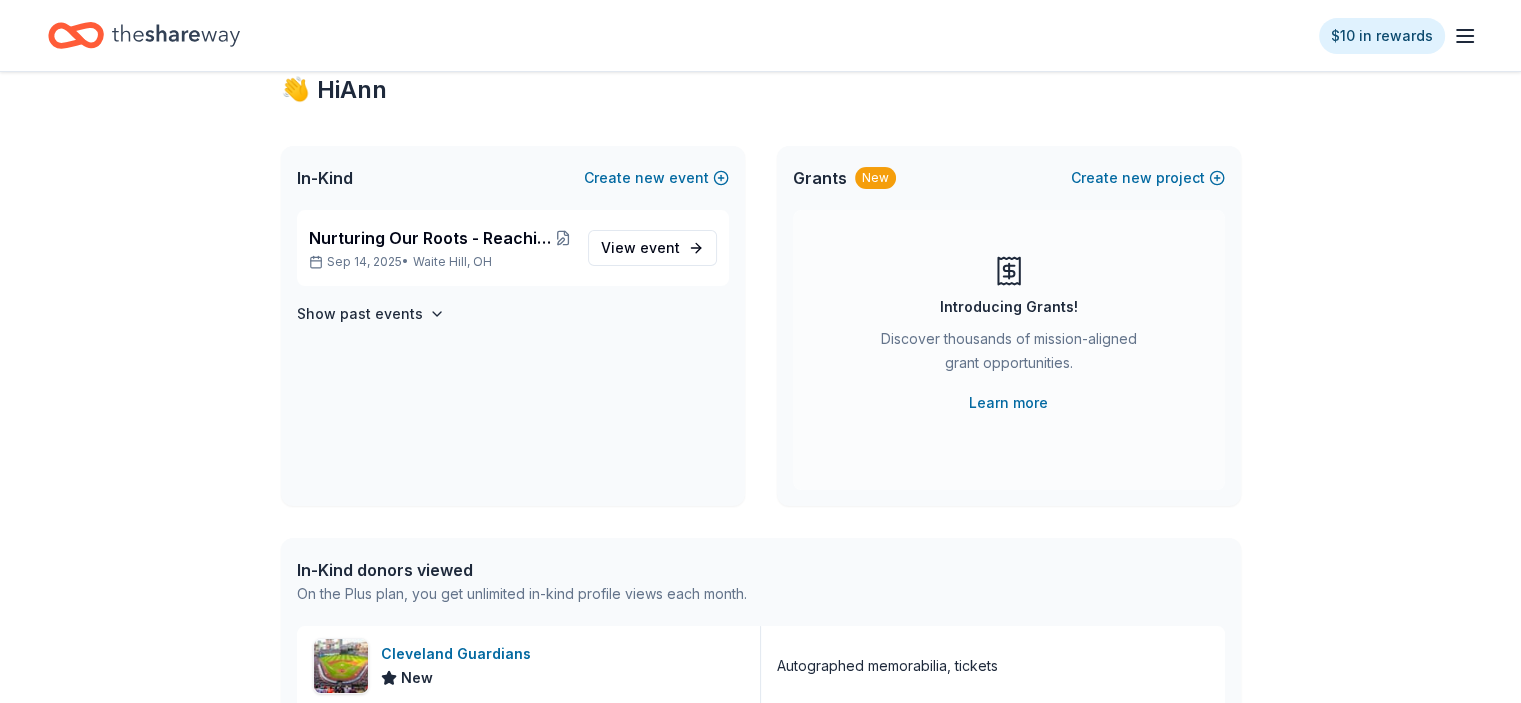 scroll, scrollTop: 64, scrollLeft: 0, axis: vertical 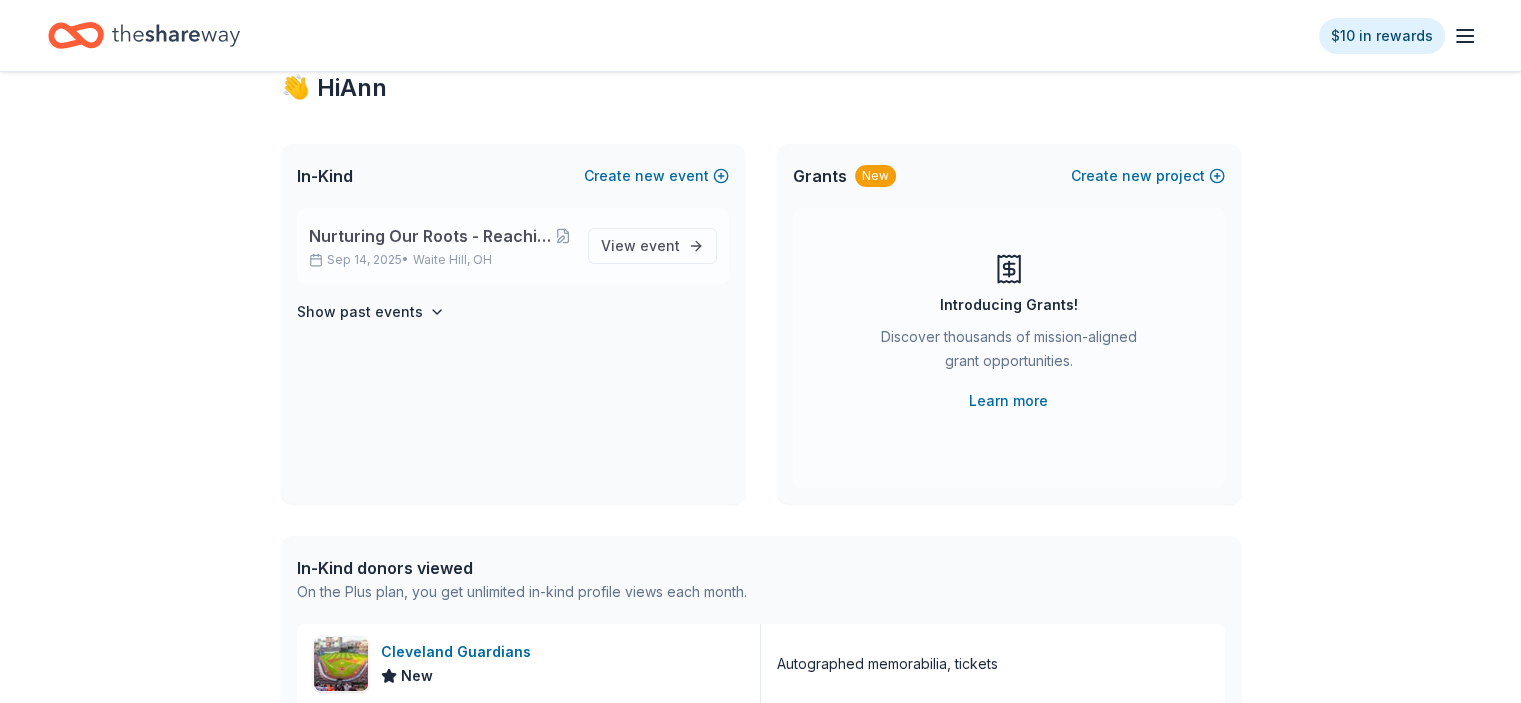 click on "Nurturing Our Roots - Reaching for the Sky Dougbe River School Gala 2025" at bounding box center (432, 236) 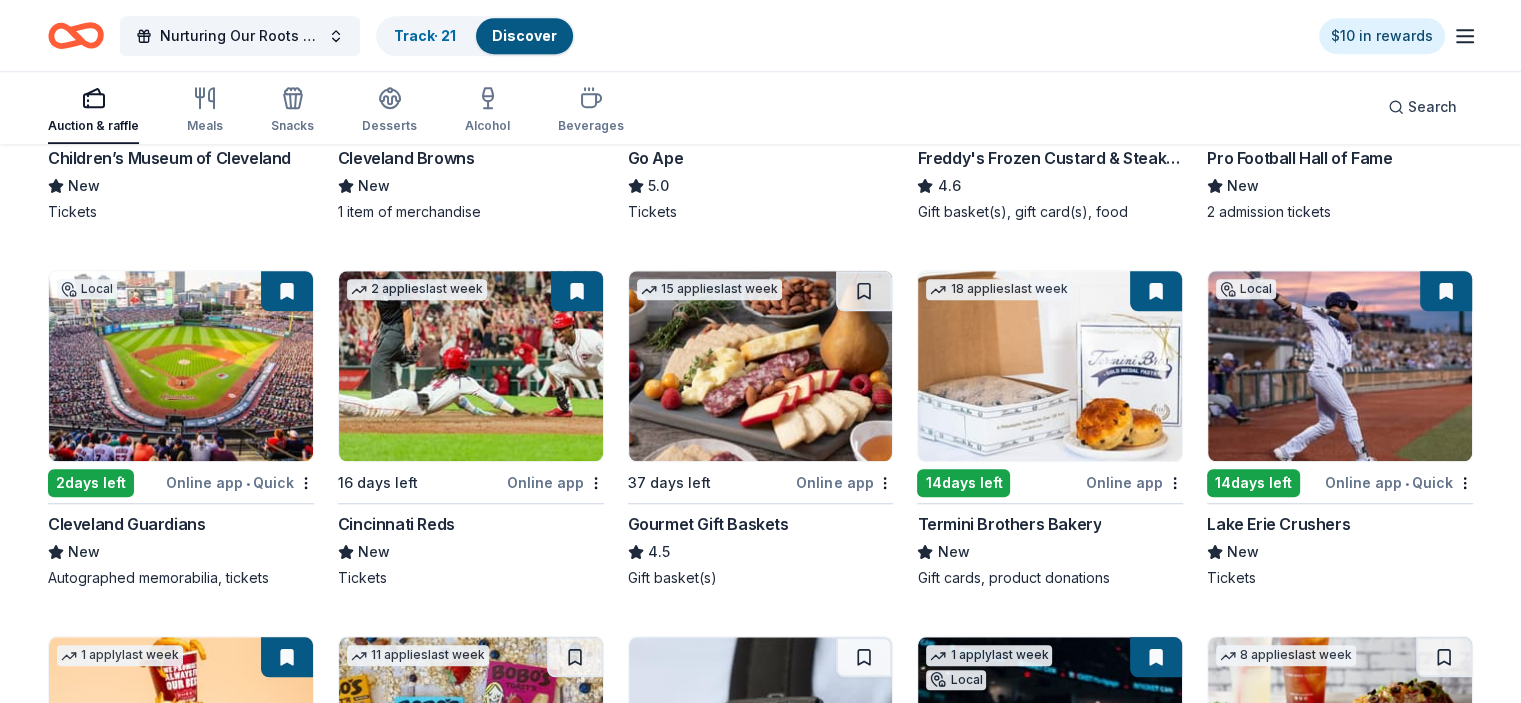 scroll, scrollTop: 1605, scrollLeft: 0, axis: vertical 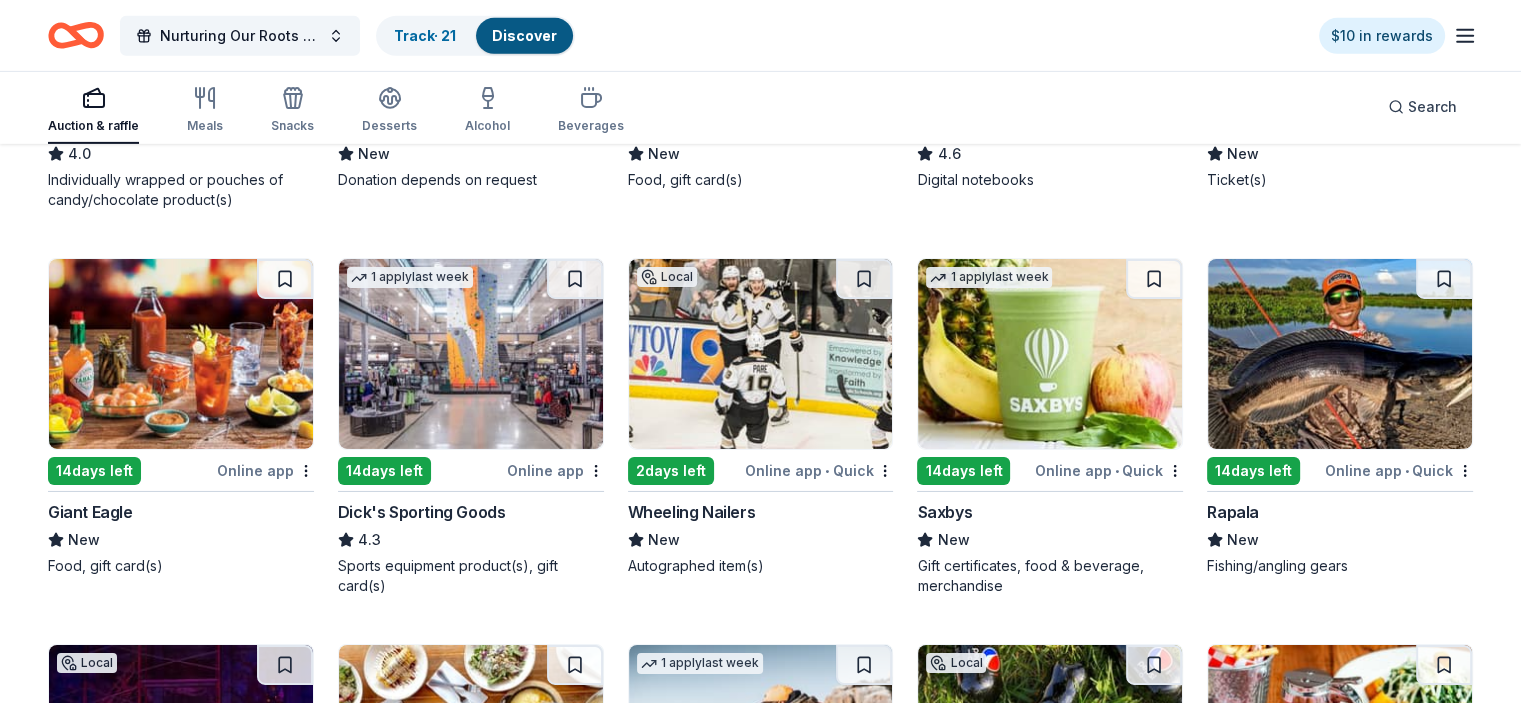 click on "Wheeling Nailers" at bounding box center [692, 512] 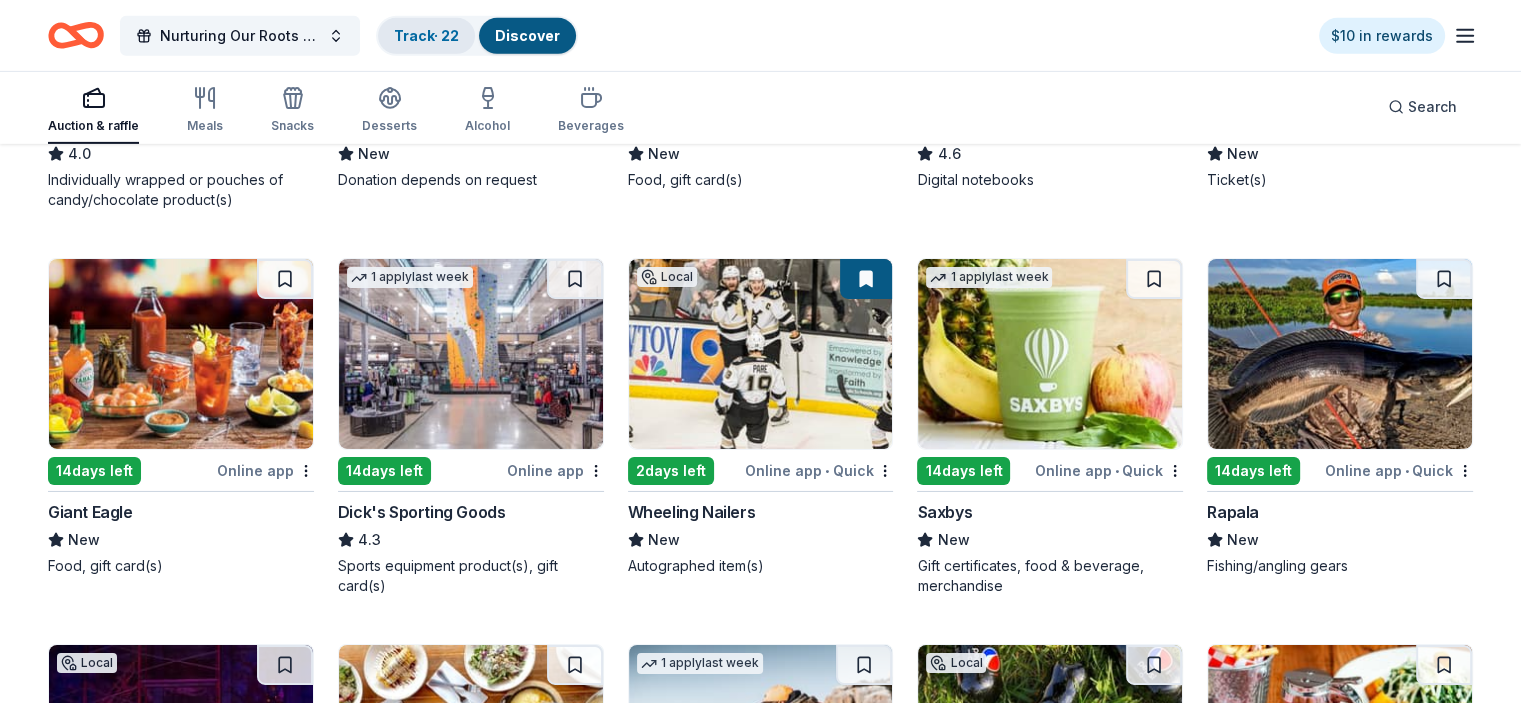 click on "Track  · 22" at bounding box center (426, 35) 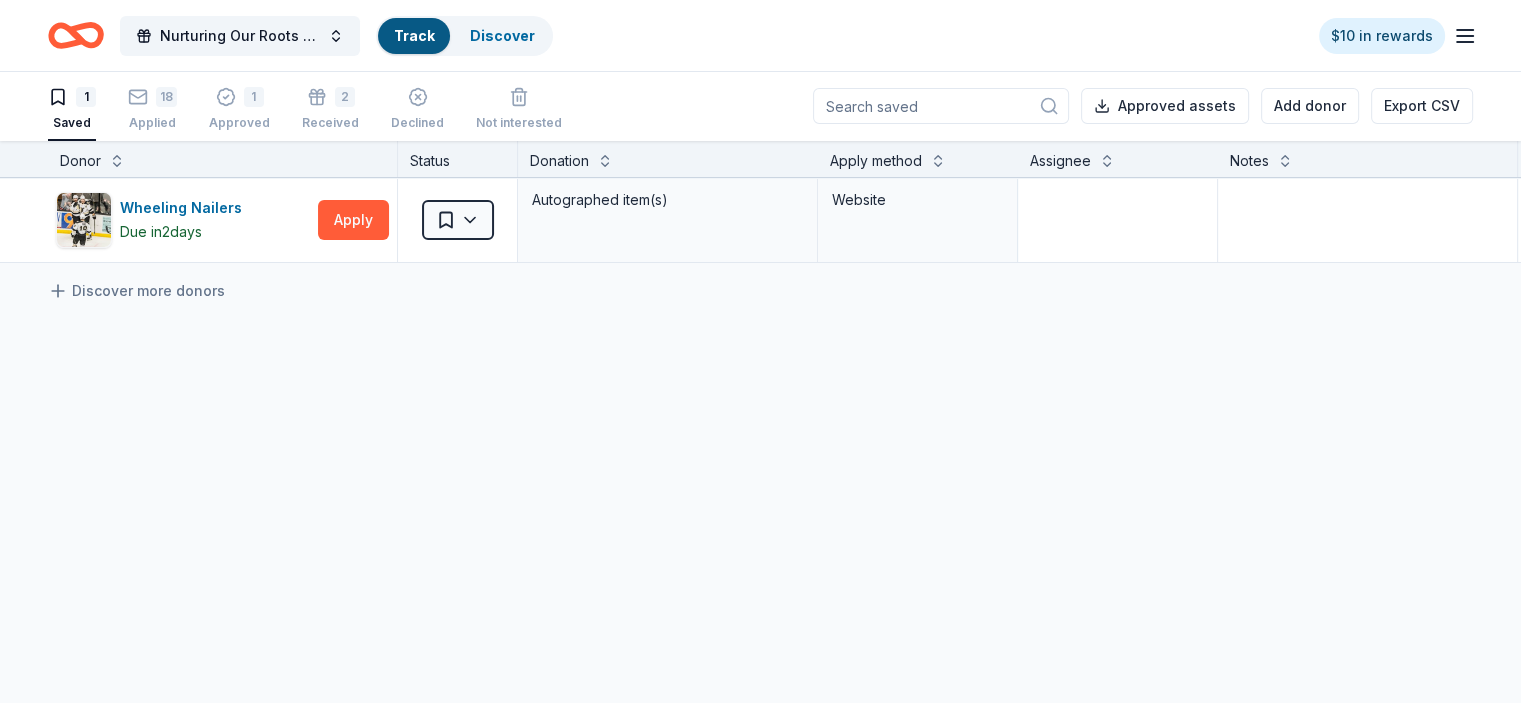 scroll, scrollTop: 0, scrollLeft: 0, axis: both 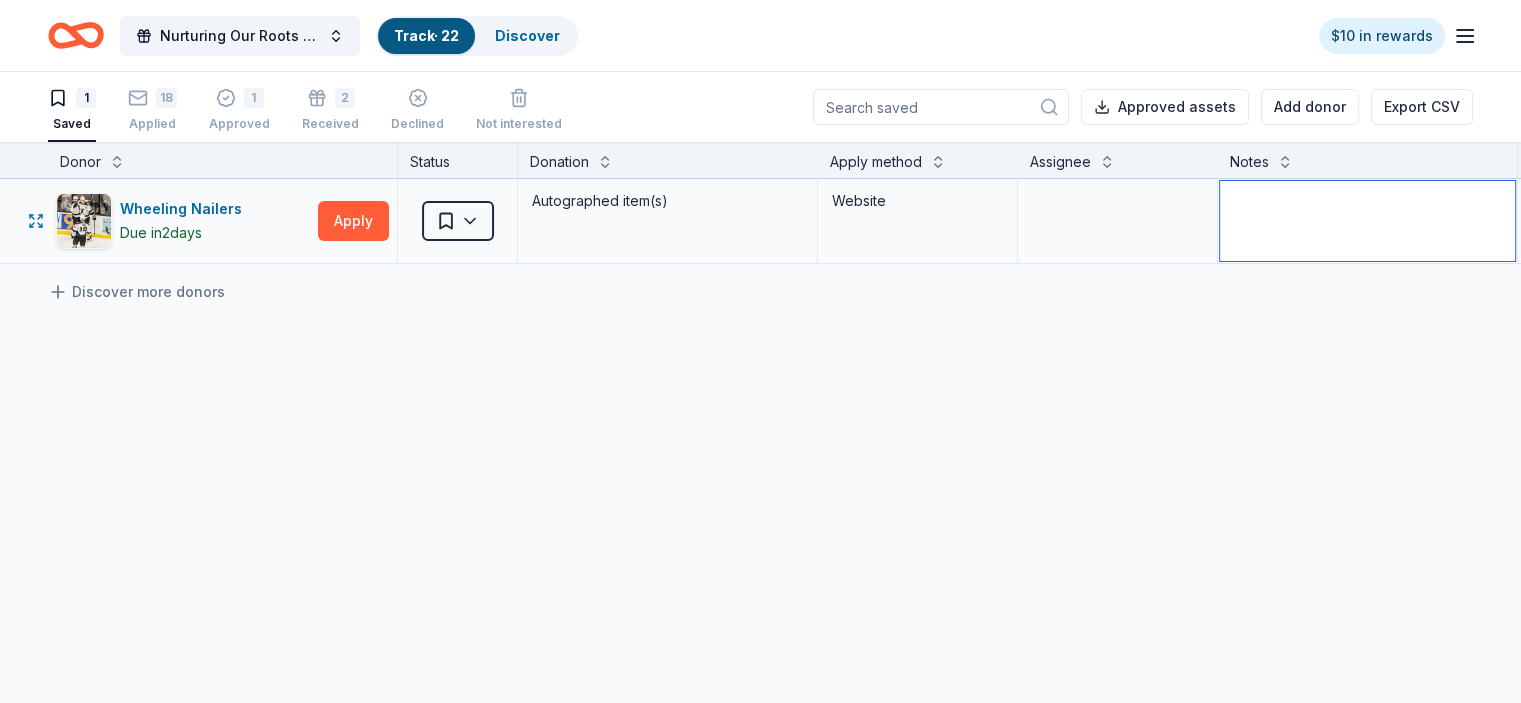 click at bounding box center (1367, 221) 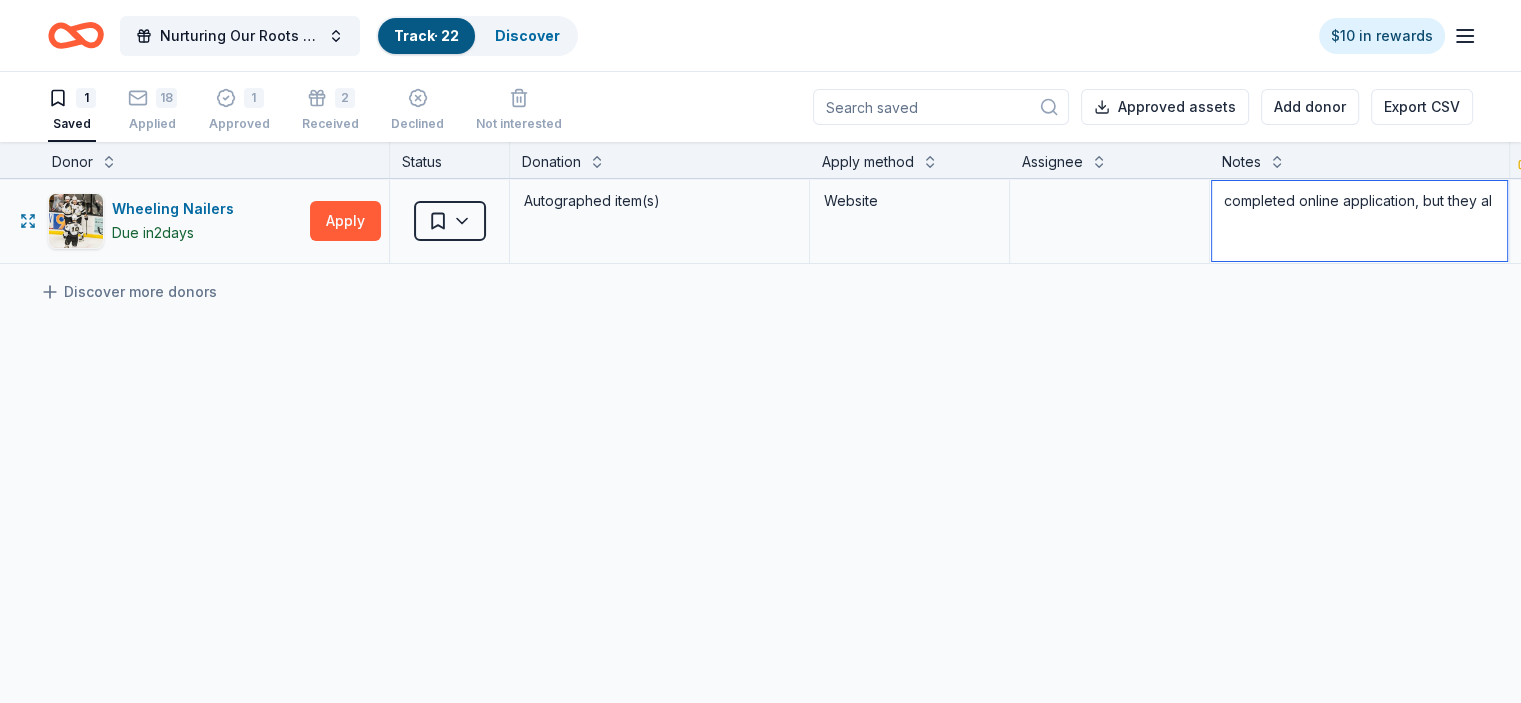 scroll, scrollTop: 0, scrollLeft: 11, axis: horizontal 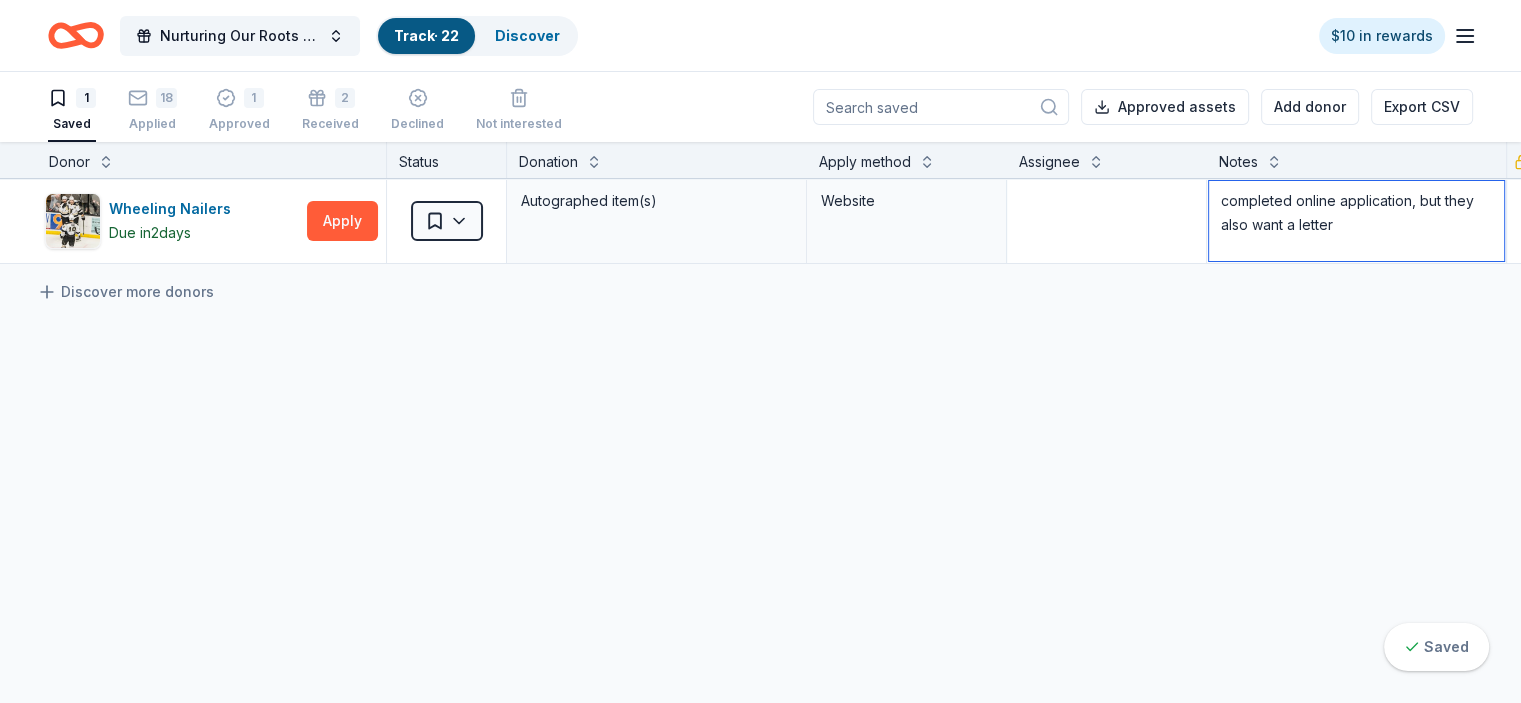 type on "completed online application, but they also want a letter" 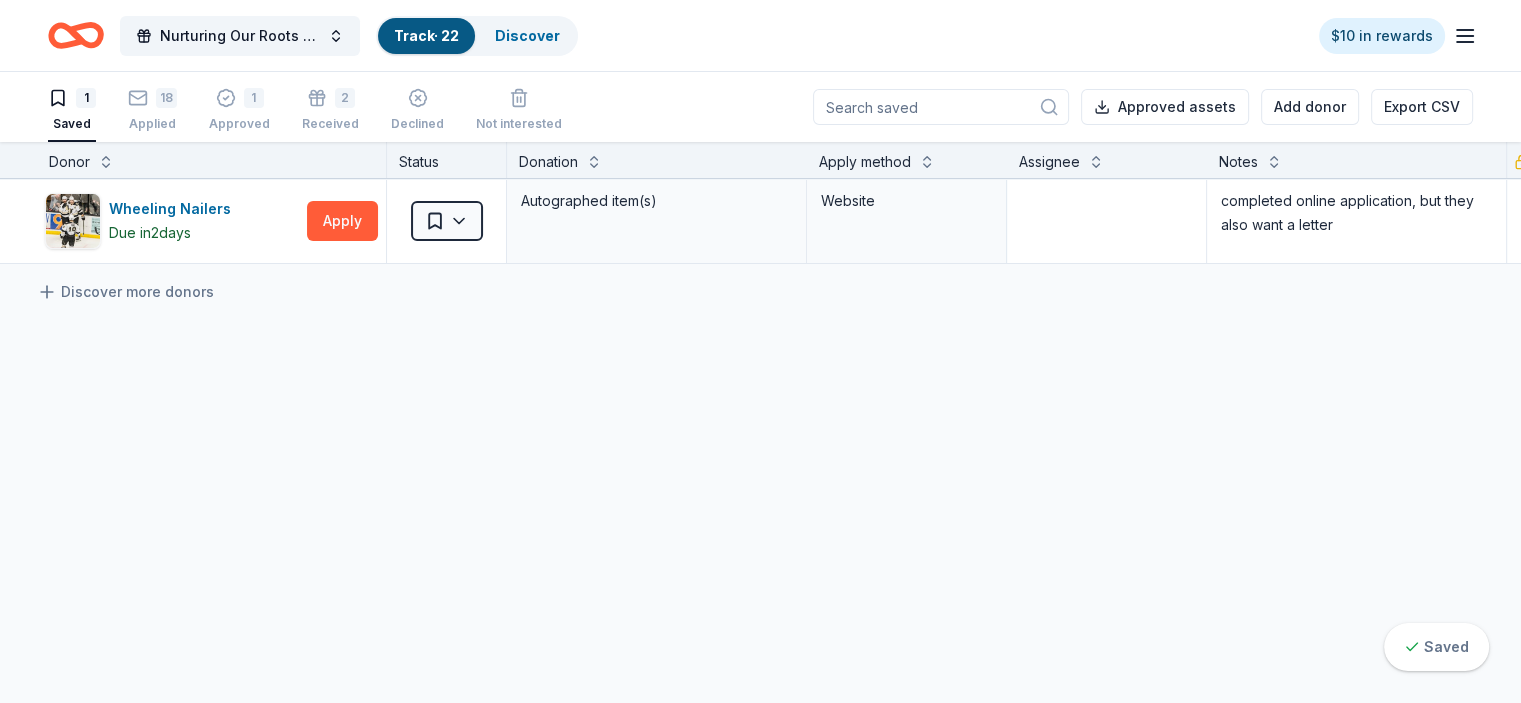 click on "Wheeling Nailers Due in  2  days Apply Saved Autographed item(s) Website completed online application, but they also want a letter
Discover more donors" at bounding box center (772, 409) 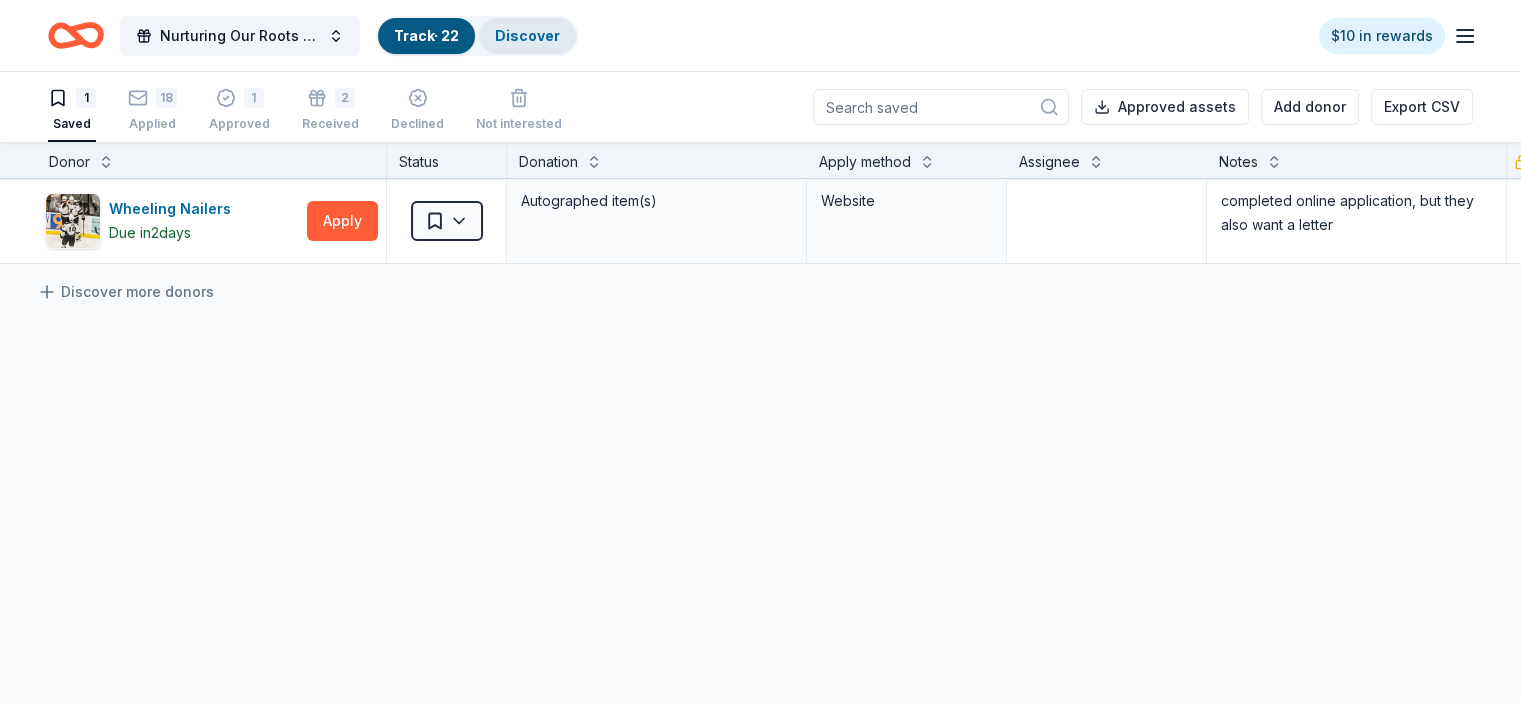 click on "Discover" at bounding box center (527, 35) 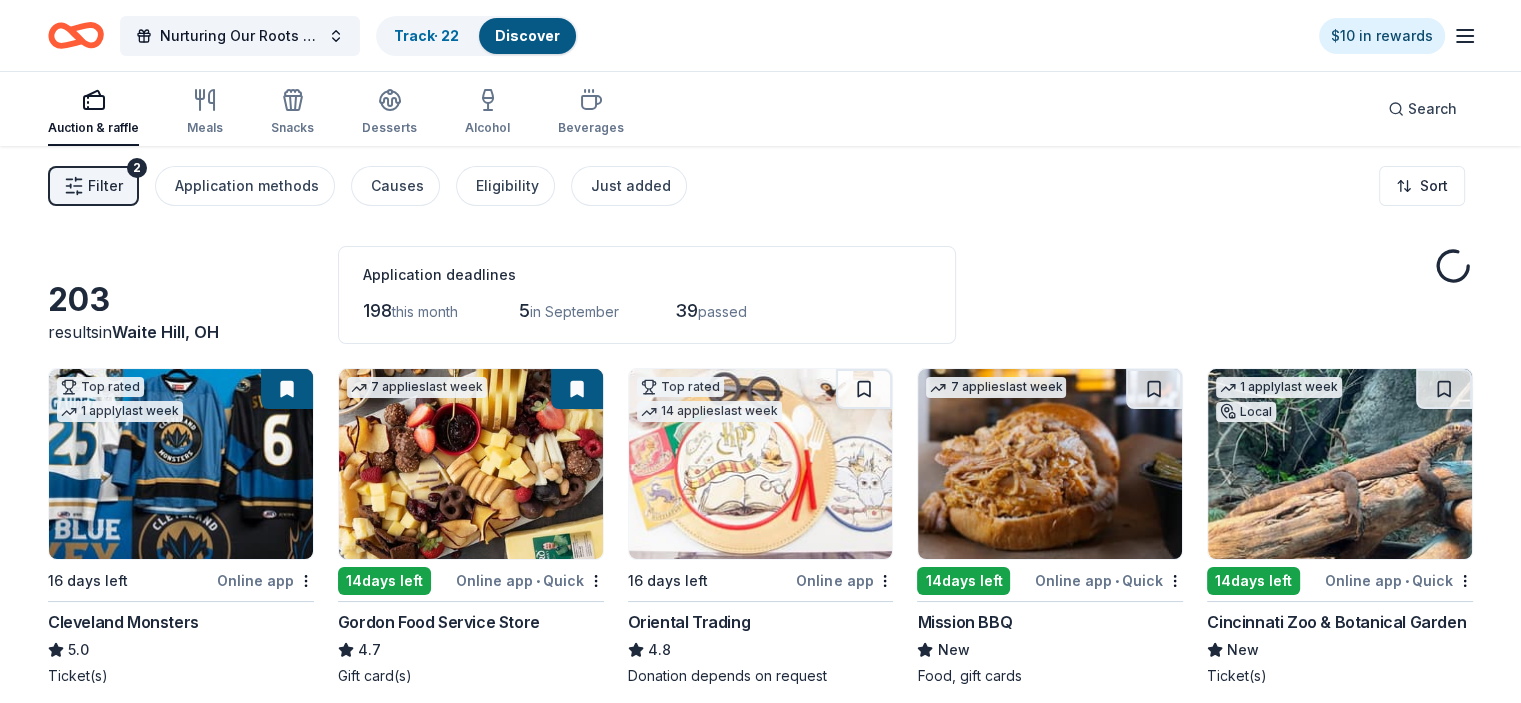 scroll, scrollTop: 0, scrollLeft: 0, axis: both 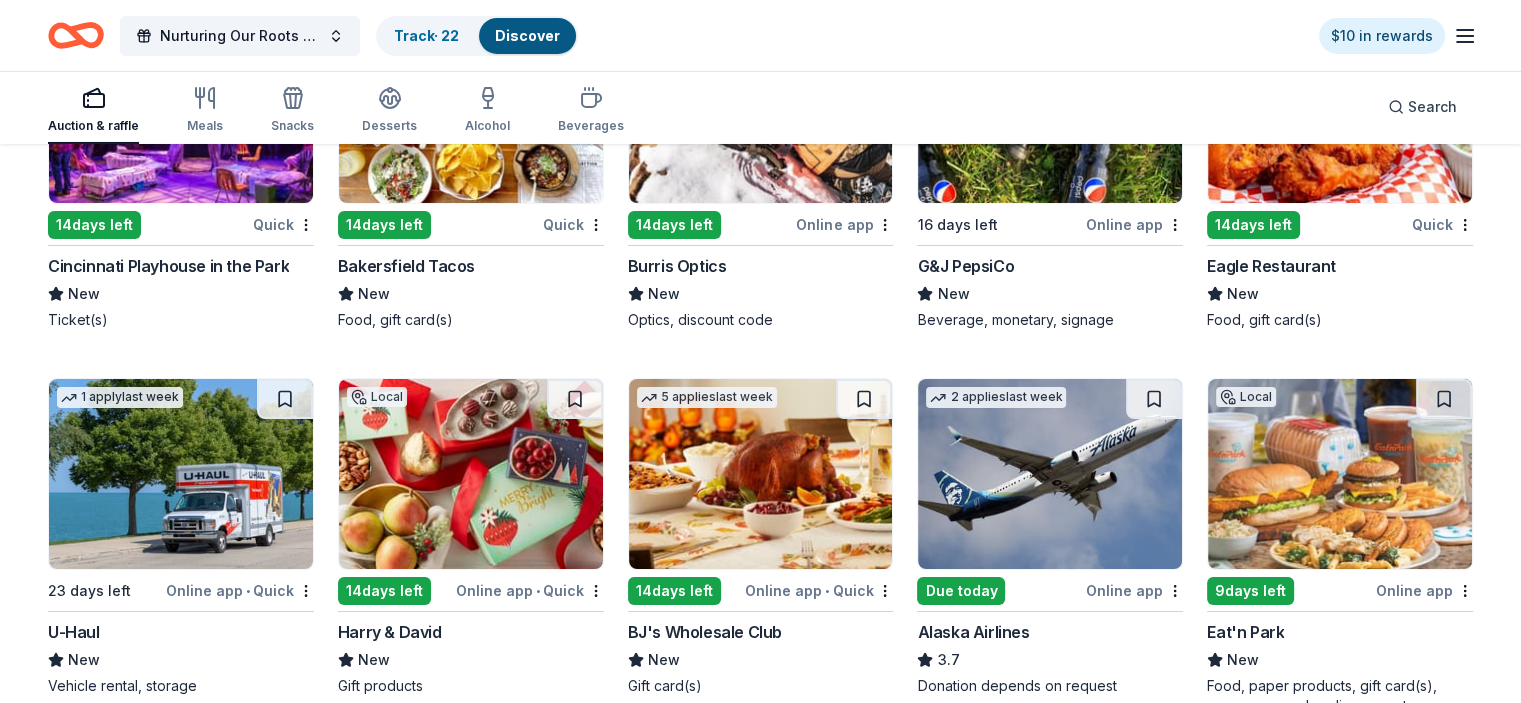 click on "Nurturing Our Roots - Reaching for the Sky Dougbe River School Gala 2025 Track  · 22 Discover $10 in rewards Auction & raffle Meals Snacks Desserts Alcohol Beverages Search Filter 2 Application methods Causes Eligibility Just added Sort 203 results  in  Waite Hill, OH Application deadlines 198  this month 5  in September 39  passed Top rated 1   apply  last week 16 days left Online app Cleveland Monsters 5.0 Ticket(s) 7   applies  last week 14  days left Online app • Quick Gordon Food Service Store 4.7 Gift card(s) Top rated 14   applies  last week 16 days left Online app Oriental Trading 4.8 Donation depends on request 7   applies  last week 14  days left Online app • Quick Mission BBQ New Food, gift cards 1   apply  last week Local 14  days left Online app • Quick Cincinnati Zoo & Botanical Garden New Ticket(s) Top rated 5   applies  last week 30 days left Online app Casey's 5.0 Donation depends on request 7   applies  last week 14  days left Online app Let's Roam 4.4 Top rated 8   applies  last week" at bounding box center (760, -6873) 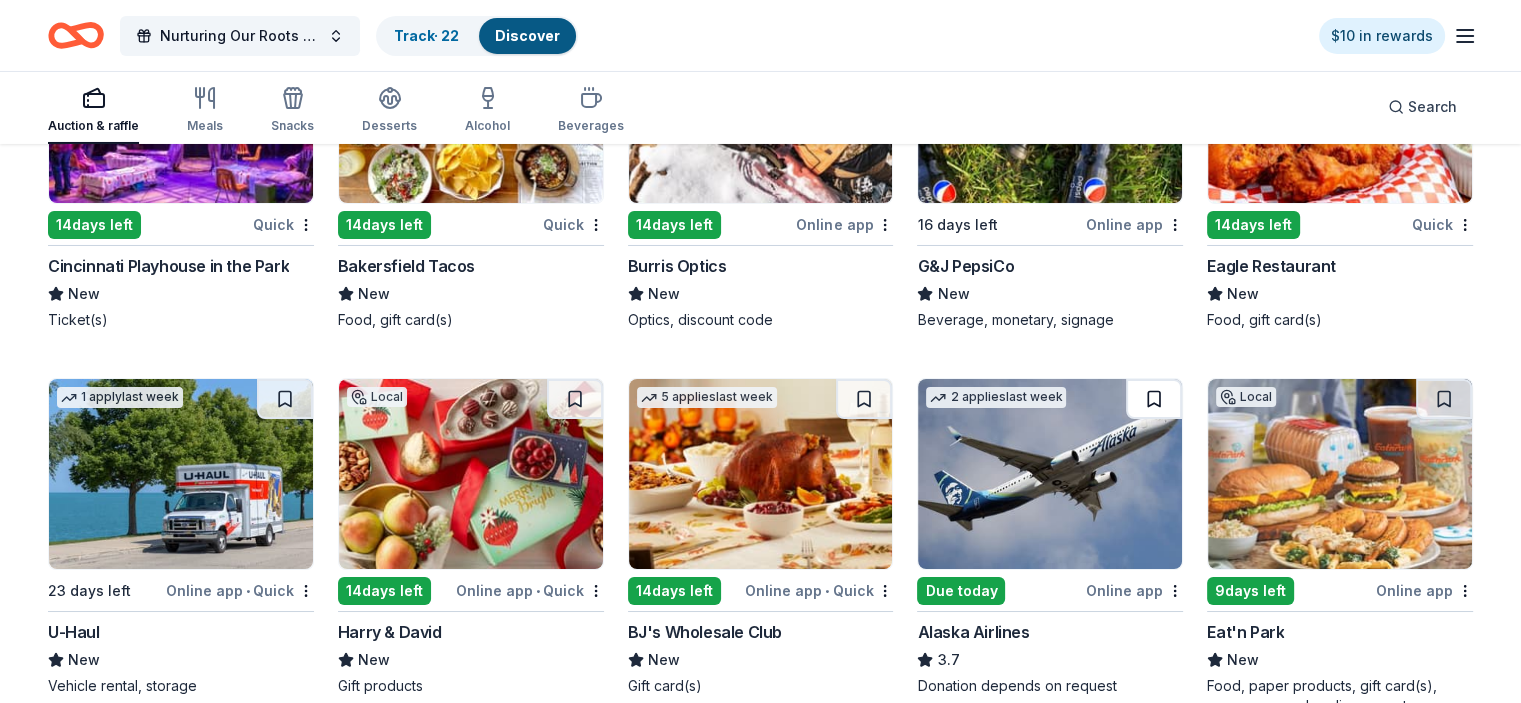 click at bounding box center (1154, 399) 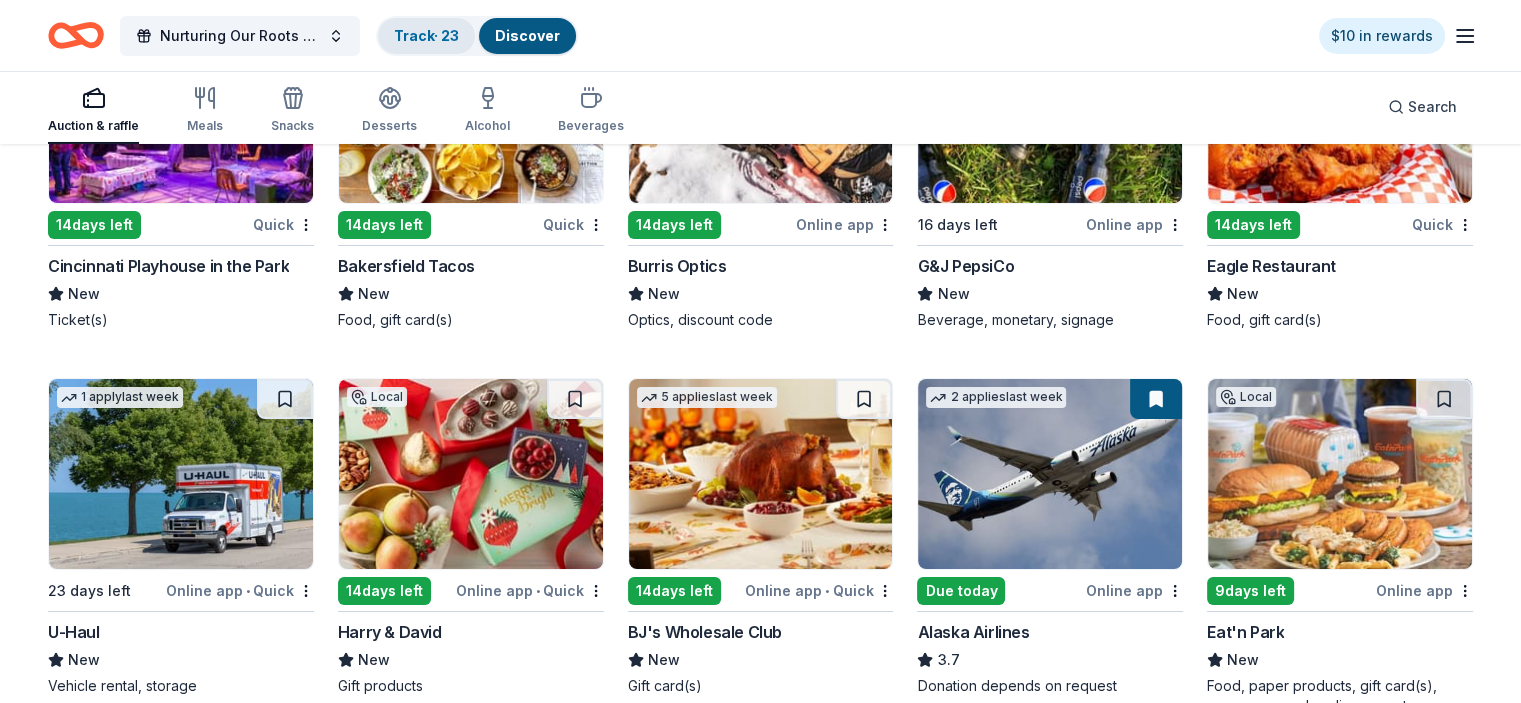 click on "Track  · 23" at bounding box center (426, 35) 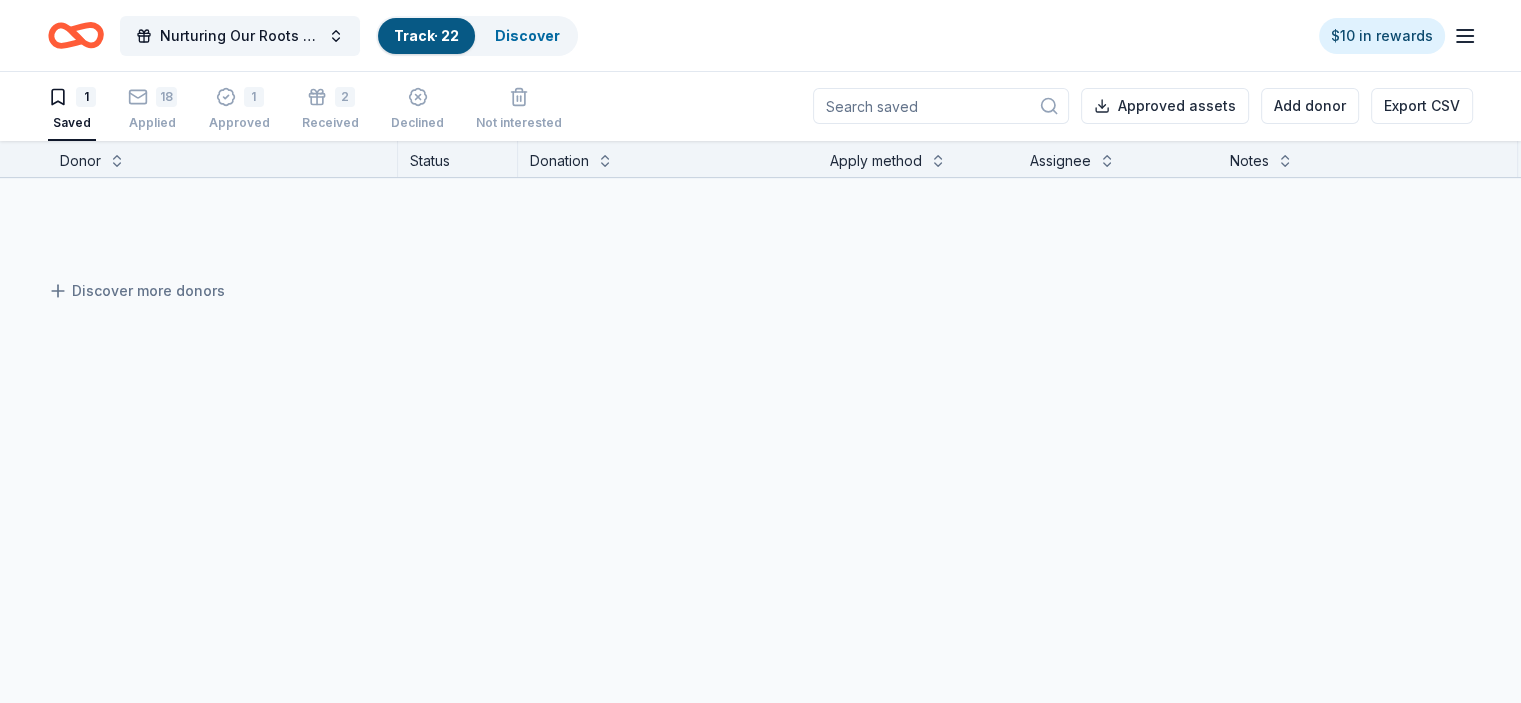 scroll, scrollTop: 0, scrollLeft: 0, axis: both 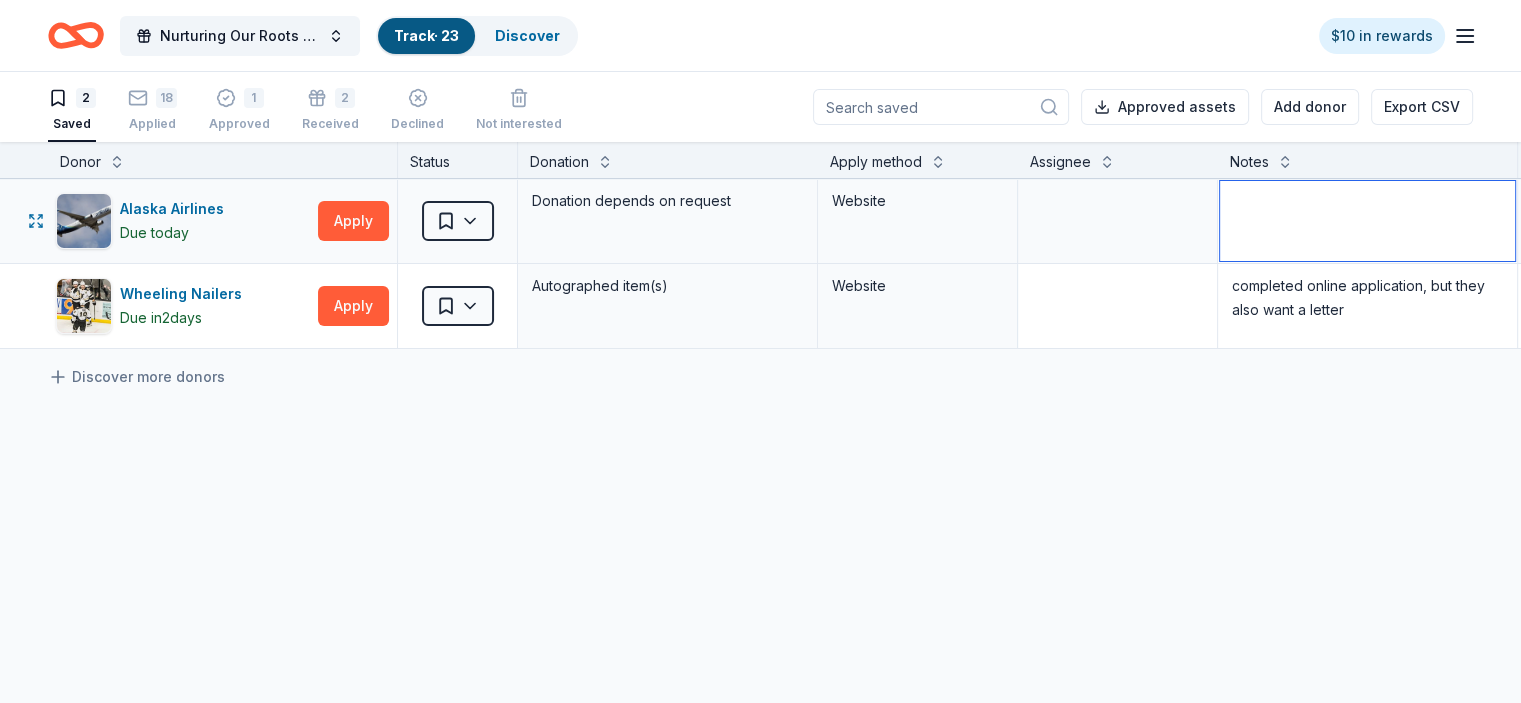 click at bounding box center [1367, 221] 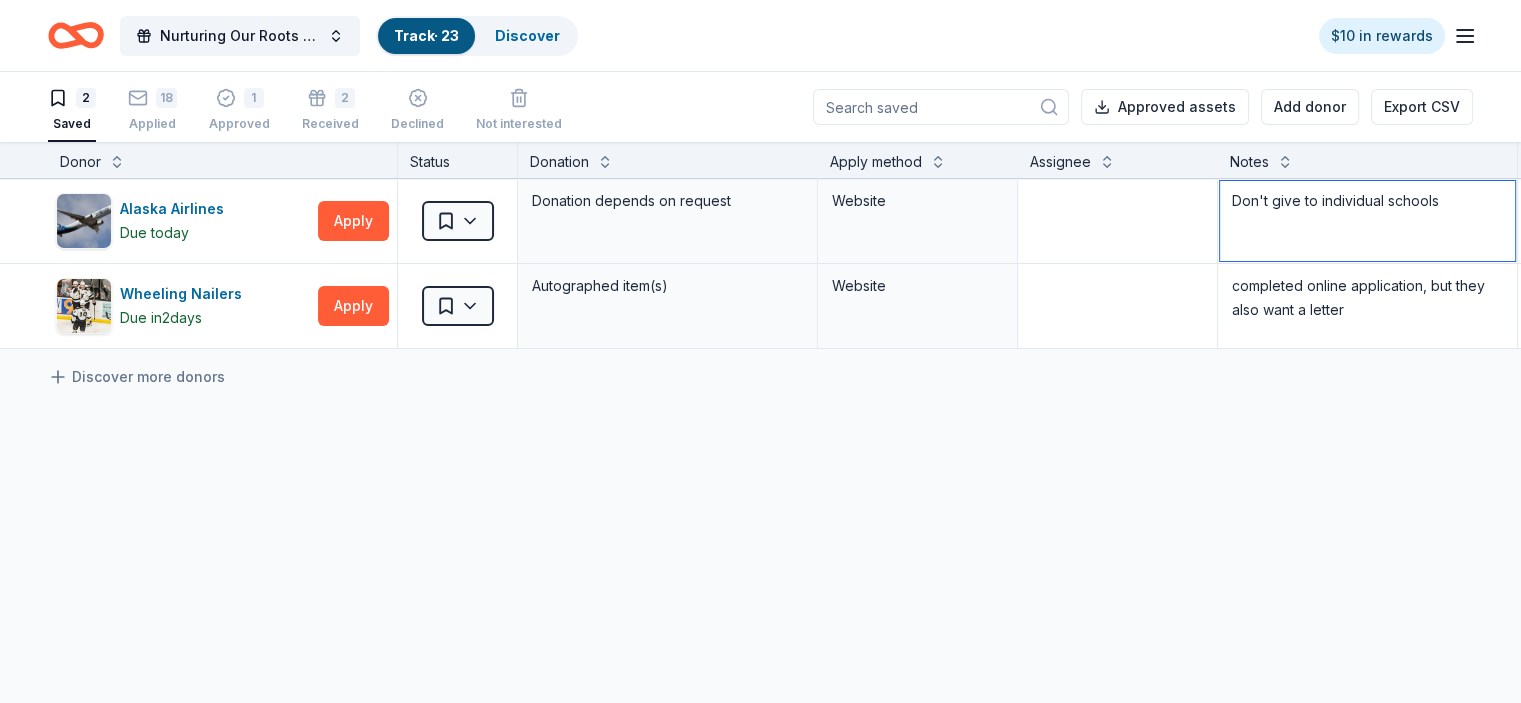 type on "Don't give to individual schools" 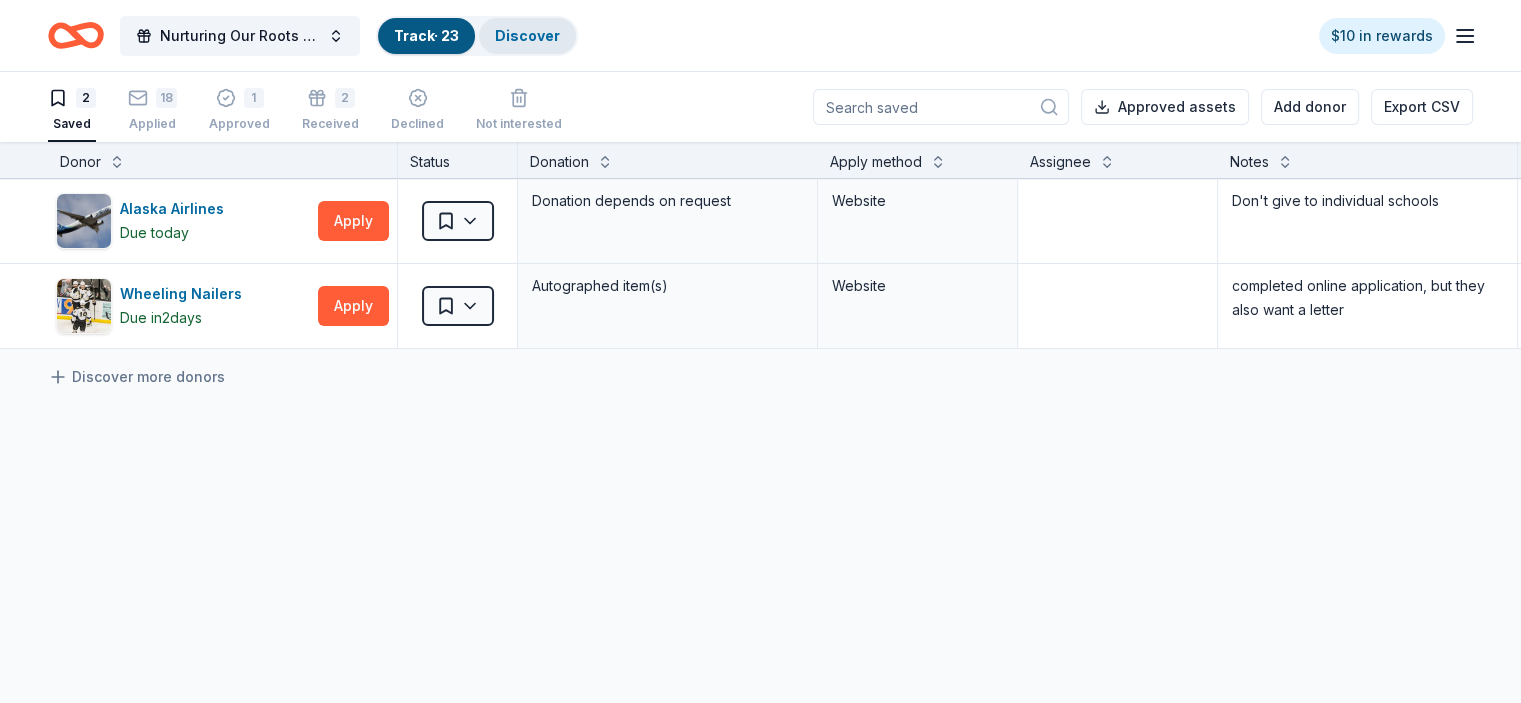 click on "Discover" at bounding box center (527, 35) 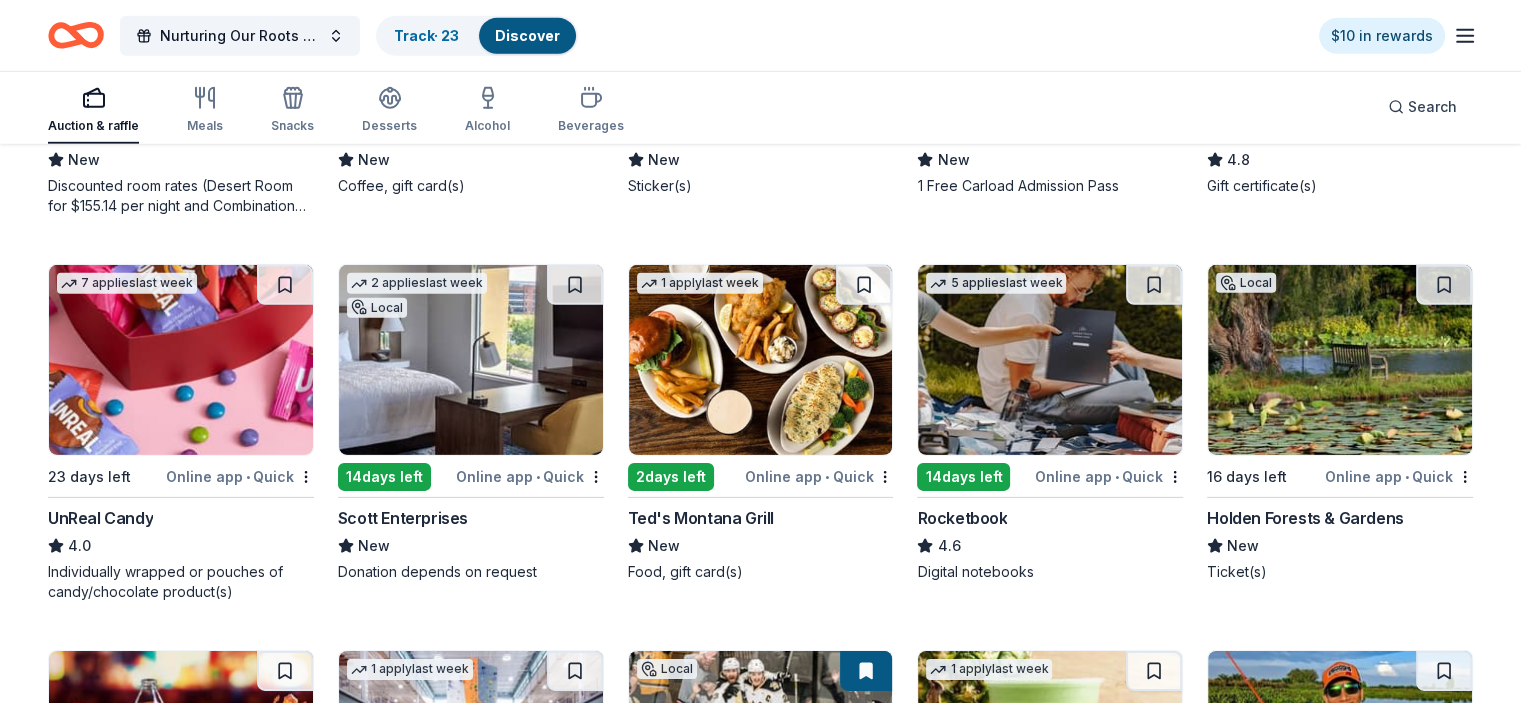 scroll, scrollTop: 6240, scrollLeft: 0, axis: vertical 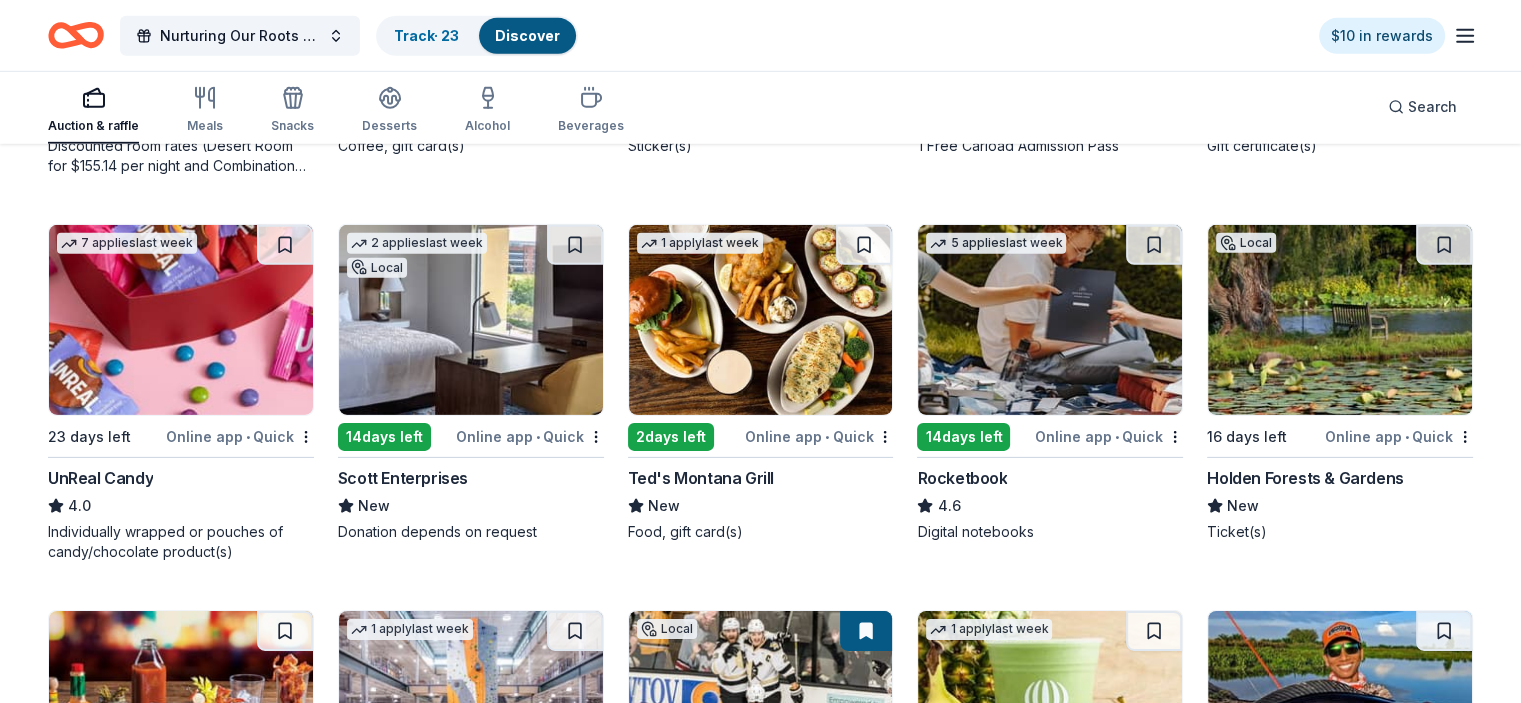 click at bounding box center (761, 320) 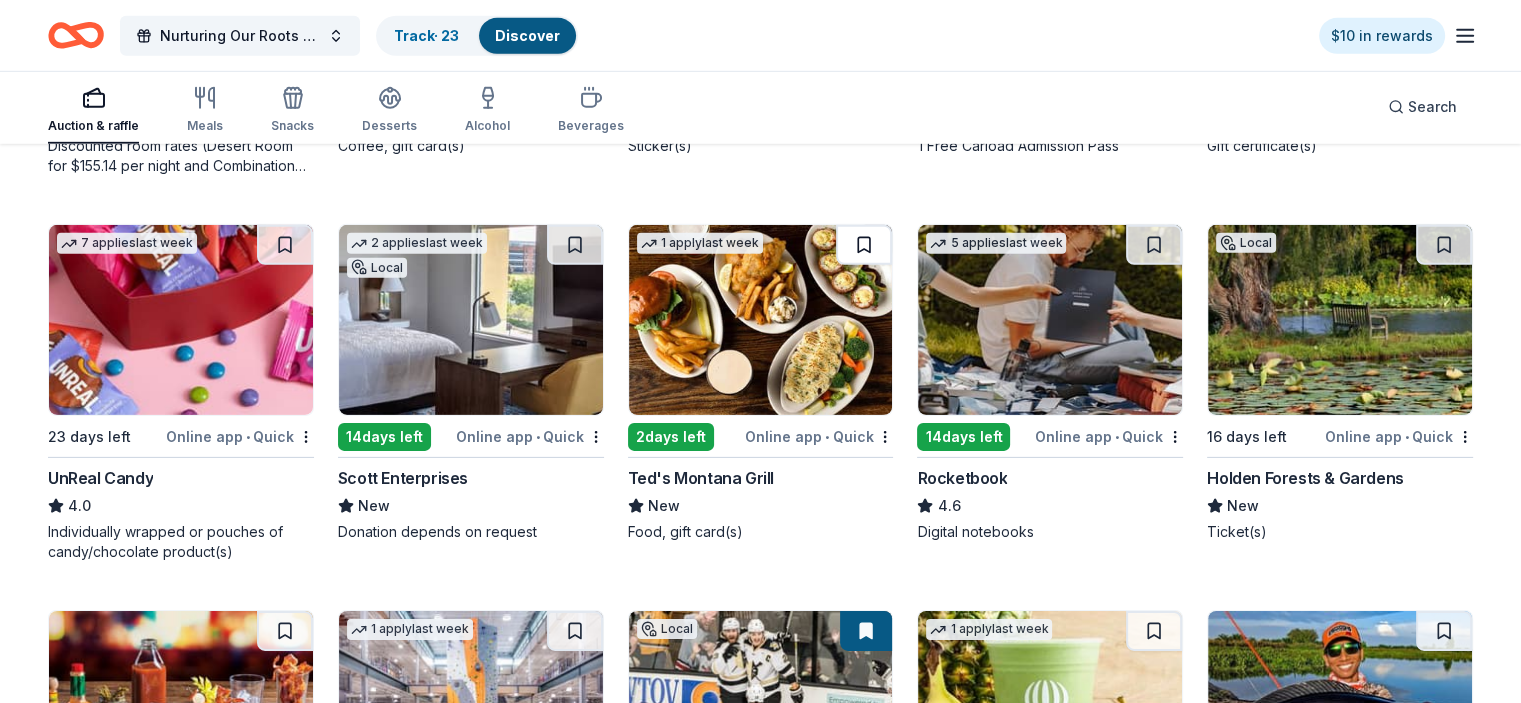 click at bounding box center [864, 245] 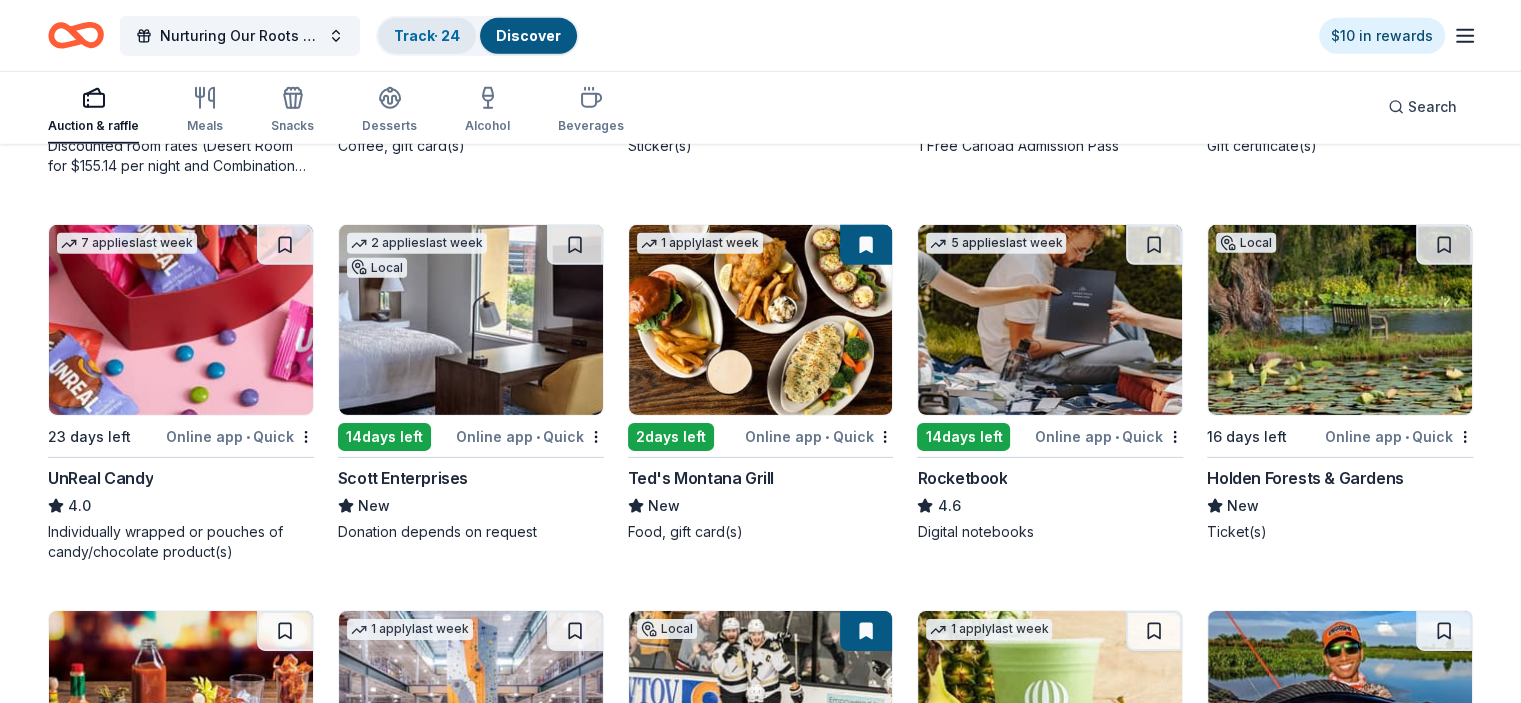 click on "Track  · 24" at bounding box center (427, 35) 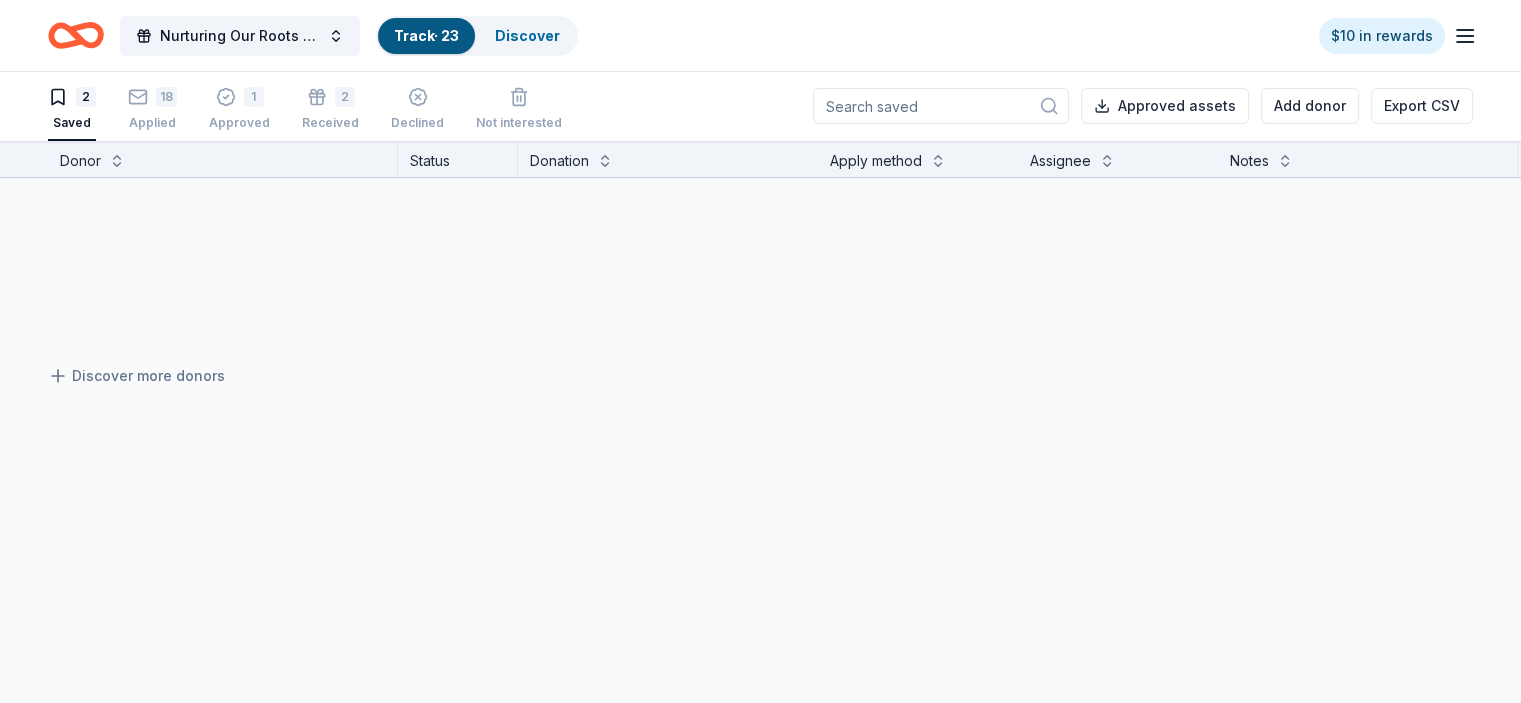 scroll, scrollTop: 0, scrollLeft: 0, axis: both 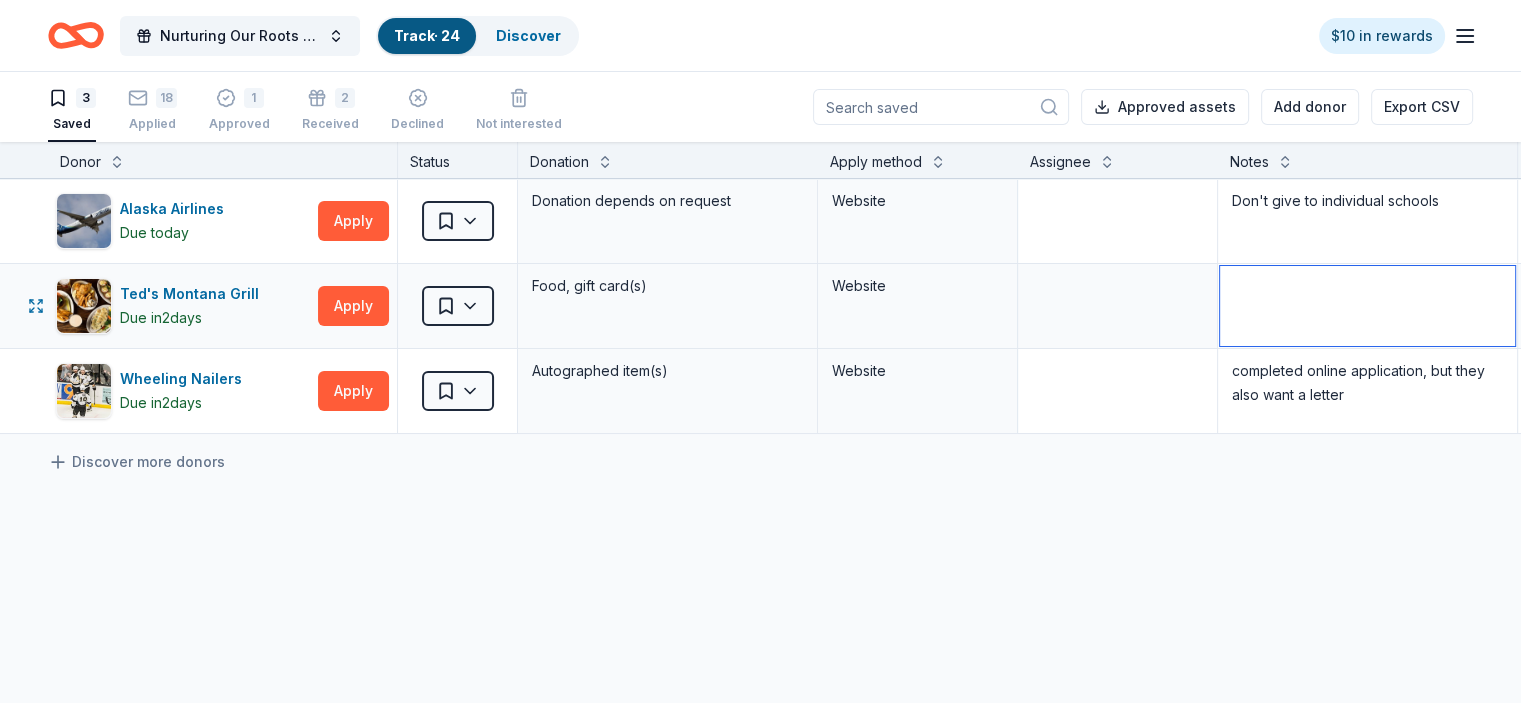 click at bounding box center (1367, 306) 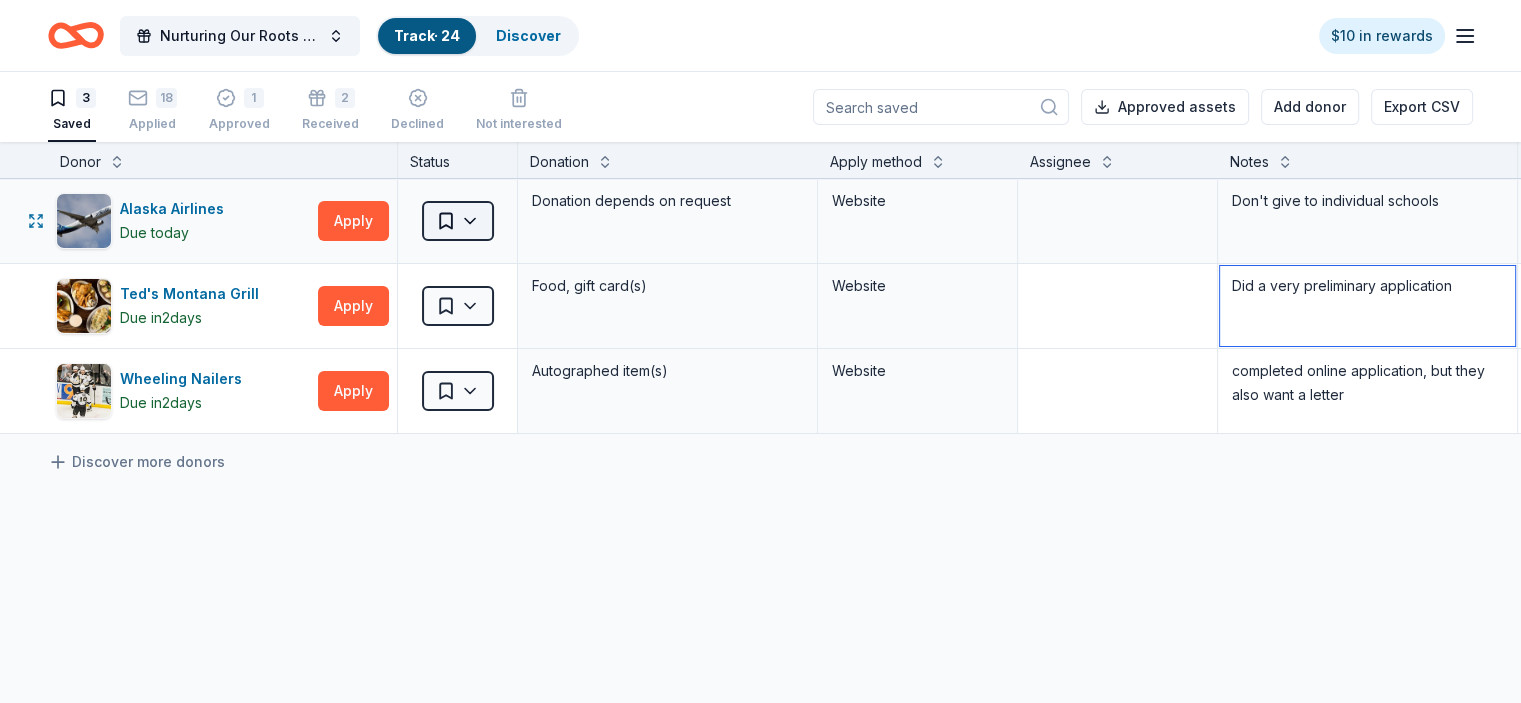 type on "Did a very preliminary application" 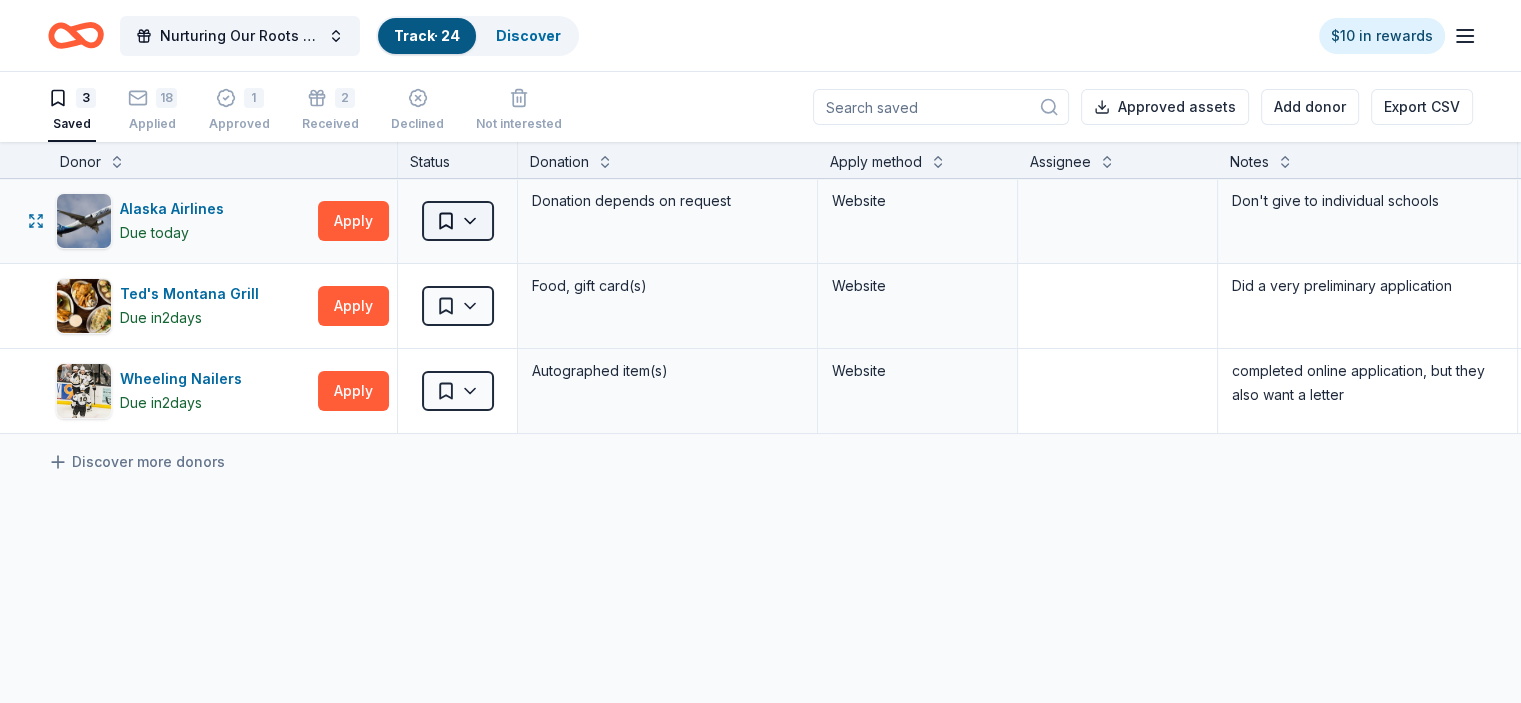 click on "Nurturing Our Roots - Reaching for the Sky Dougbe River School Gala 2025 Track  · 24 Discover $10 in rewards 3 Saved 18 Applied 1 Approved 2 Received Declined Not interested  Approved assets Add donor Export CSV Donor Status Donation Apply method Assignee Notes Alaska Airlines Due today Apply Saved Donation depends on request Website Don't give to individual schools Ted's Montana Grill Due in  2  days Apply Saved Food, gift card(s) Website Did a very preliminary application  Wheeling Nailers Due in  2  days Apply Saved Autographed item(s) Website completed online application, but they also want a letter
Discover more donors Saved" at bounding box center [760, 351] 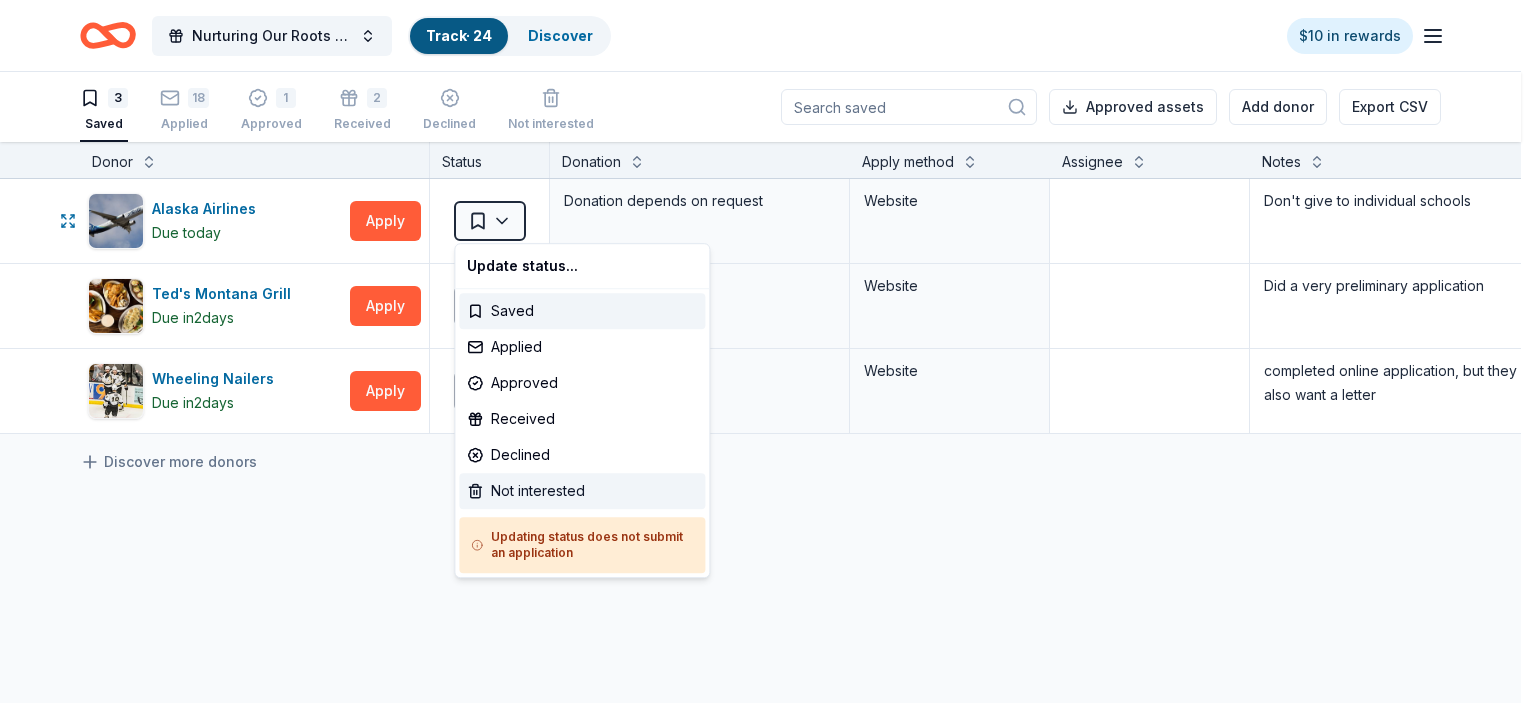 click on "Not interested" at bounding box center [582, 491] 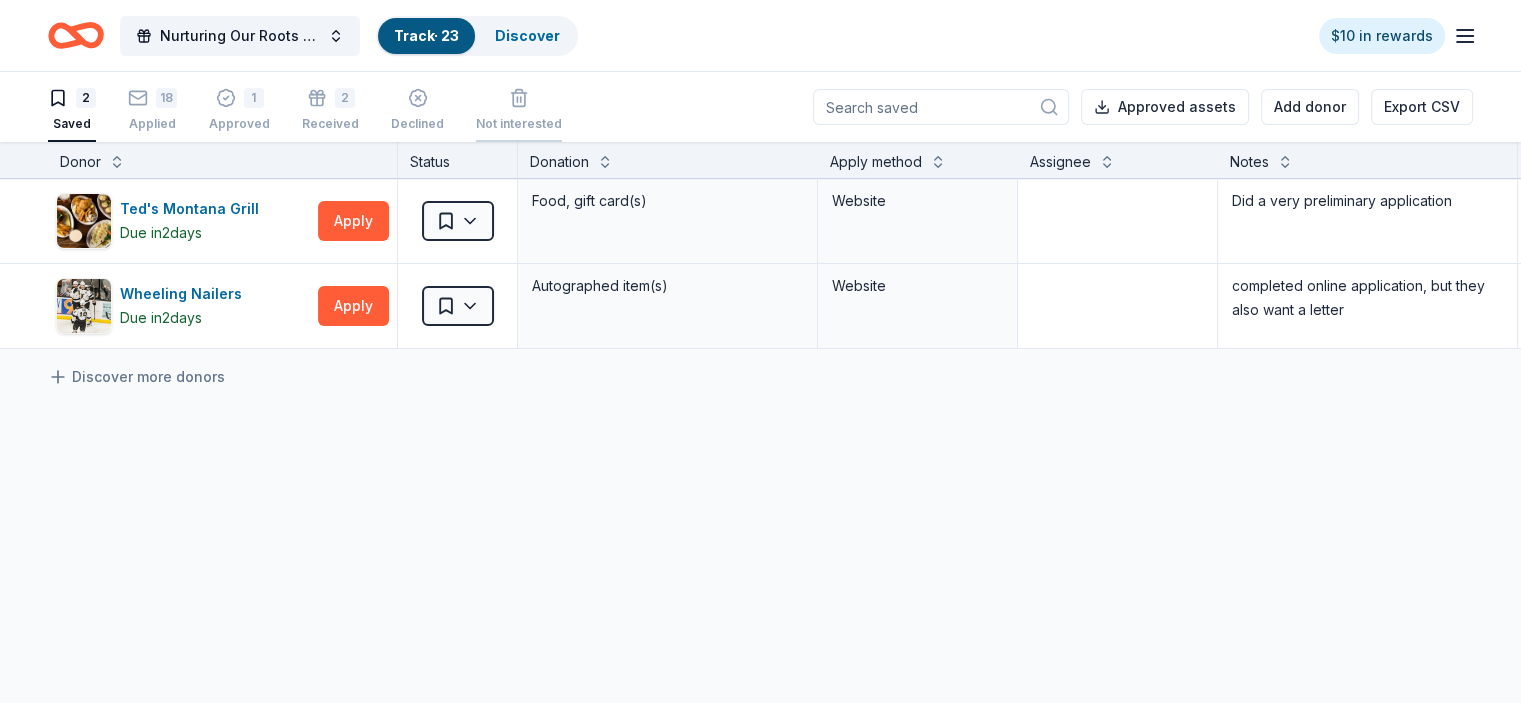 click 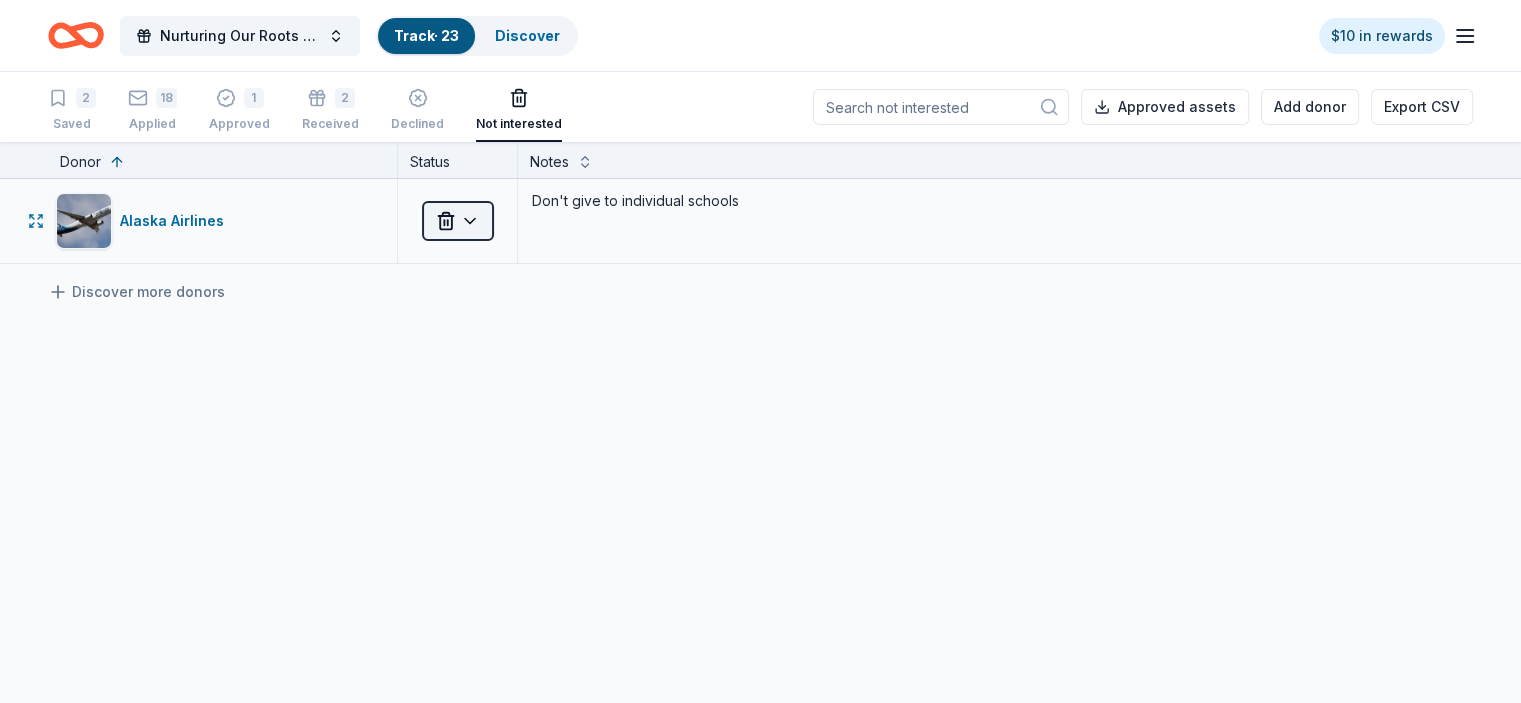 click on "Nurturing Our Roots - Reaching for the Sky Dougbe River School Gala 2025 Track  · 23 Discover $10 in rewards 2 Saved 18 Applied 1 Approved 2 Received Declined Not interested  Approved assets Add donor Export CSV Donor Status Notes Alaska Airlines Not interested Don't give to individual schools   Discover more donors Saved" at bounding box center (760, 351) 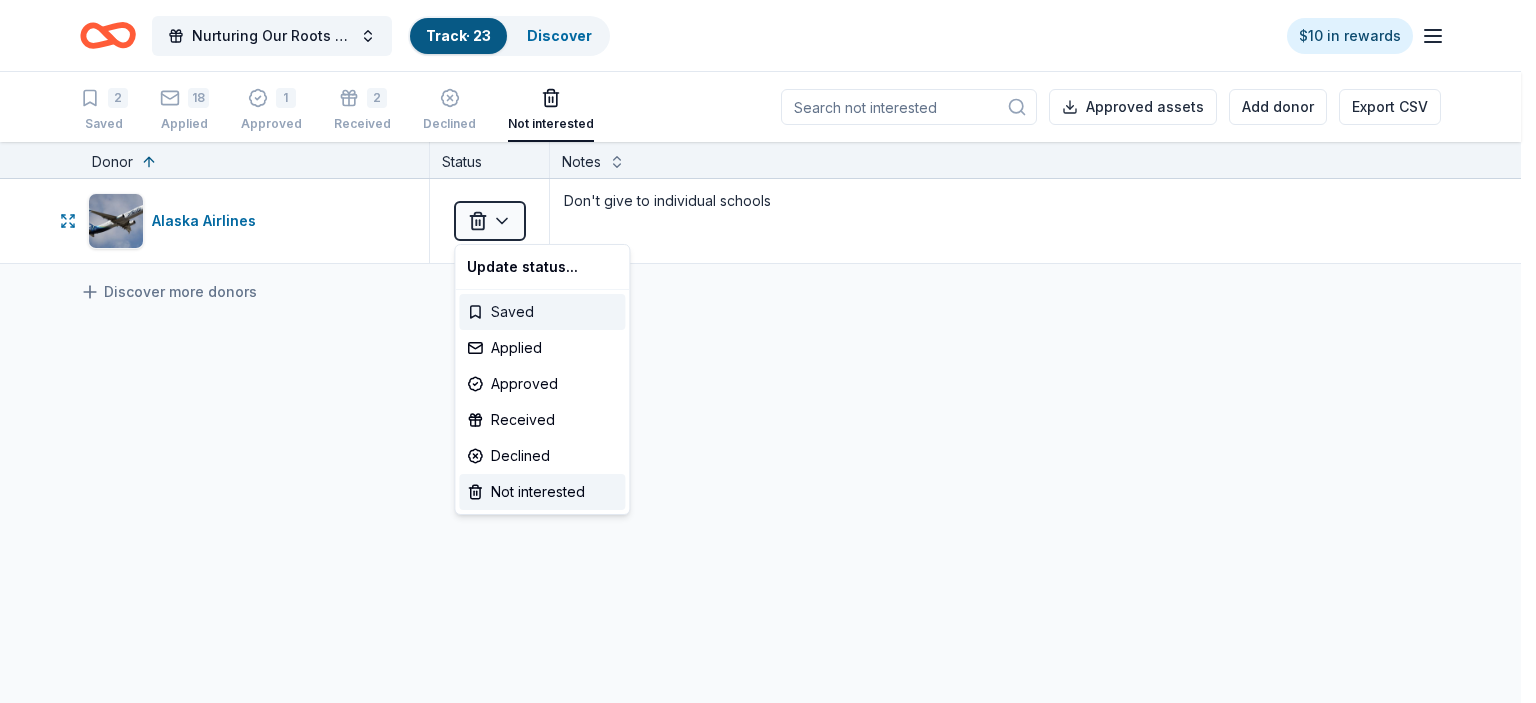 click on "Saved" at bounding box center [542, 312] 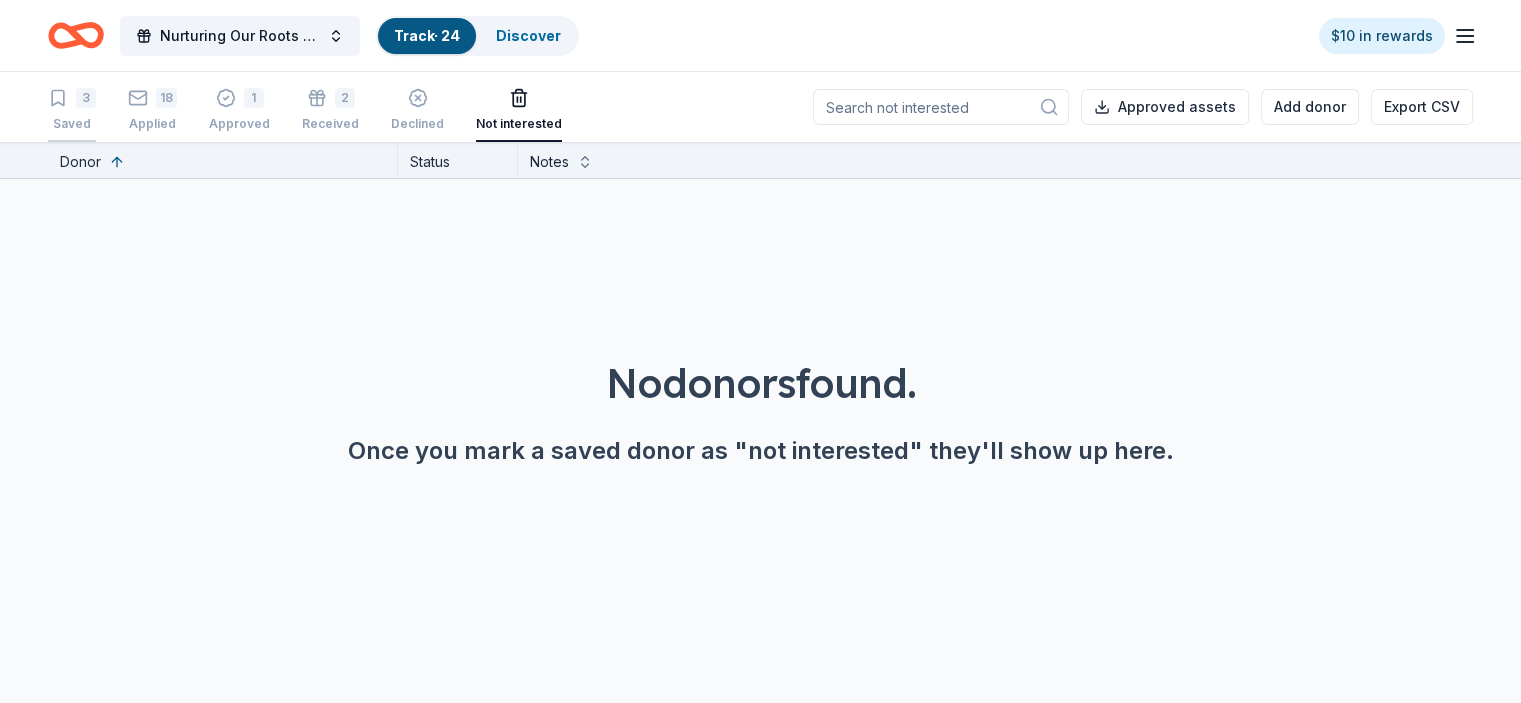 click on "3 Saved" at bounding box center [72, 99] 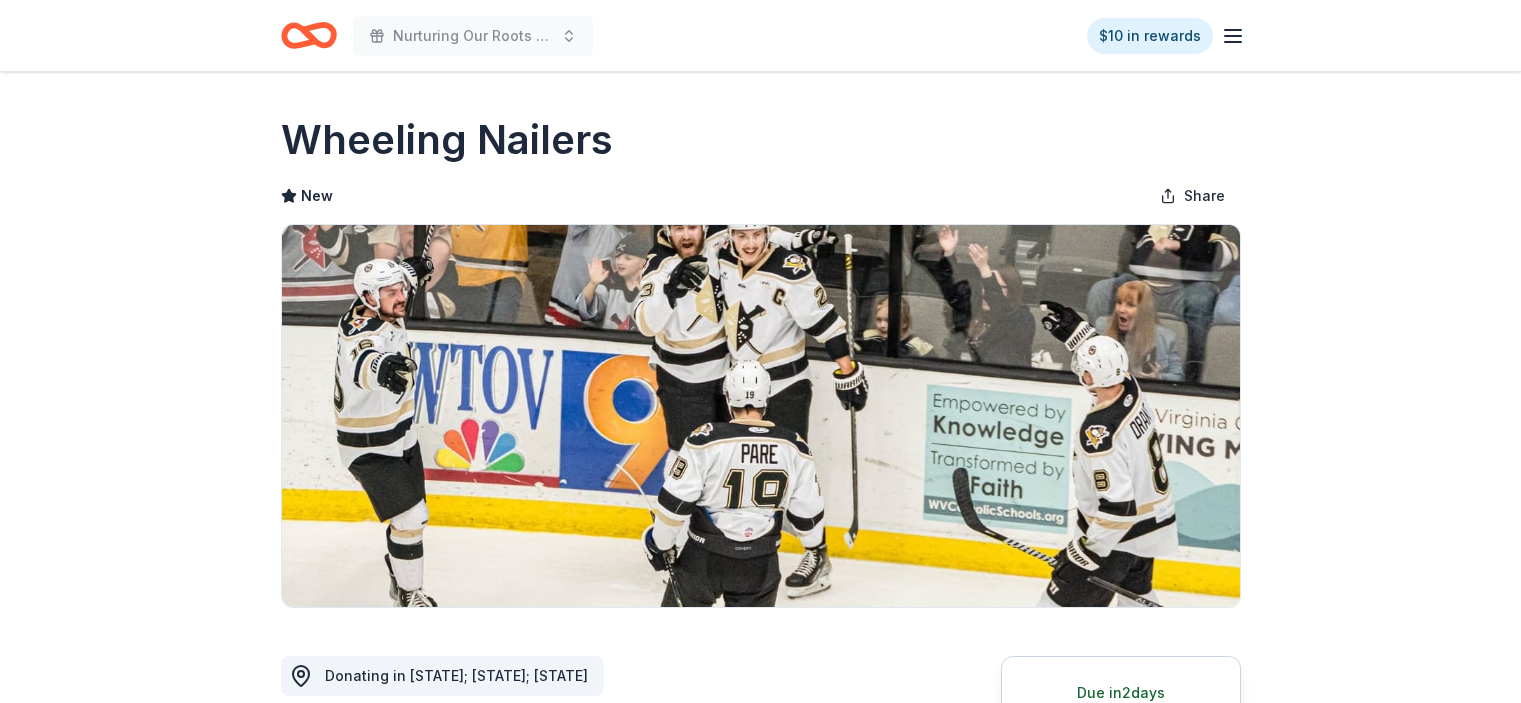 scroll, scrollTop: 0, scrollLeft: 0, axis: both 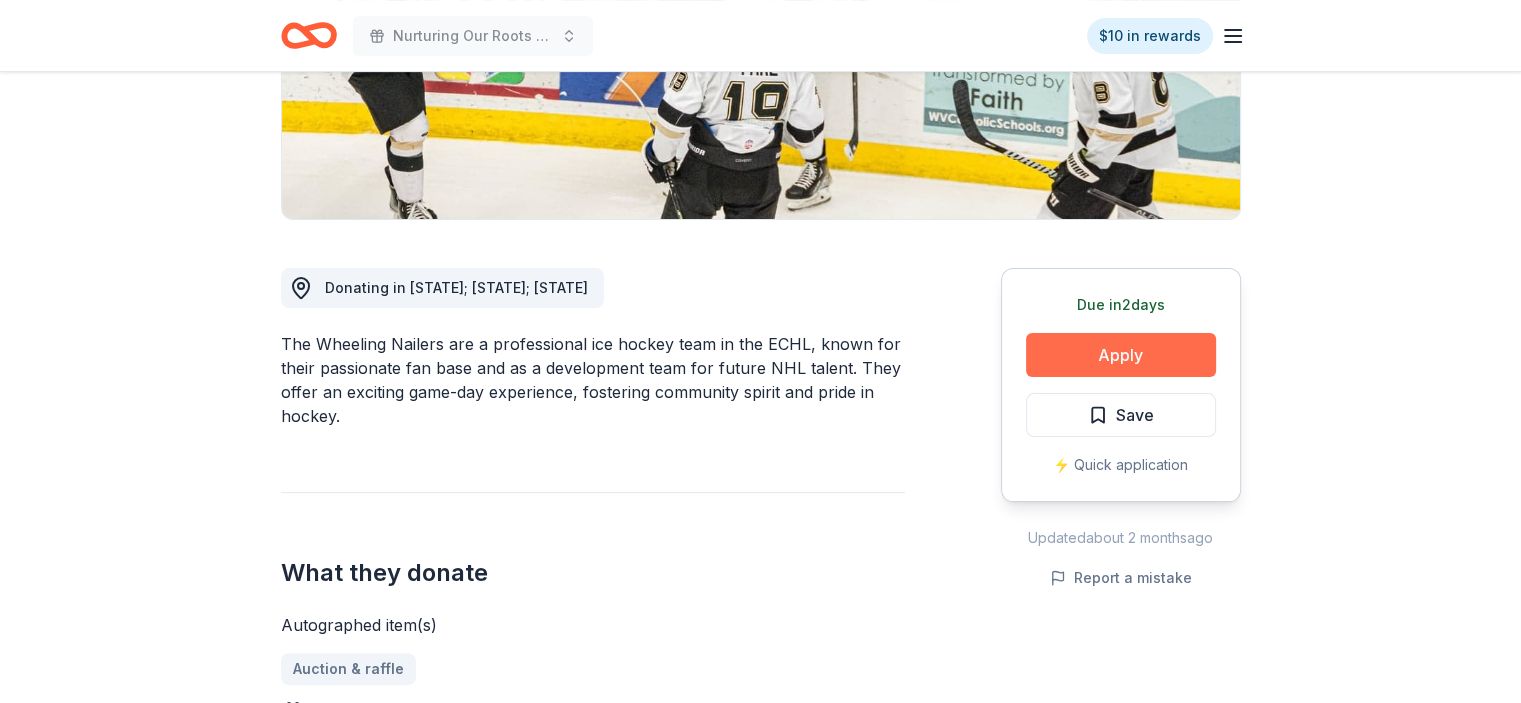 click on "Apply" at bounding box center [1121, 355] 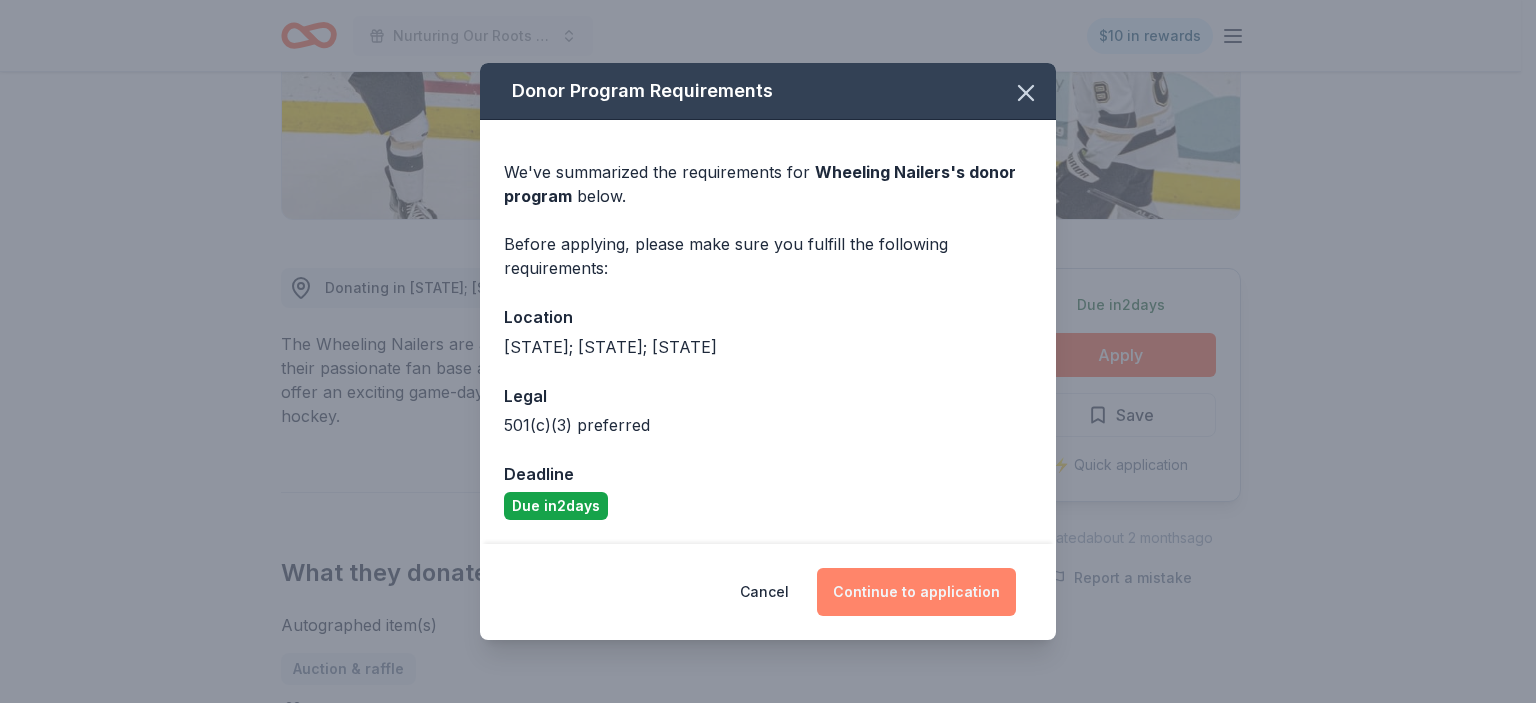 click on "Continue to application" at bounding box center (916, 592) 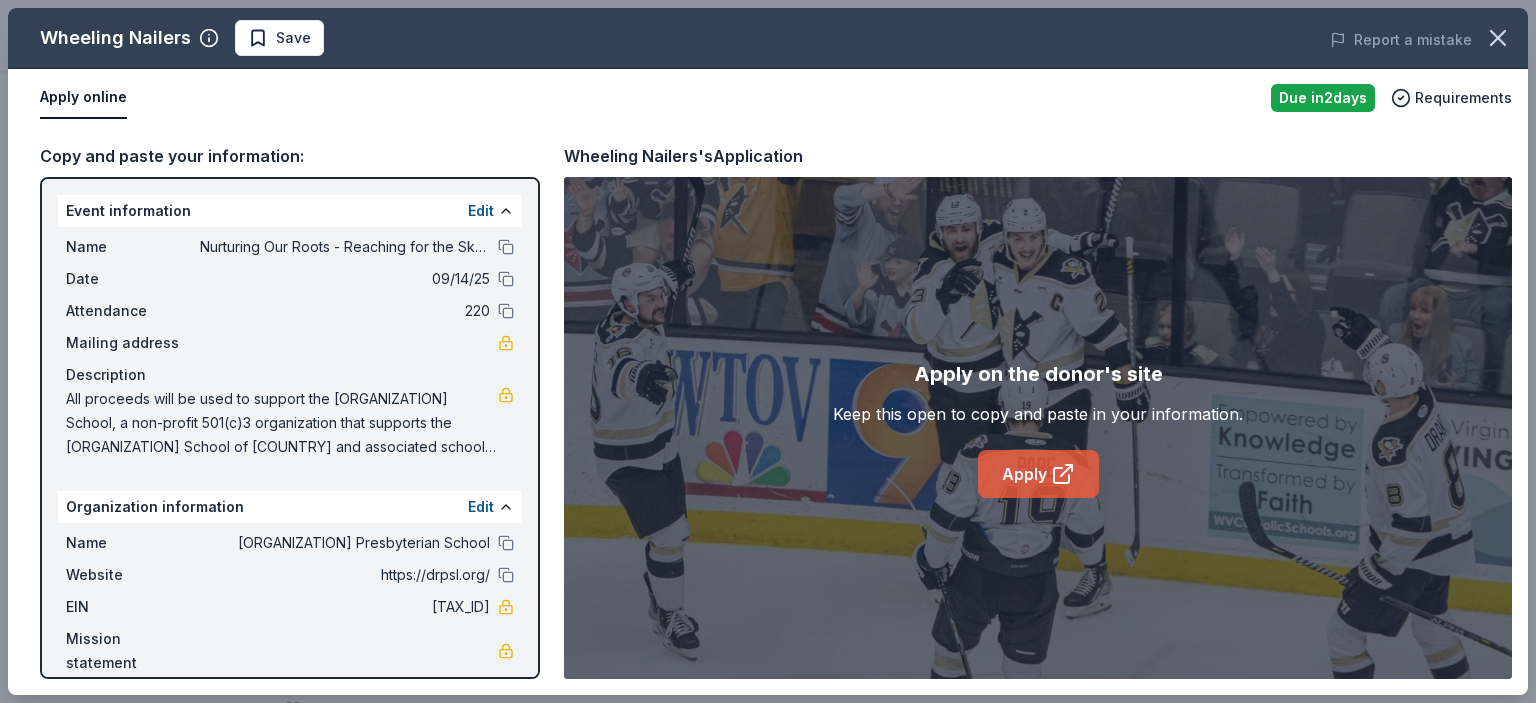 click on "Apply" at bounding box center [1038, 474] 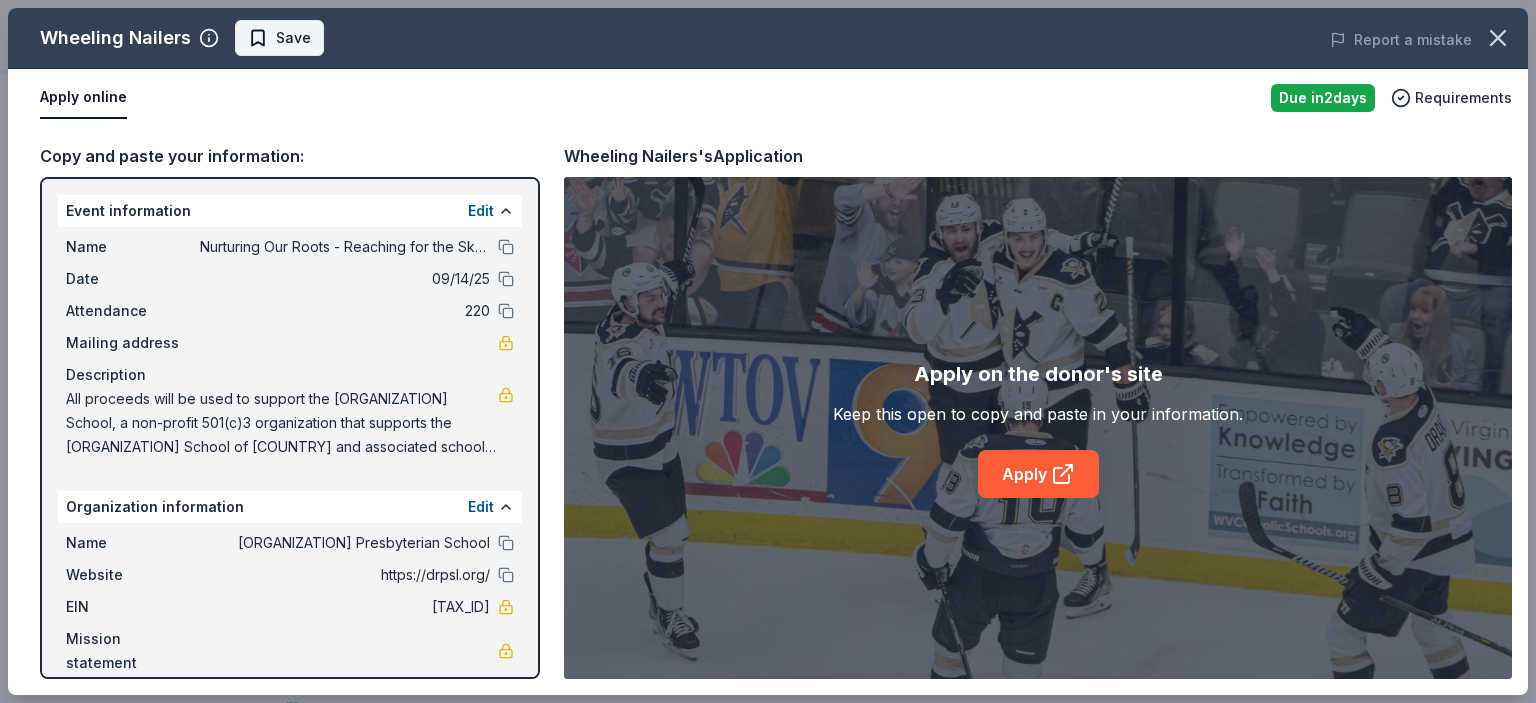 click on "Save" at bounding box center (279, 38) 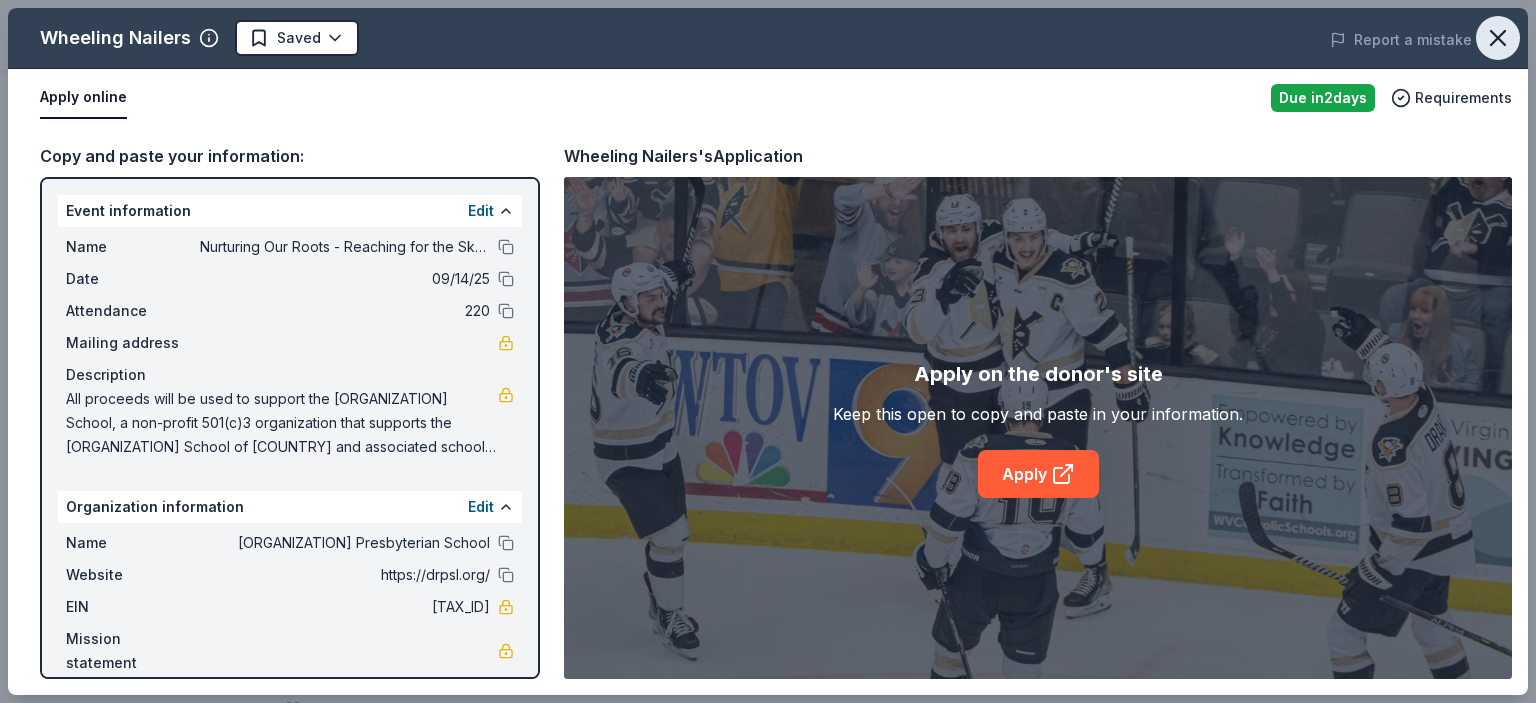 click 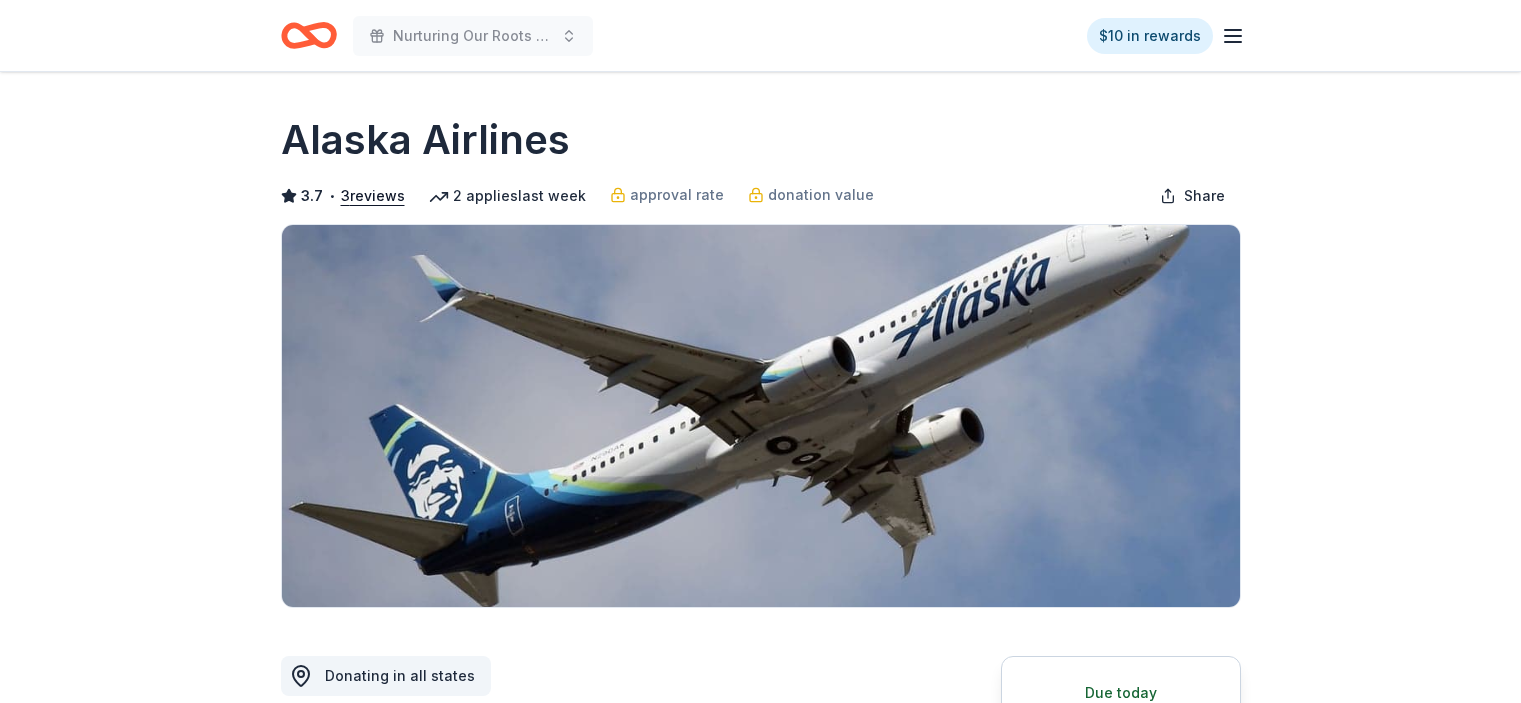 scroll, scrollTop: 0, scrollLeft: 0, axis: both 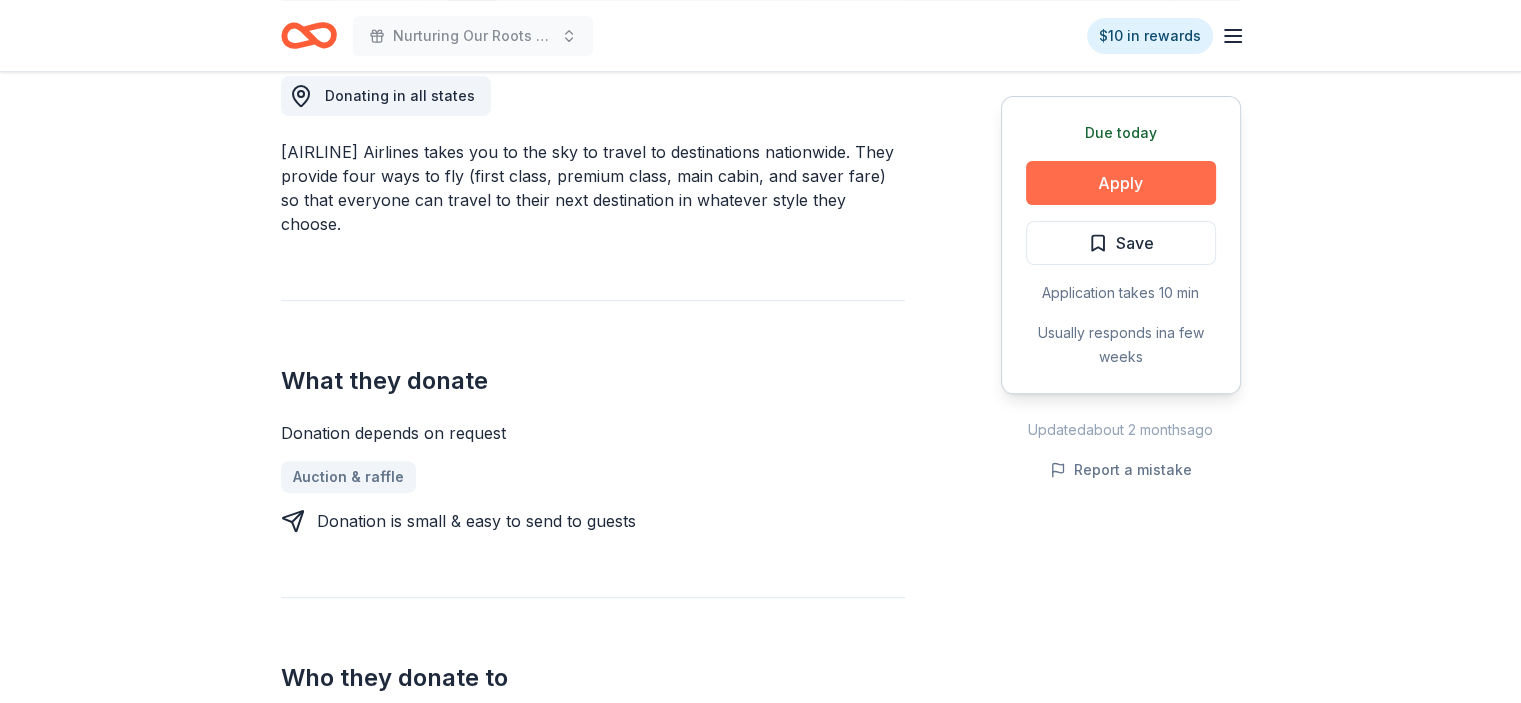 click on "Apply" at bounding box center (1121, 183) 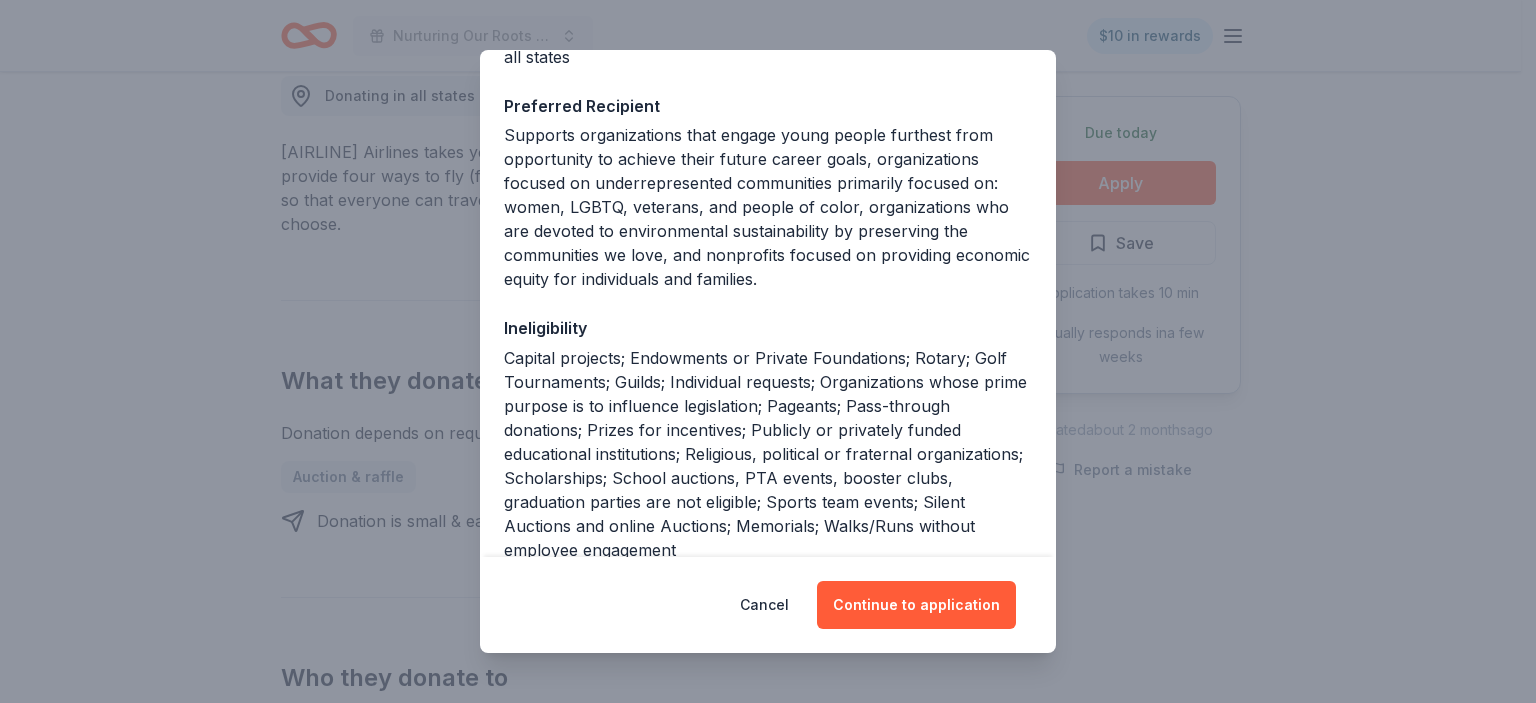 scroll, scrollTop: 280, scrollLeft: 0, axis: vertical 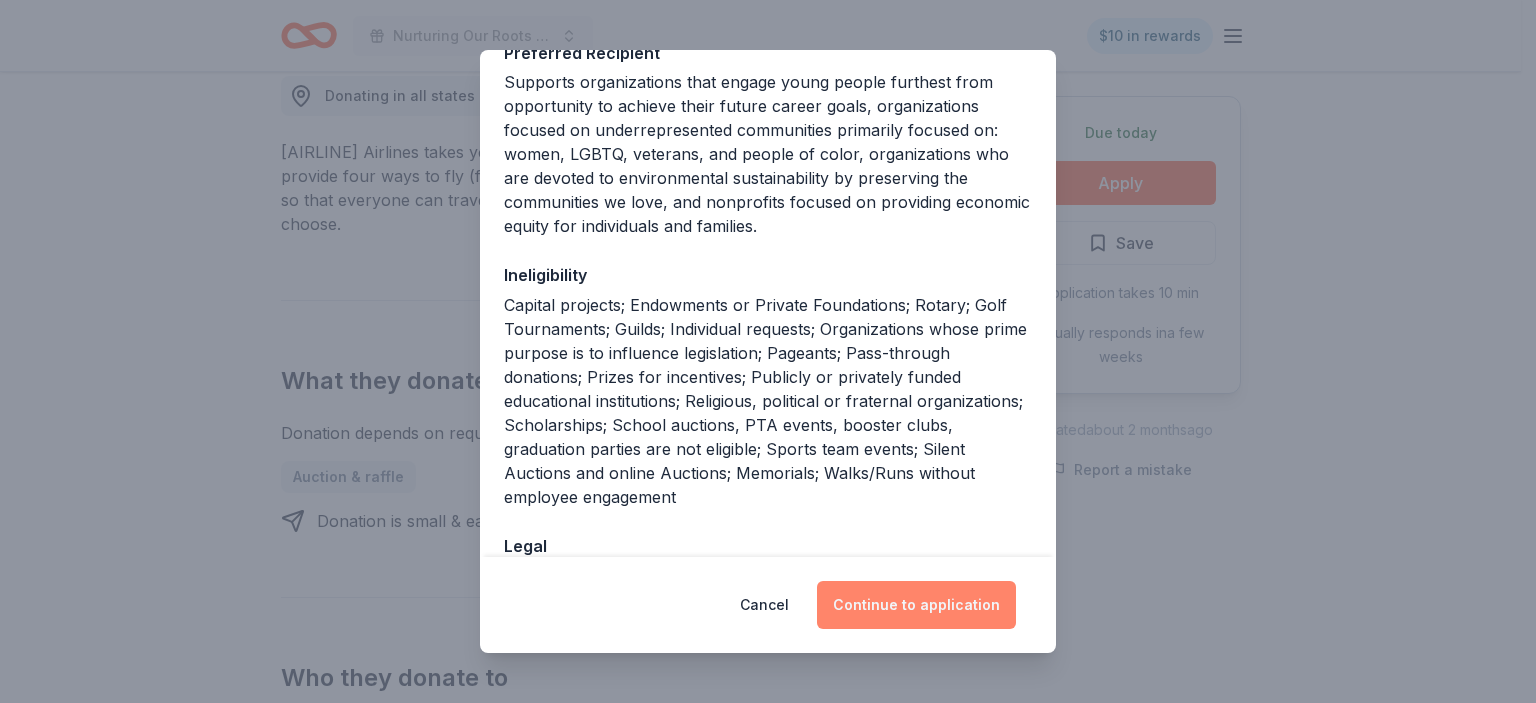 click on "Continue to application" at bounding box center (916, 605) 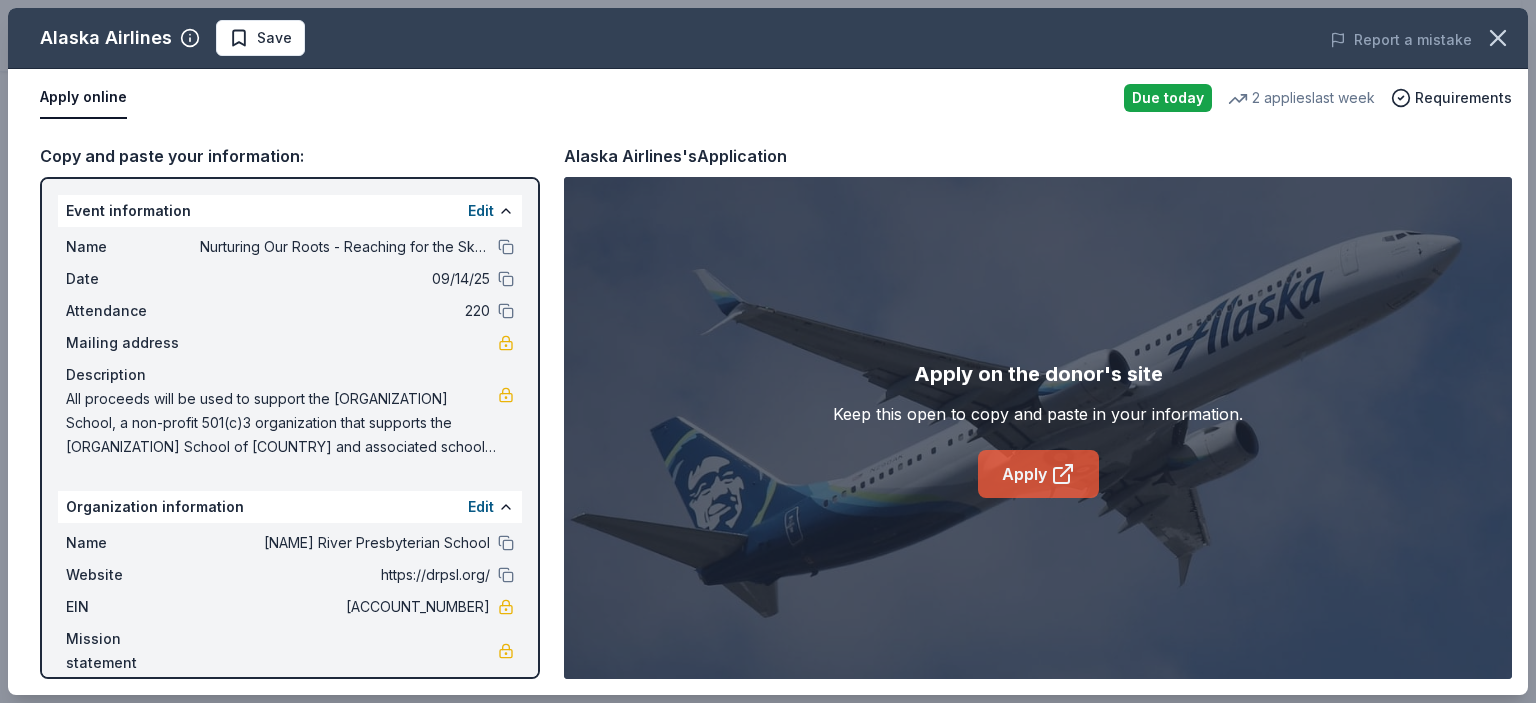 click on "Apply" at bounding box center (1038, 474) 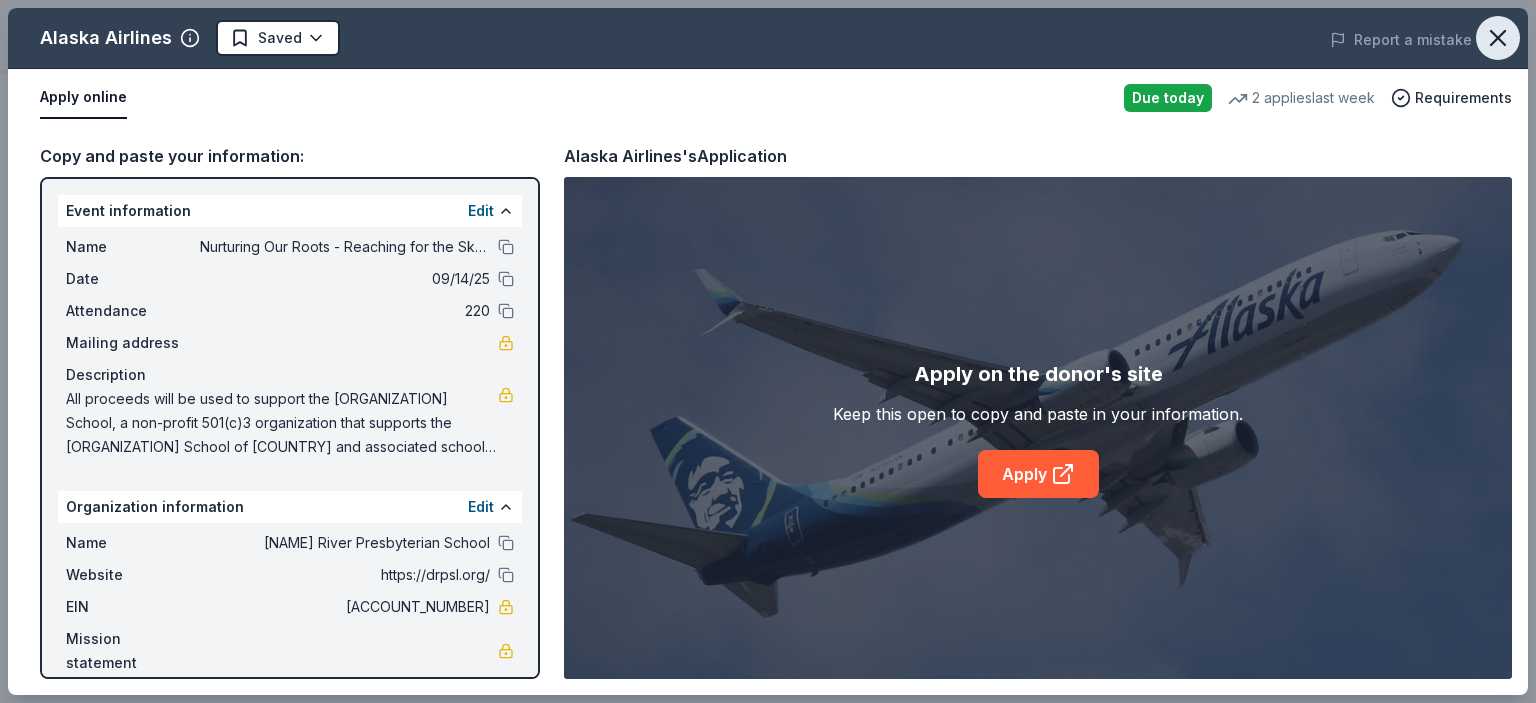 click 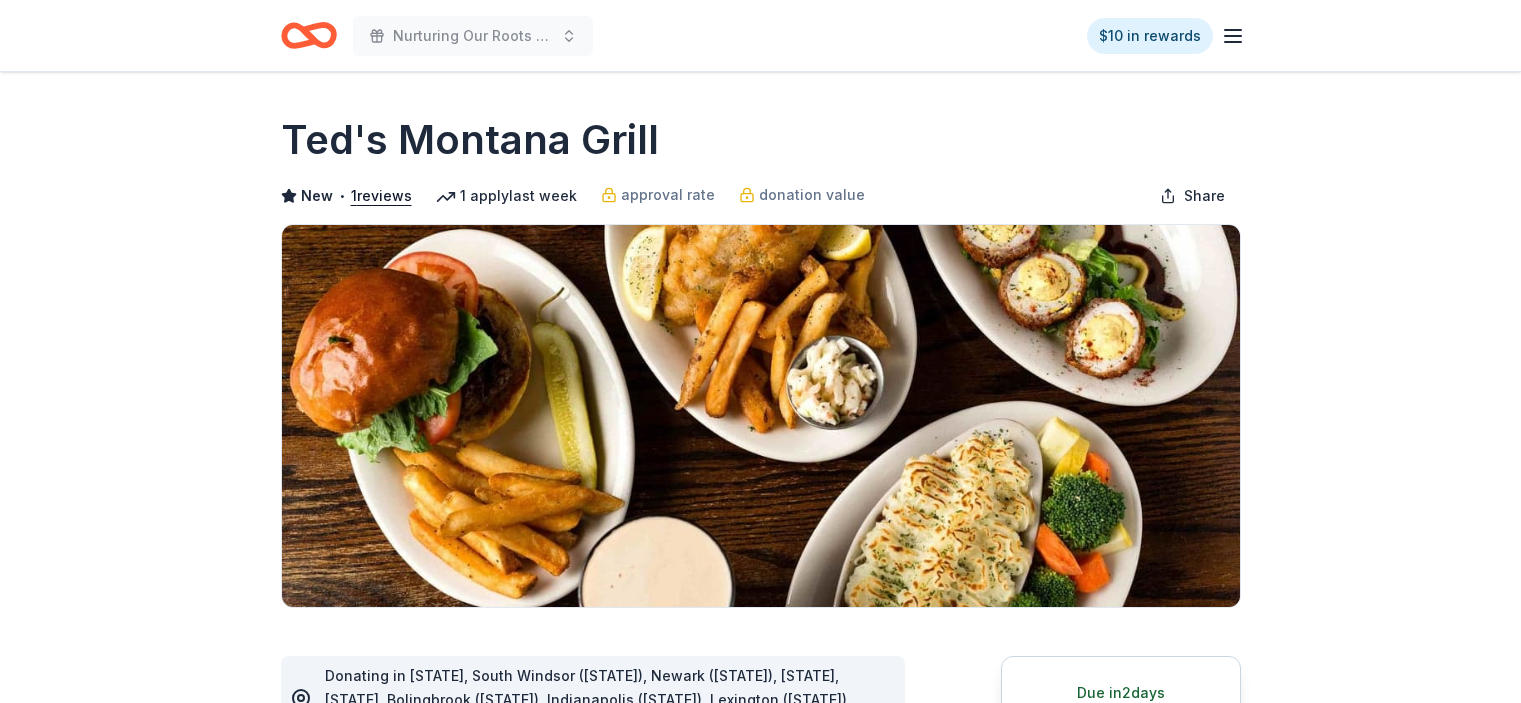 scroll, scrollTop: 0, scrollLeft: 0, axis: both 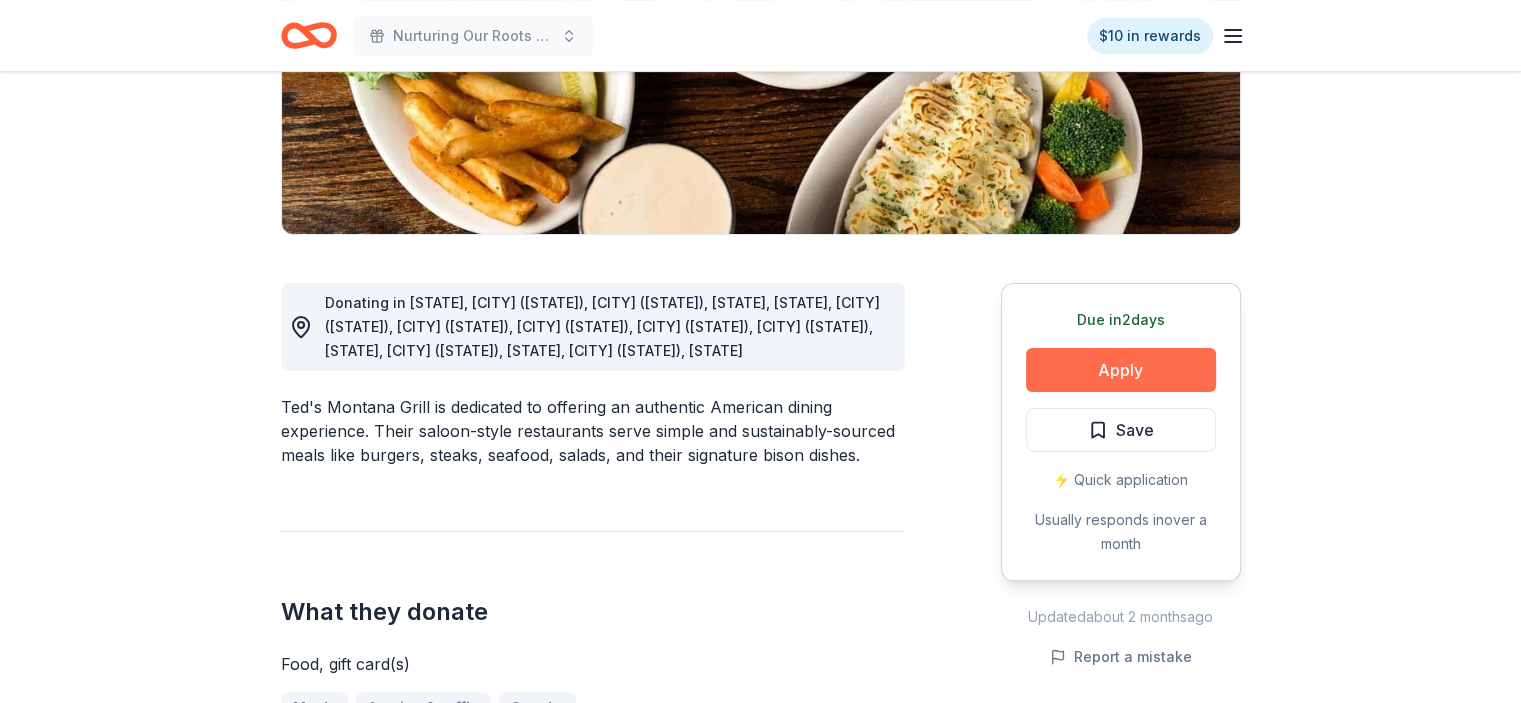 click on "Apply" at bounding box center [1121, 370] 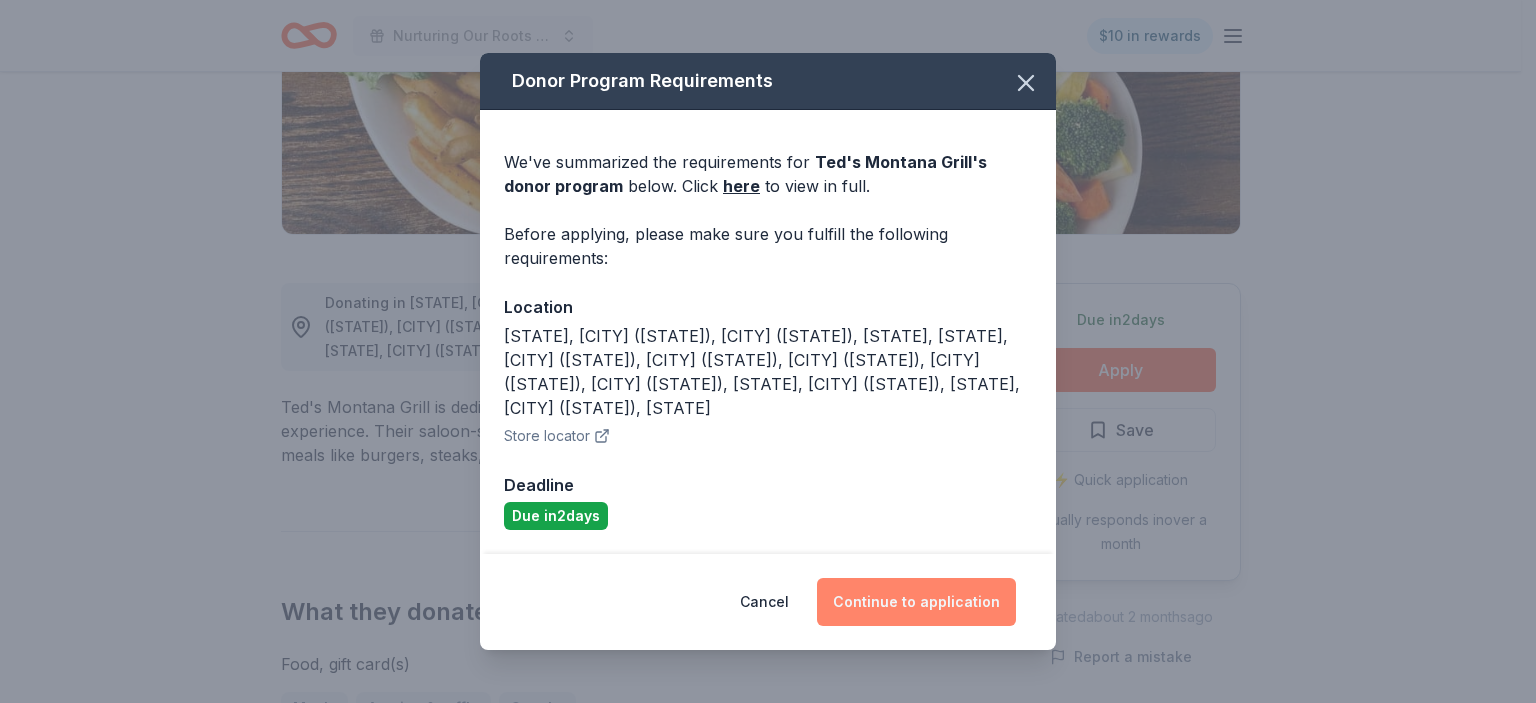 click on "Continue to application" at bounding box center (916, 602) 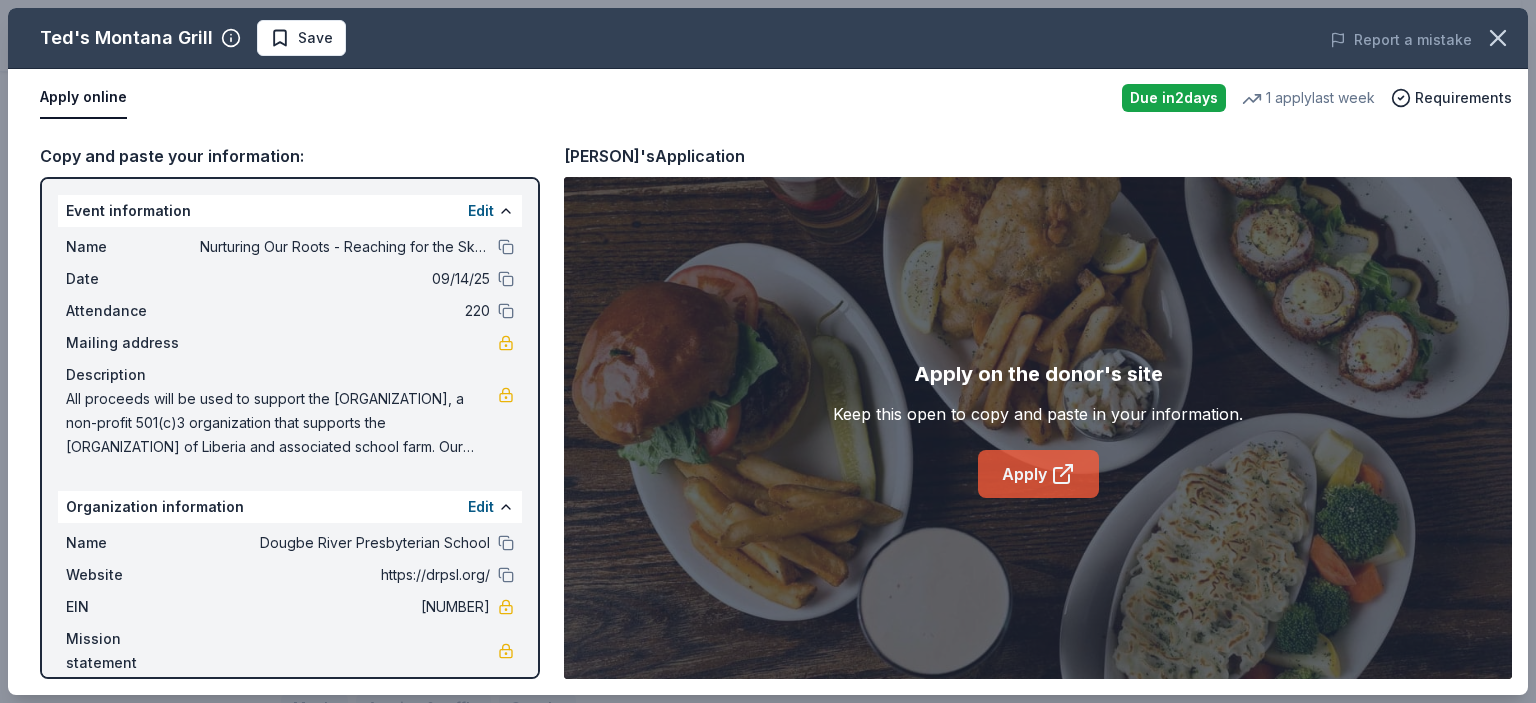 click on "Apply" at bounding box center (1038, 474) 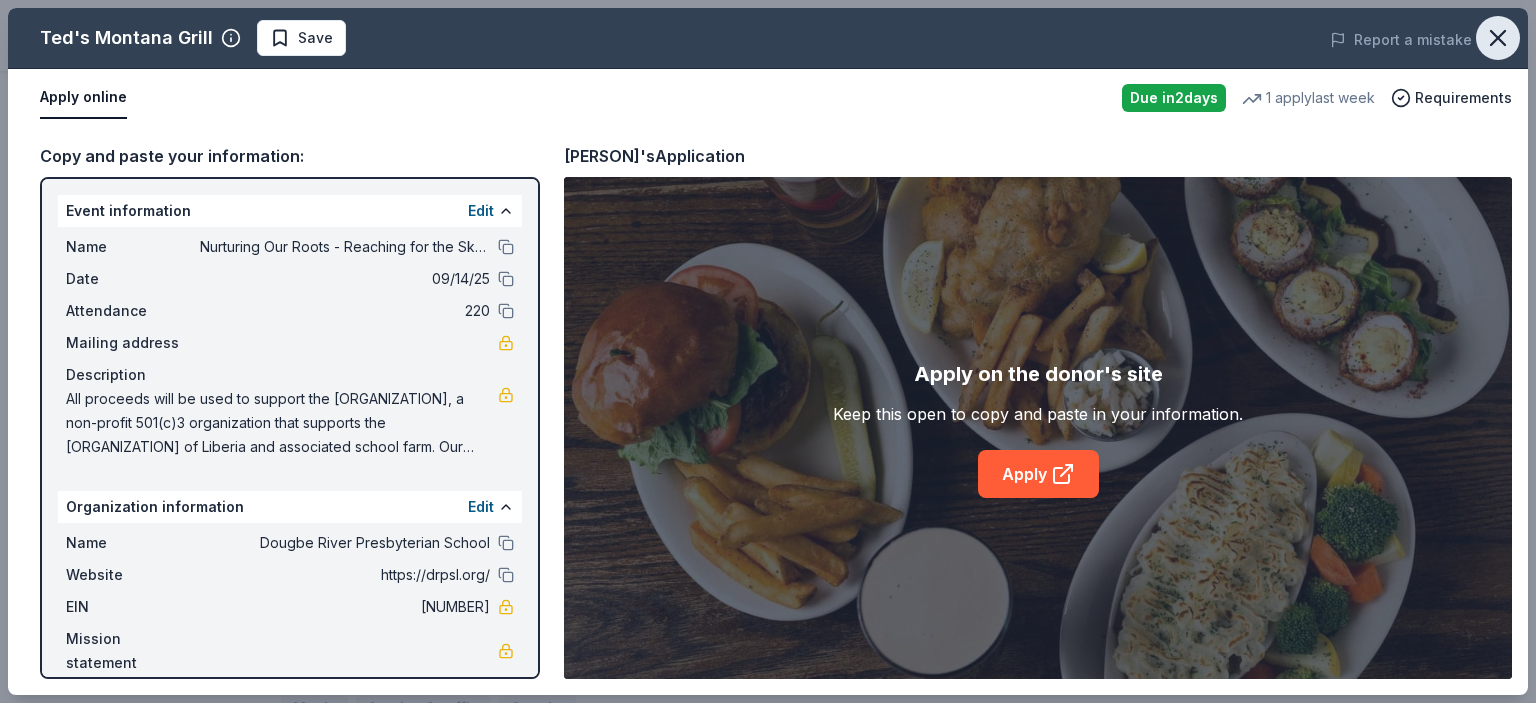 click 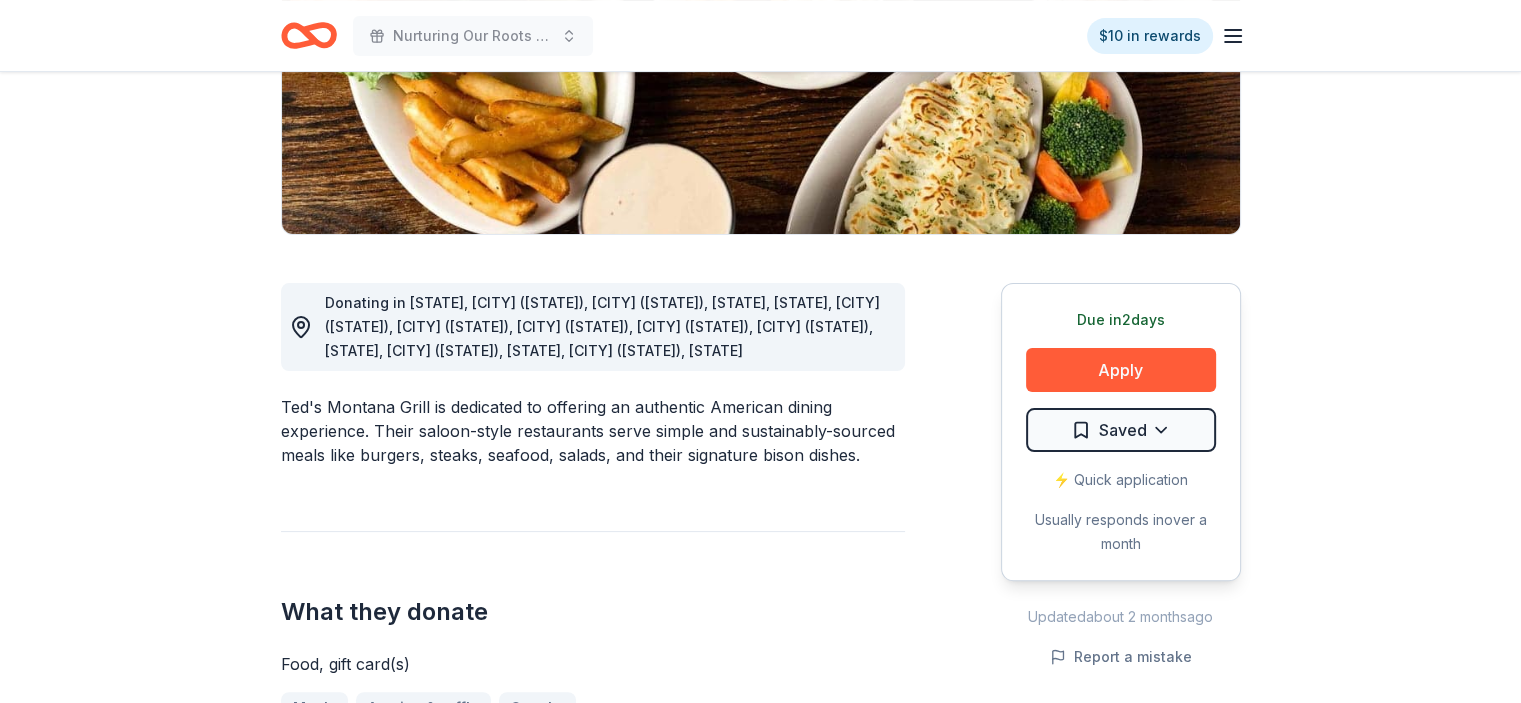 scroll, scrollTop: 0, scrollLeft: 0, axis: both 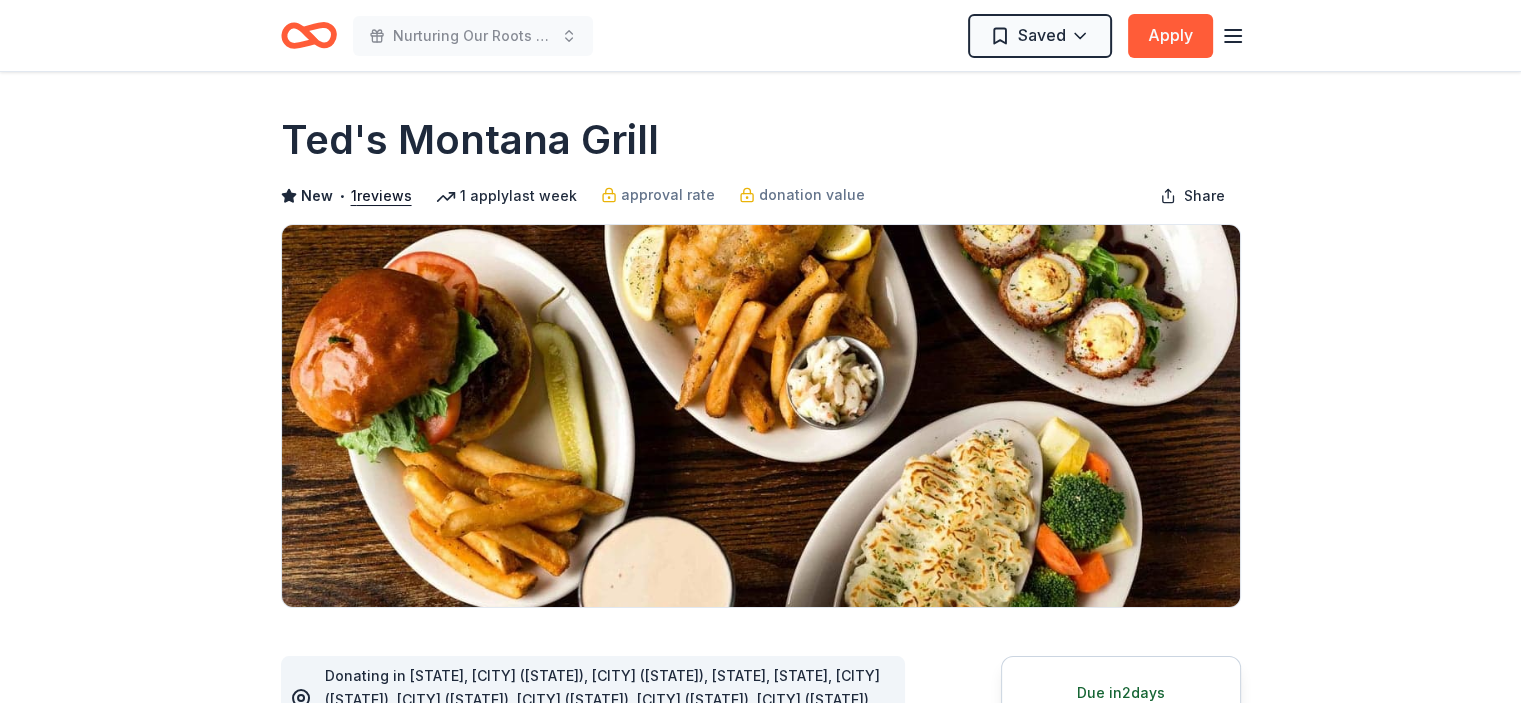 click 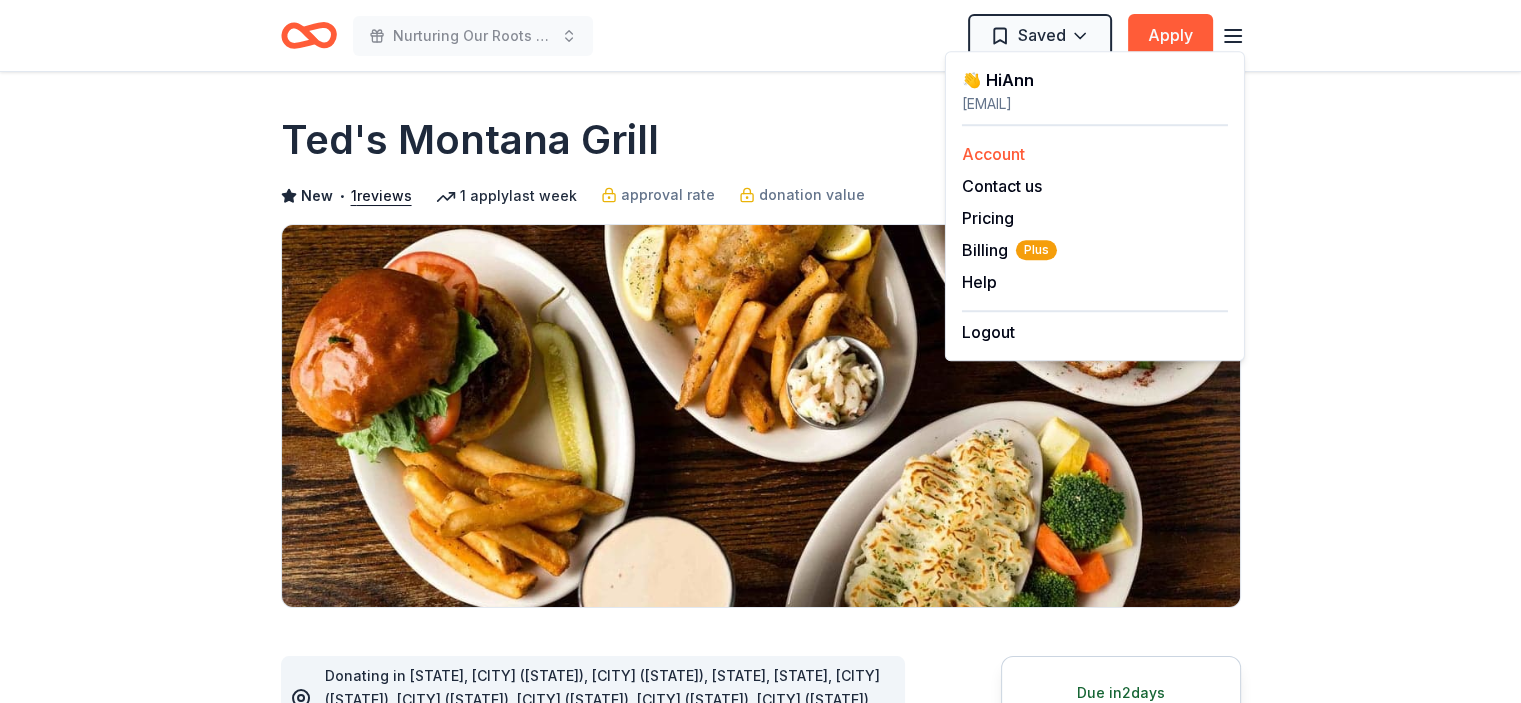 click on "Account" at bounding box center (993, 154) 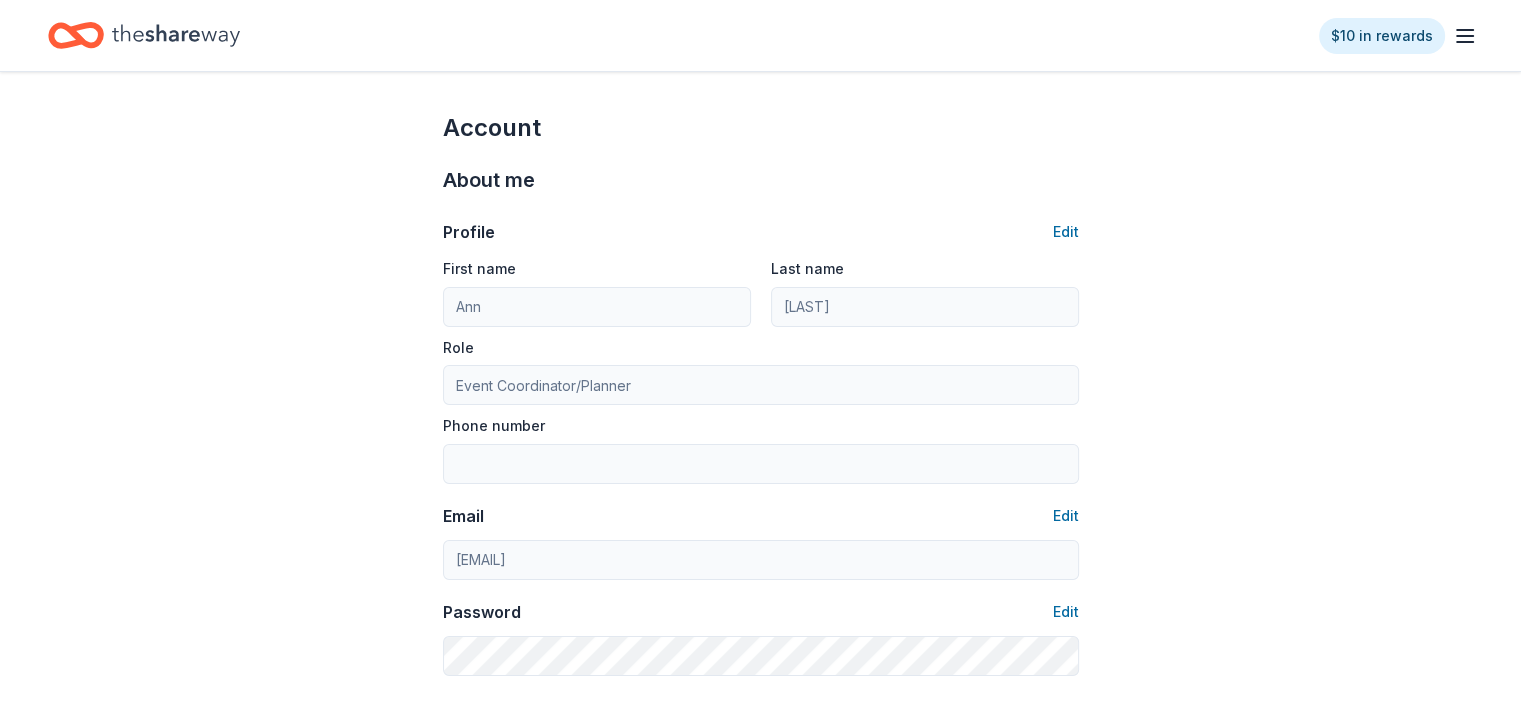 click 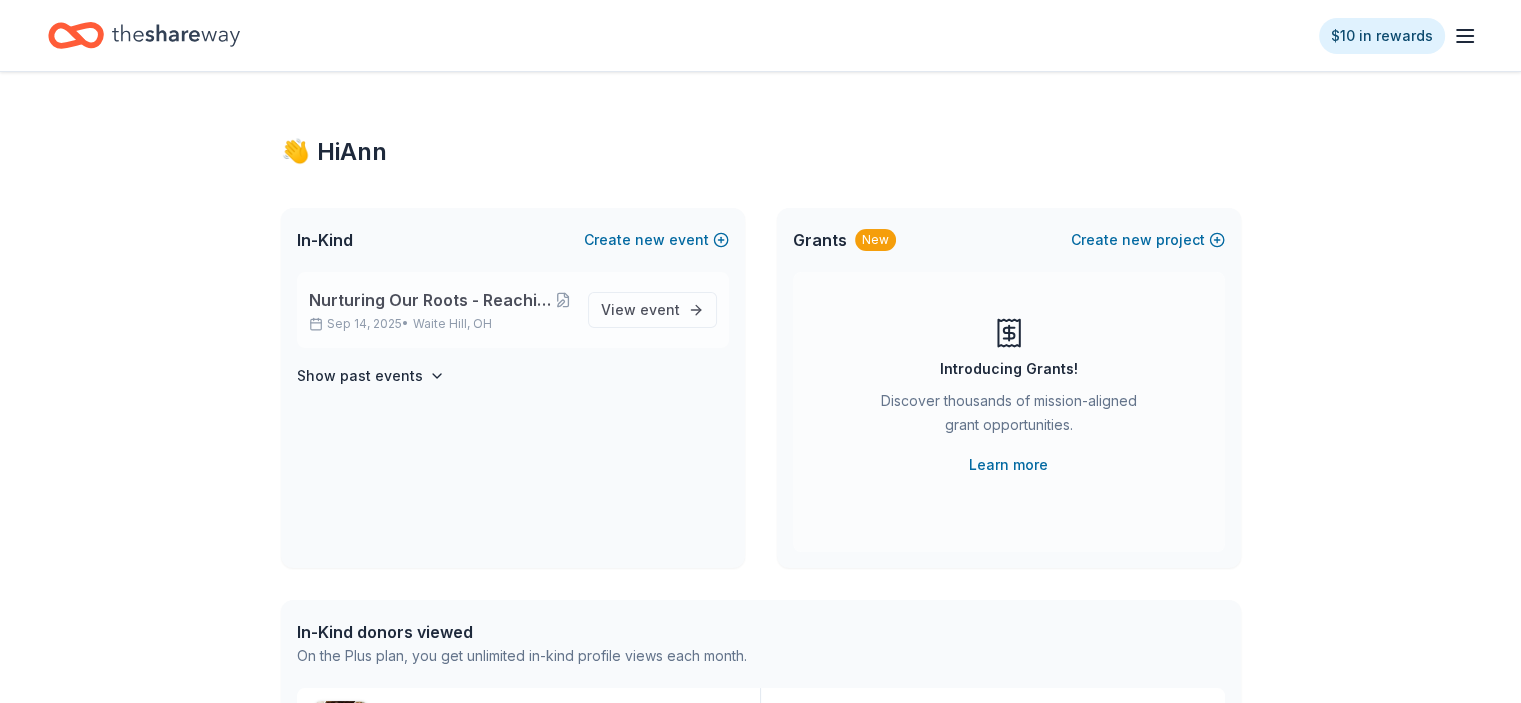 click on "Nurturing Our Roots - Reaching for the Sky Dougbe River School Gala 2025" at bounding box center [432, 300] 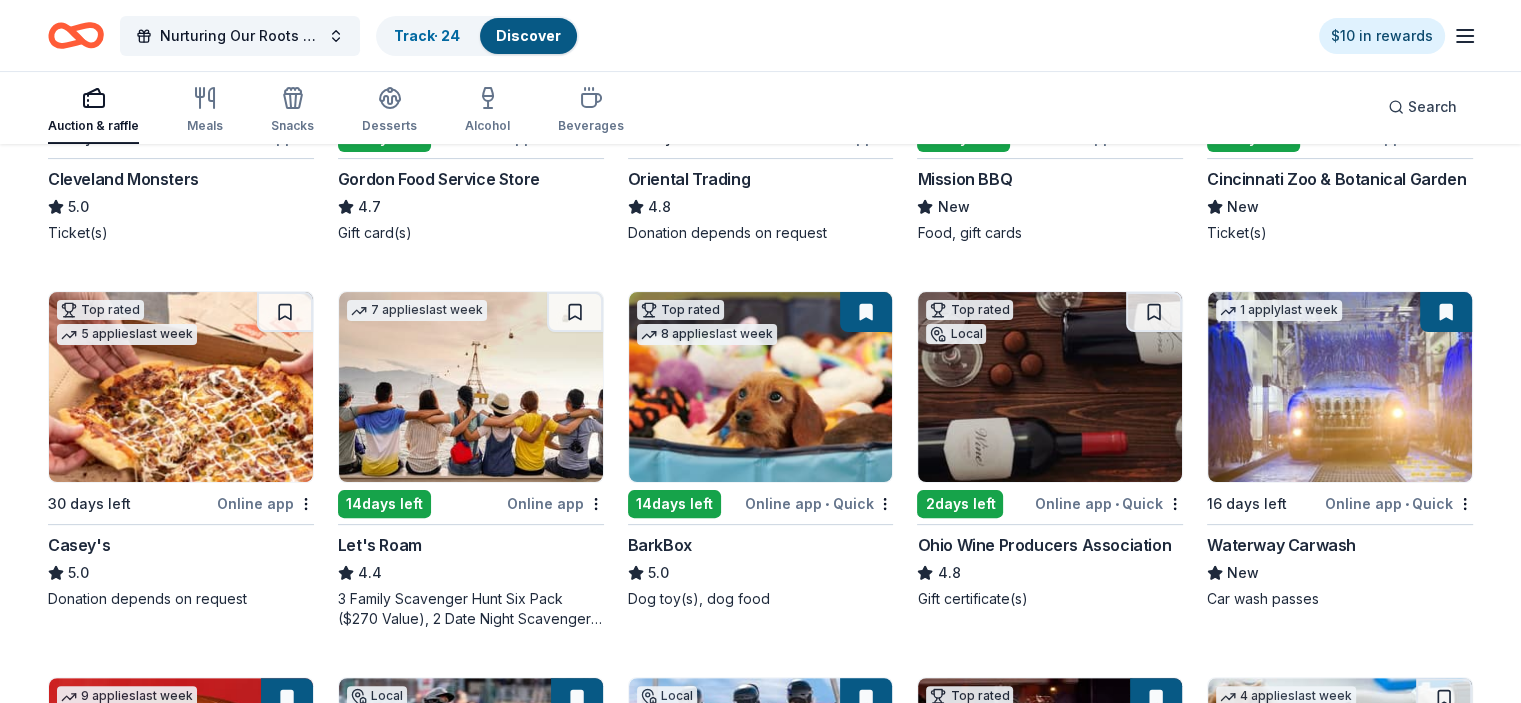 scroll, scrollTop: 456, scrollLeft: 0, axis: vertical 